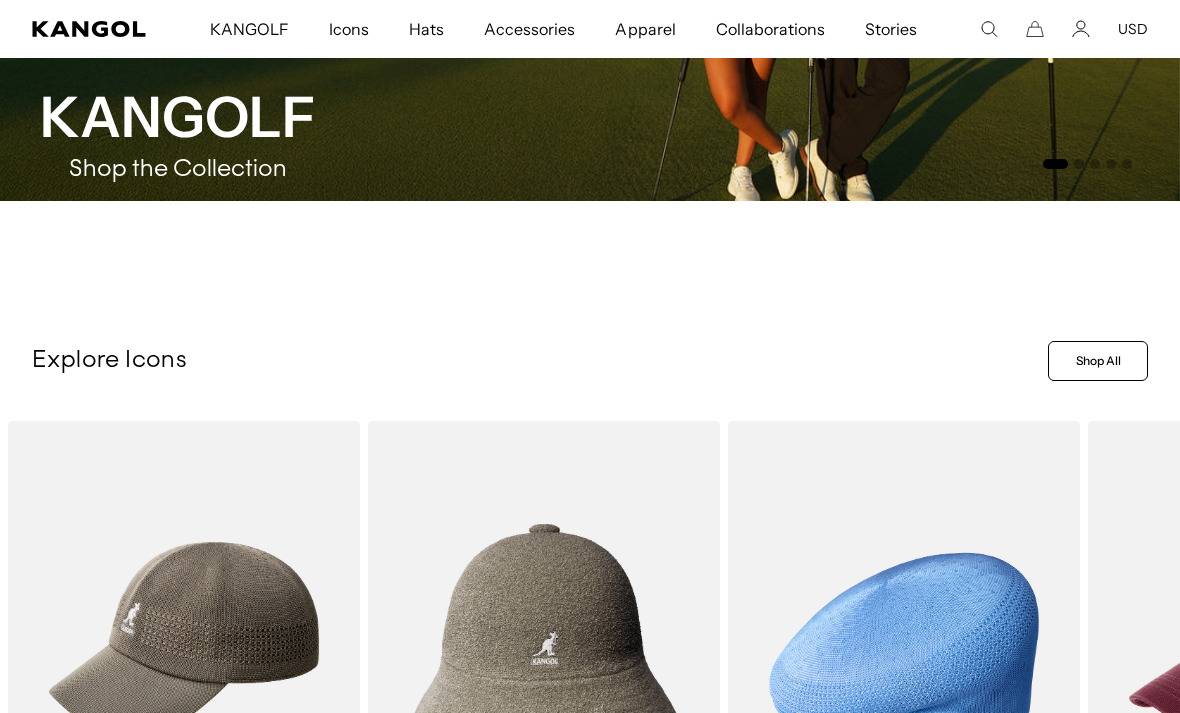 scroll, scrollTop: 416, scrollLeft: 0, axis: vertical 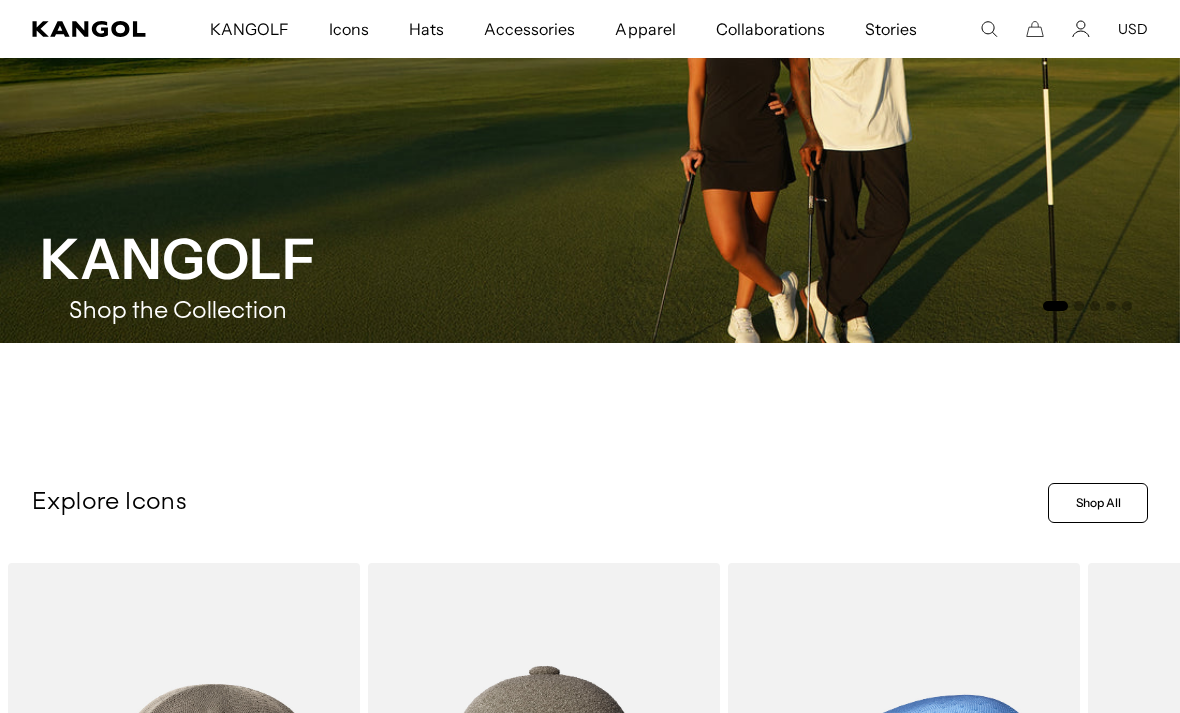 click 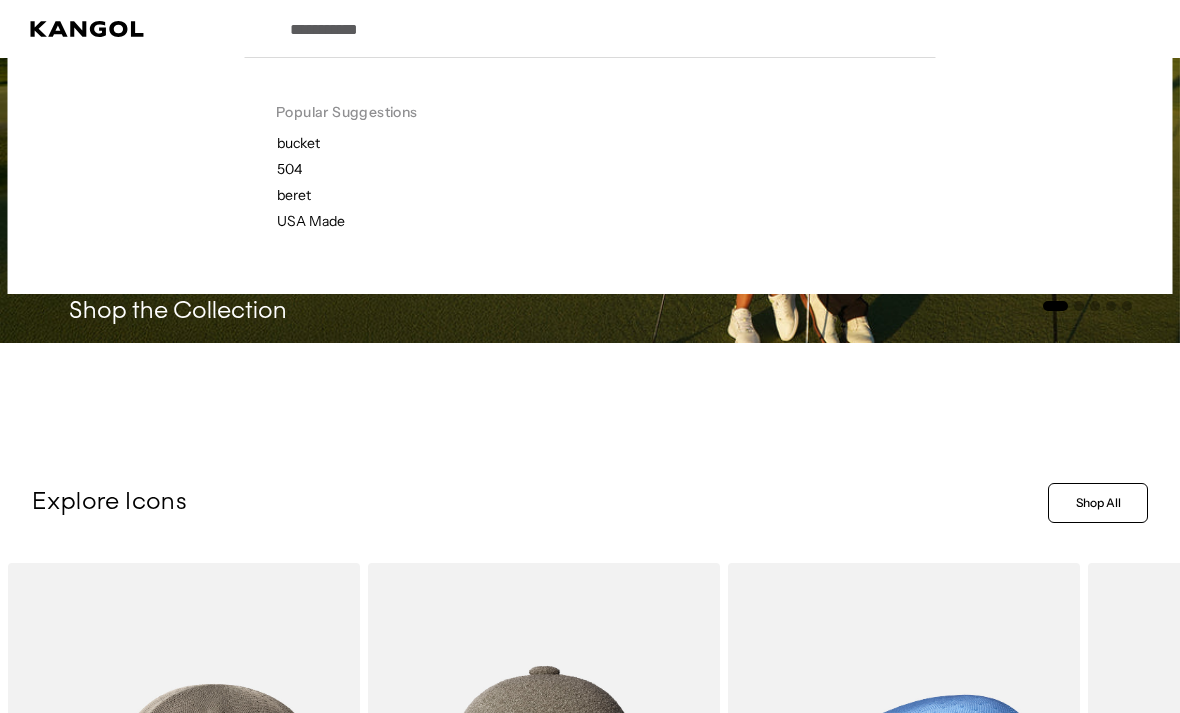 click on "Popular Suggestions bucket 504 beret USA Made
Search here" at bounding box center [590, 29] 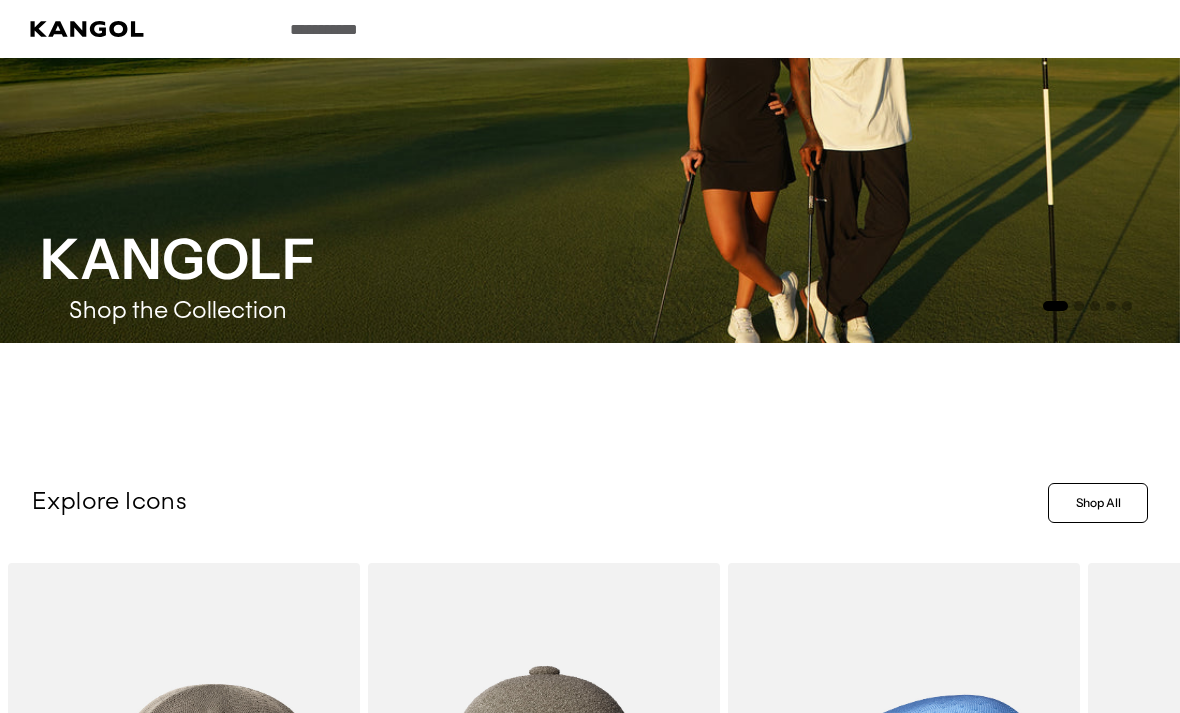 scroll, scrollTop: 0, scrollLeft: 0, axis: both 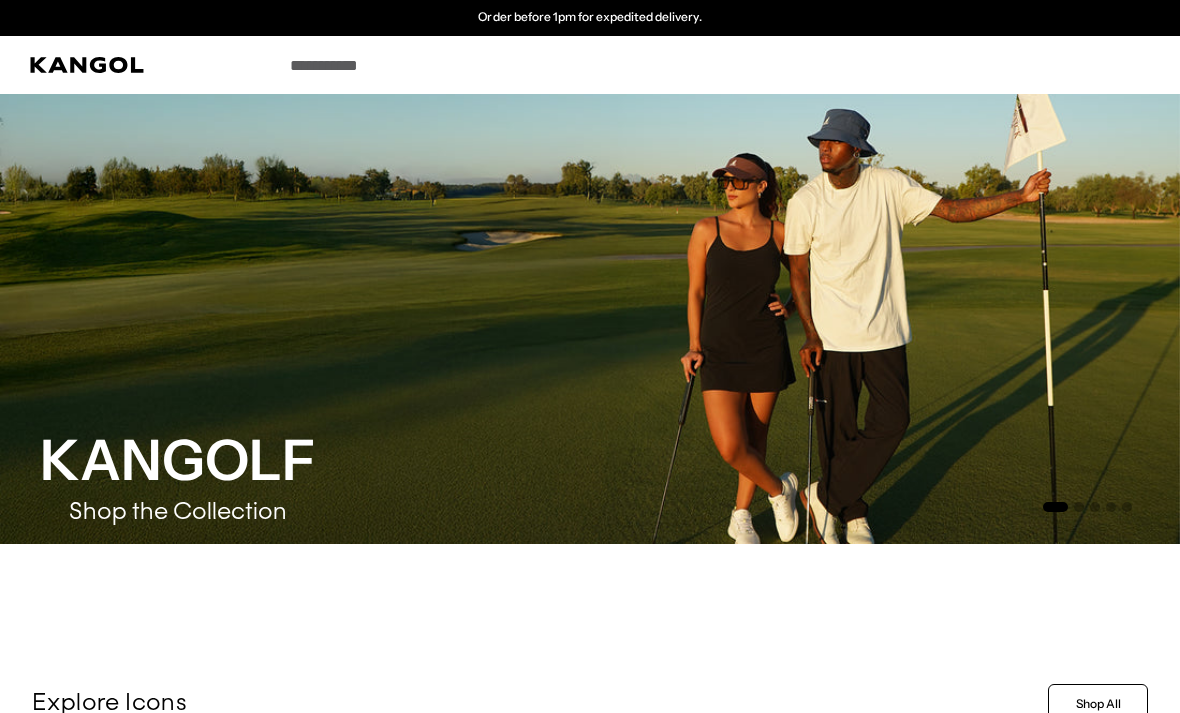 click on "Search here" at bounding box center [623, 65] 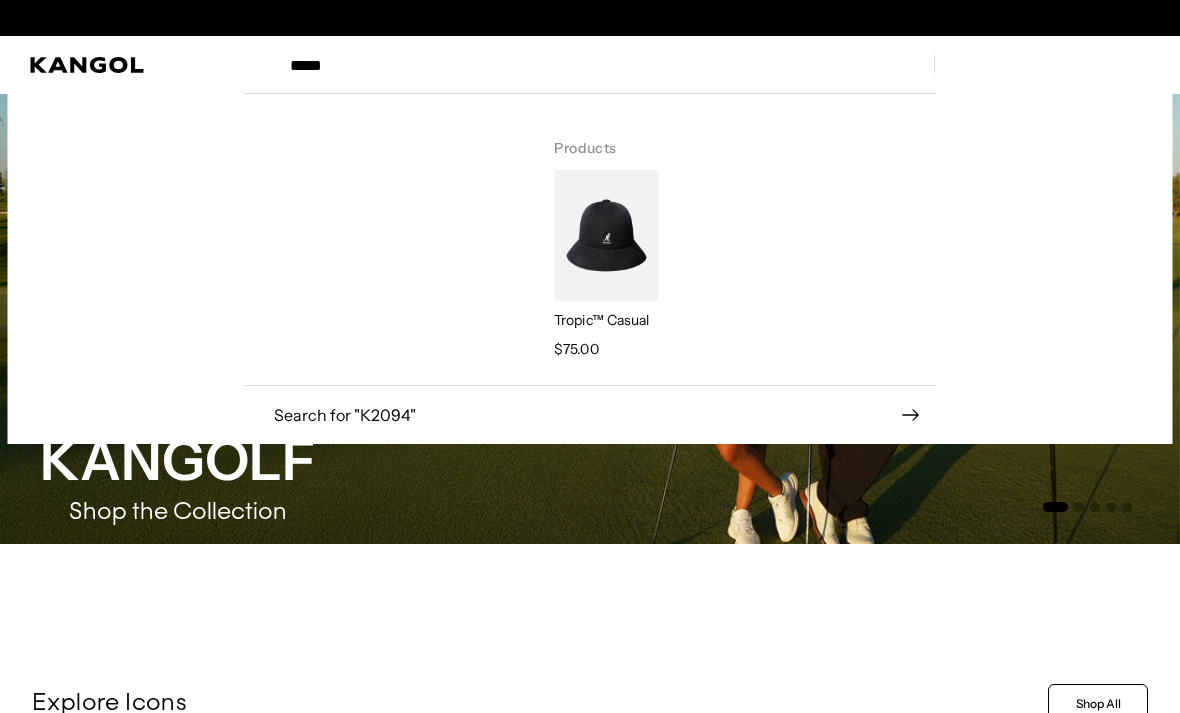 scroll, scrollTop: 0, scrollLeft: 0, axis: both 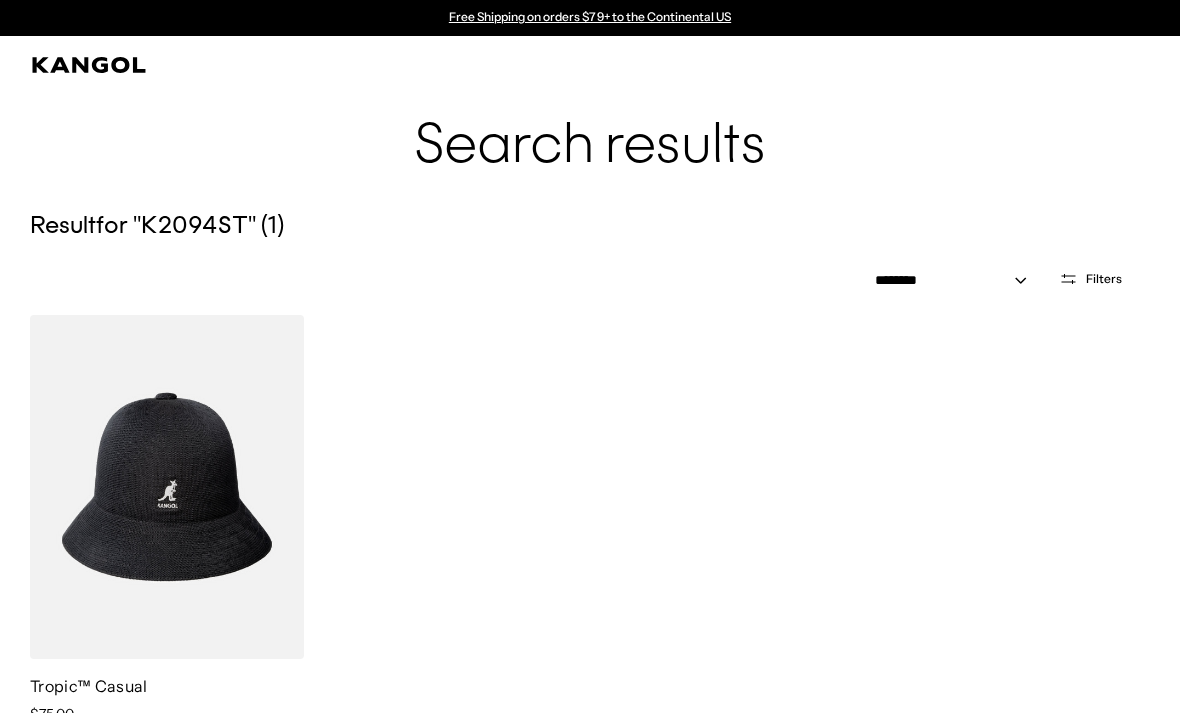 type on "*******" 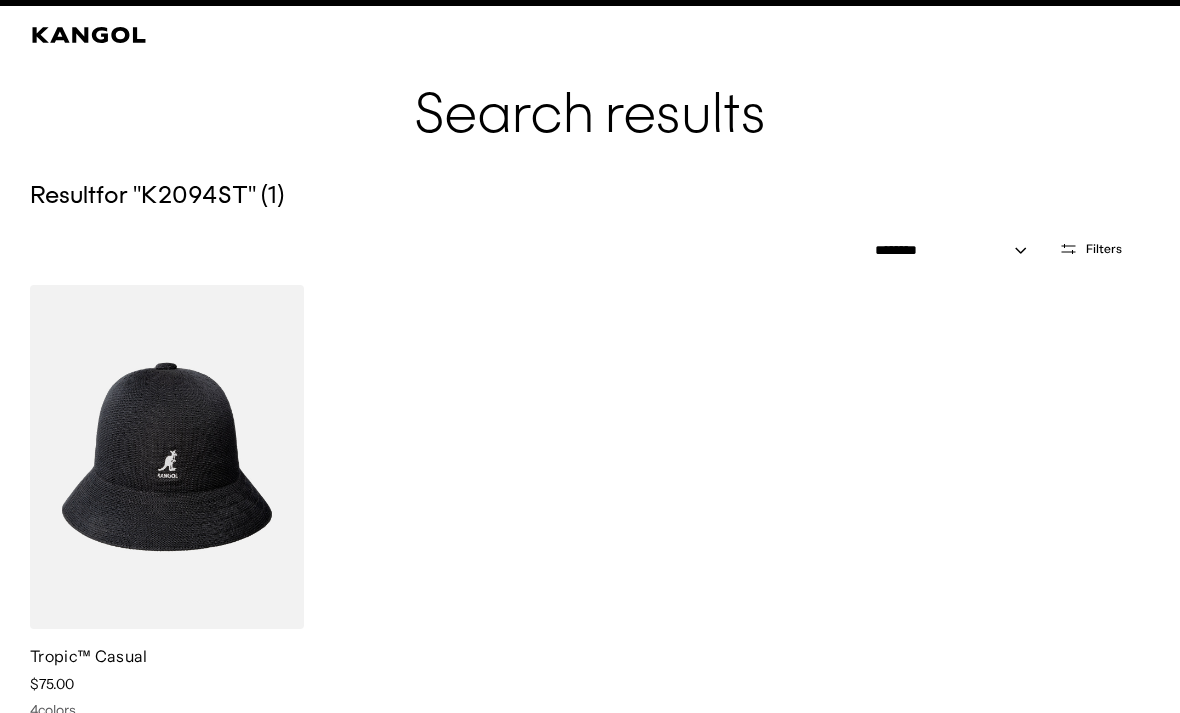 scroll, scrollTop: 31, scrollLeft: 0, axis: vertical 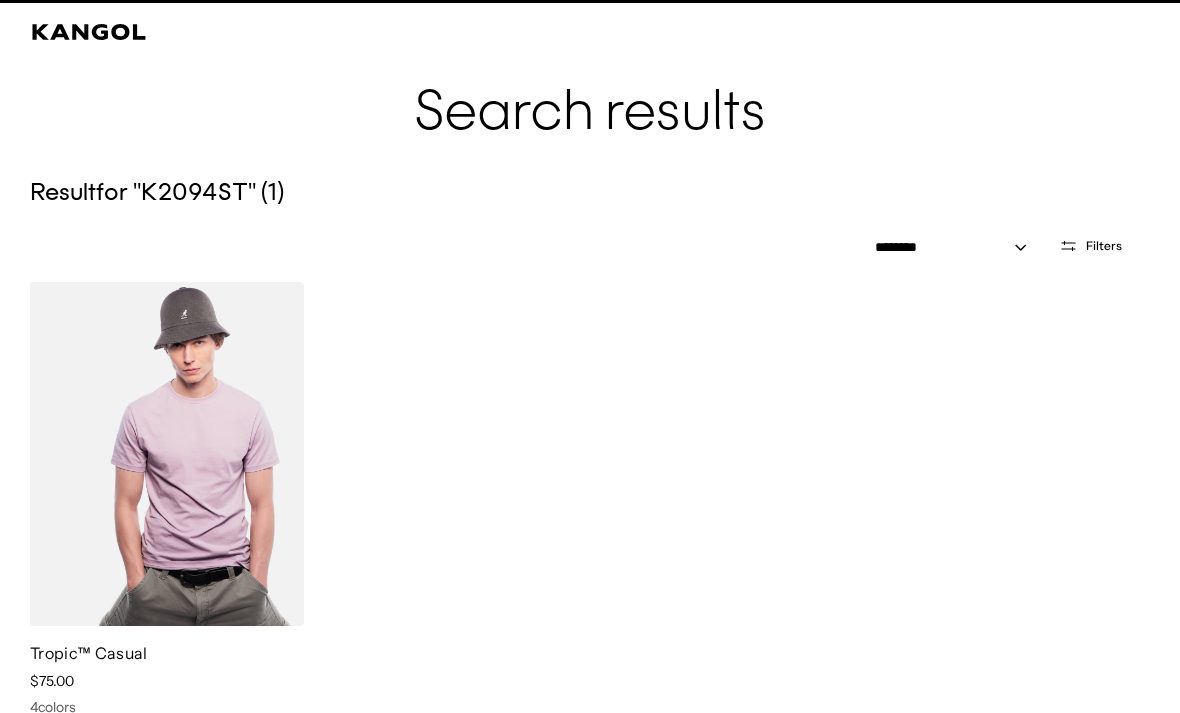 click at bounding box center [167, 454] 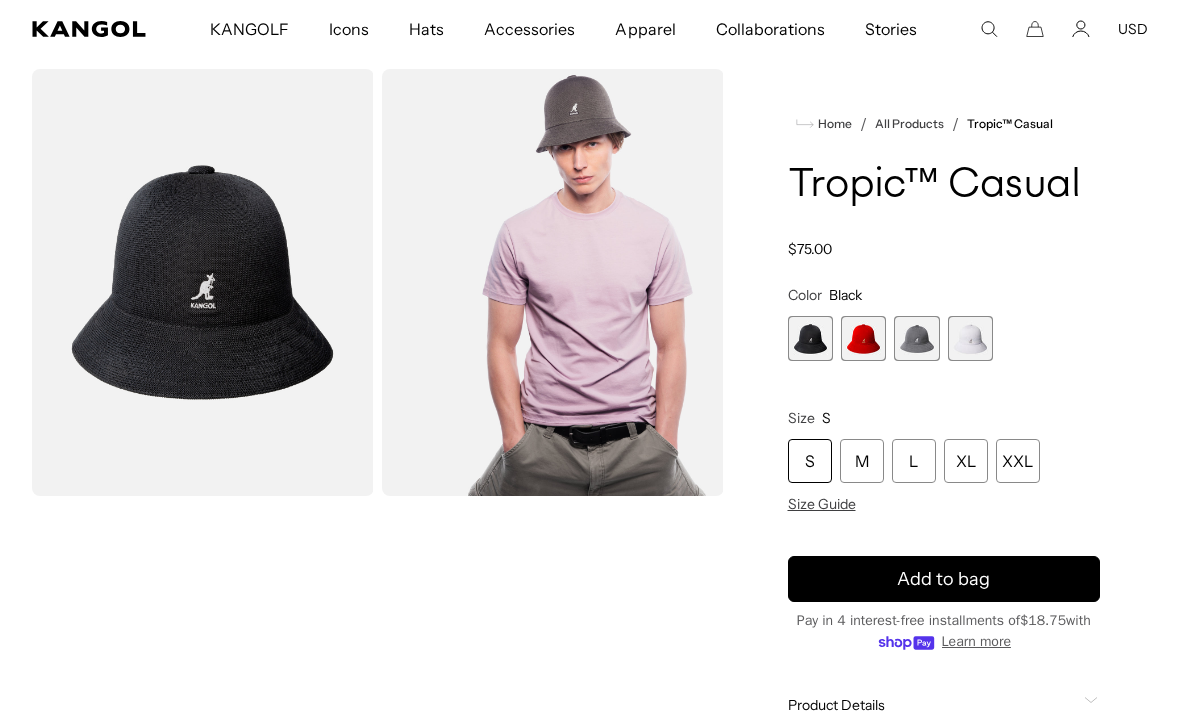 scroll, scrollTop: 61, scrollLeft: 0, axis: vertical 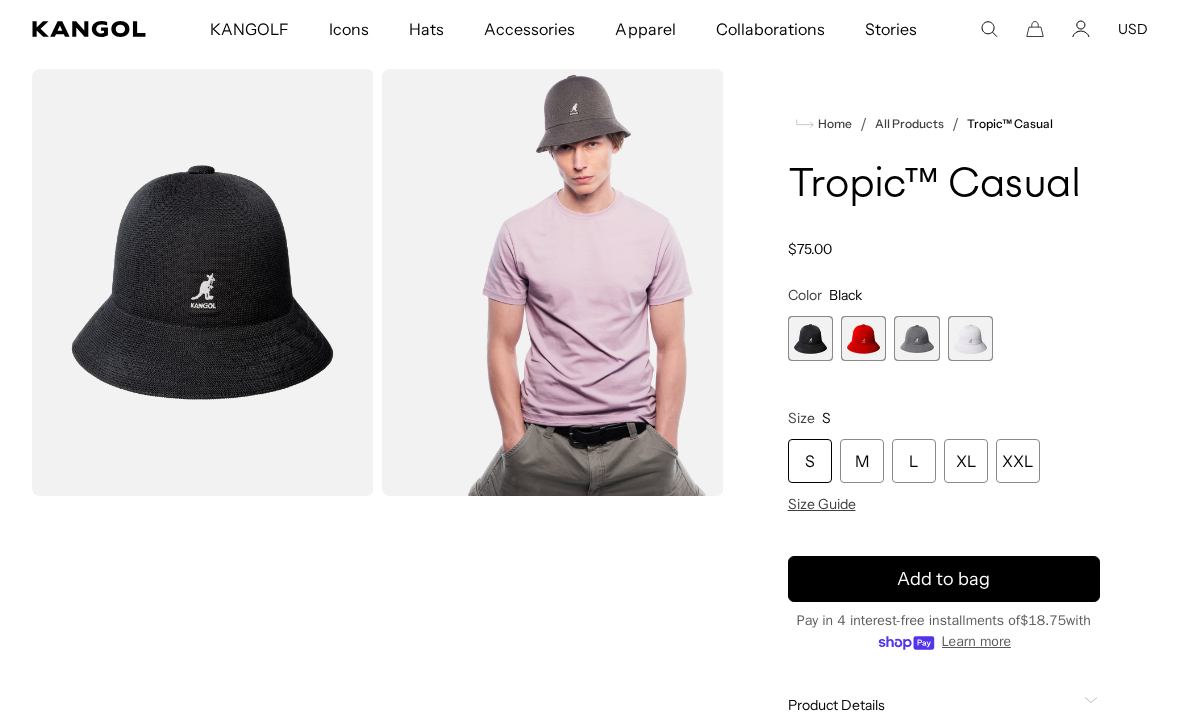 click at bounding box center [810, 338] 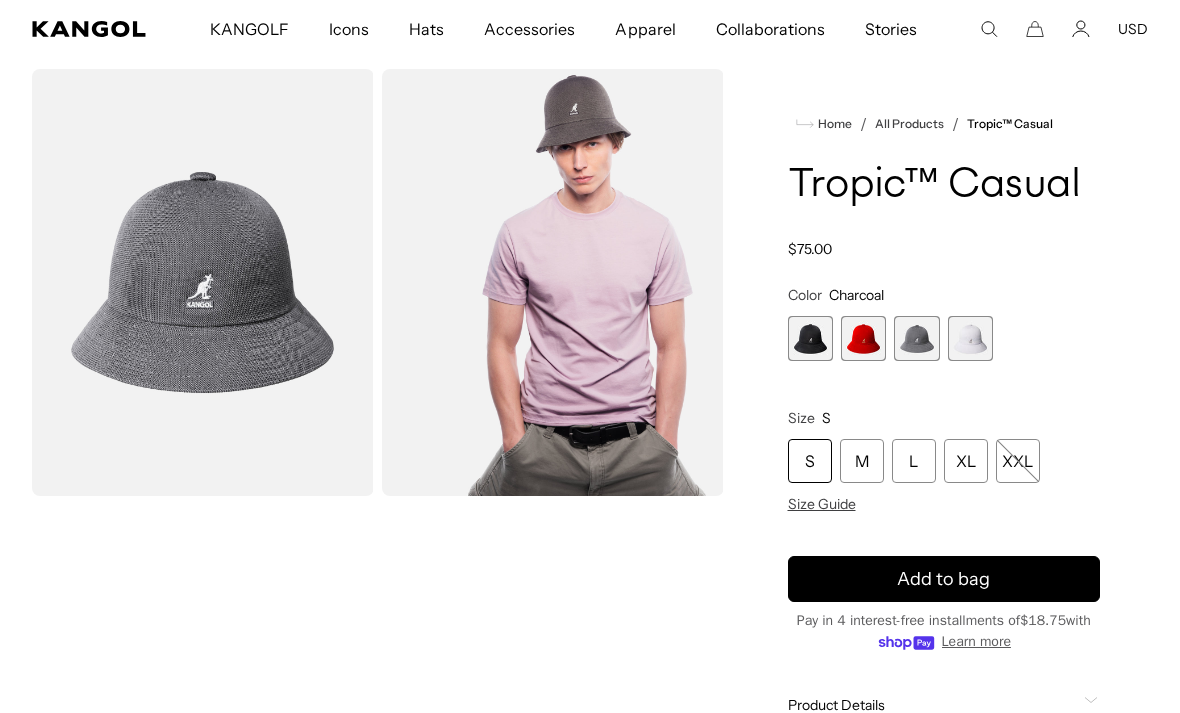 scroll, scrollTop: 0, scrollLeft: 0, axis: both 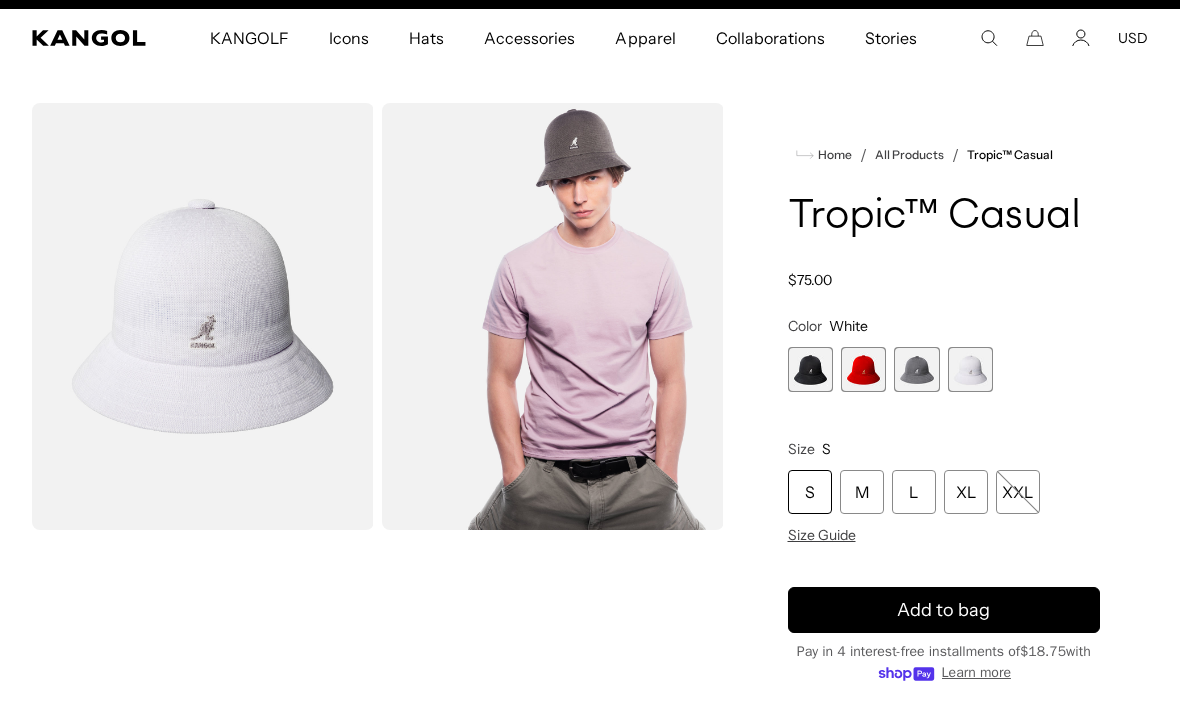 click 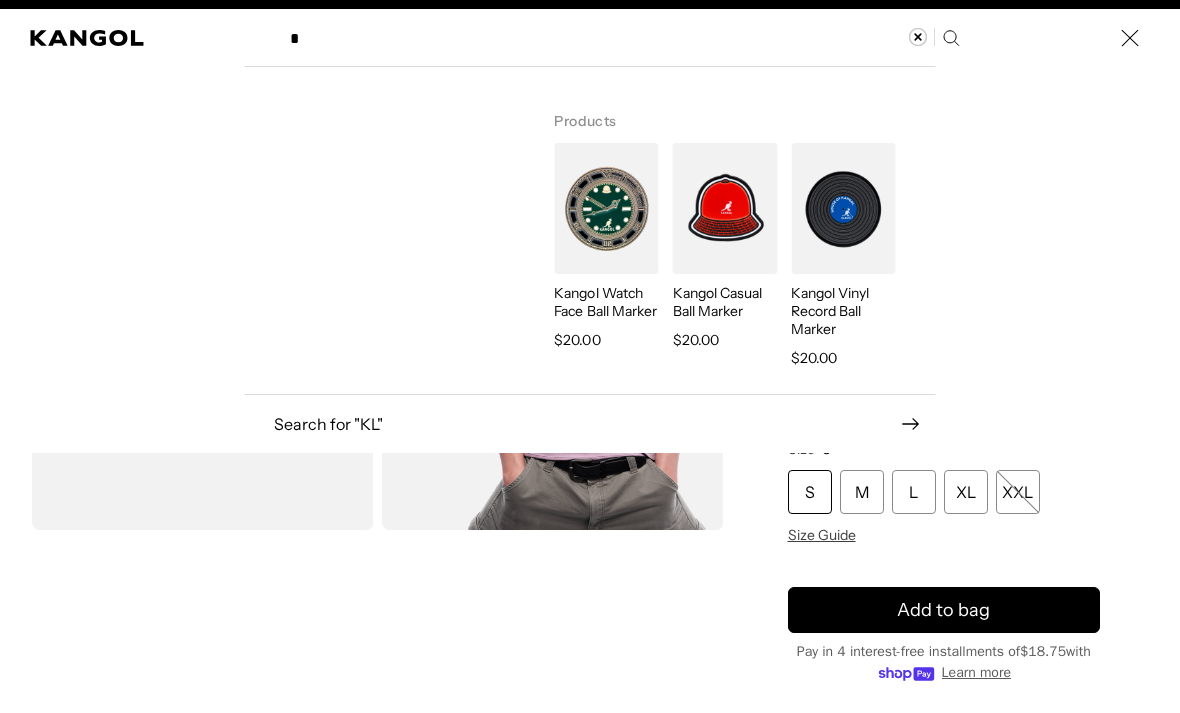 scroll, scrollTop: 0, scrollLeft: 412, axis: horizontal 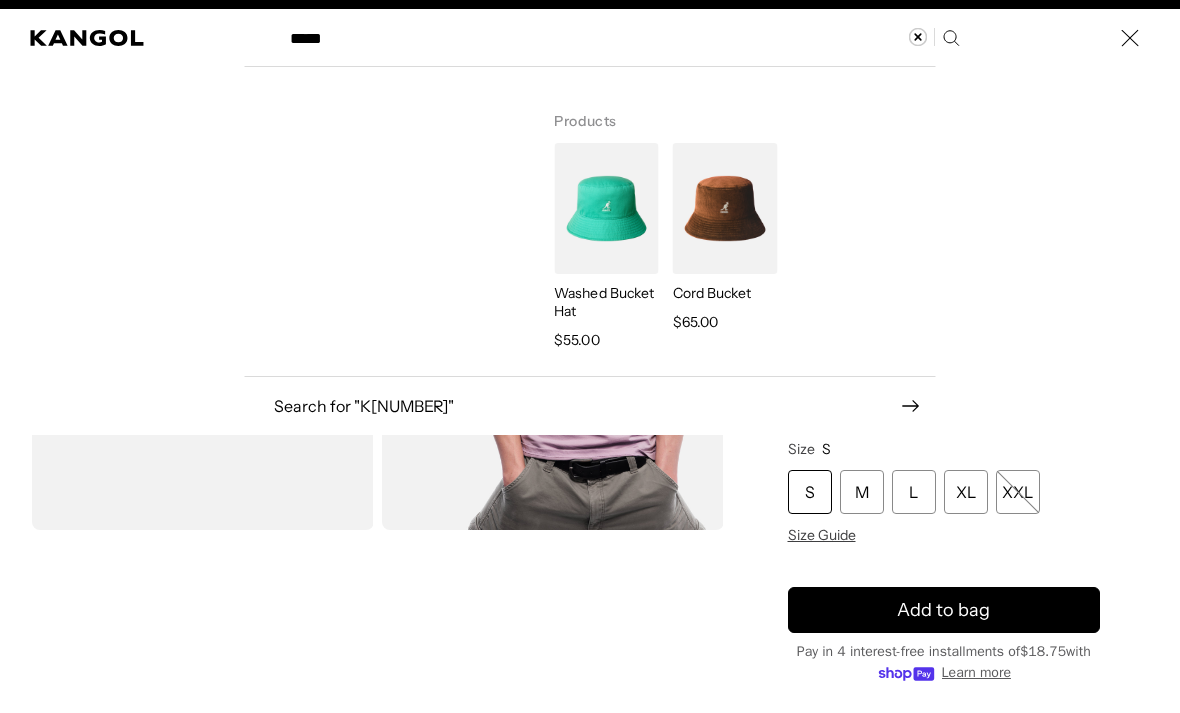type on "*****" 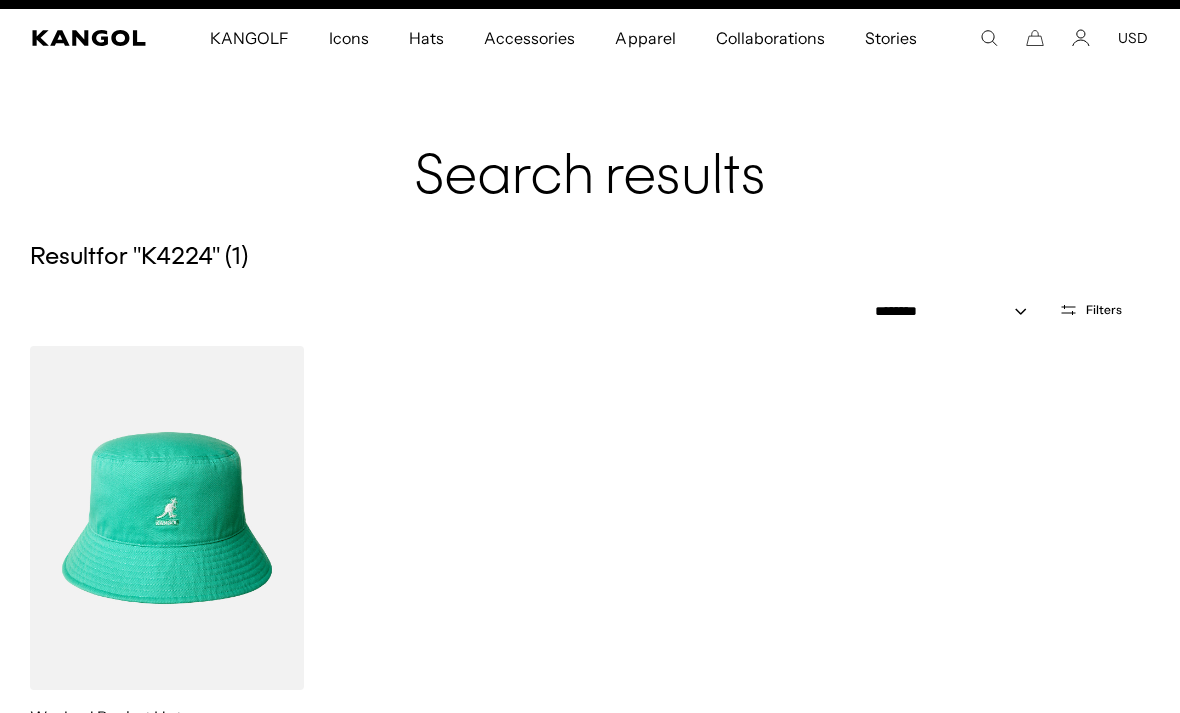 scroll, scrollTop: 0, scrollLeft: 0, axis: both 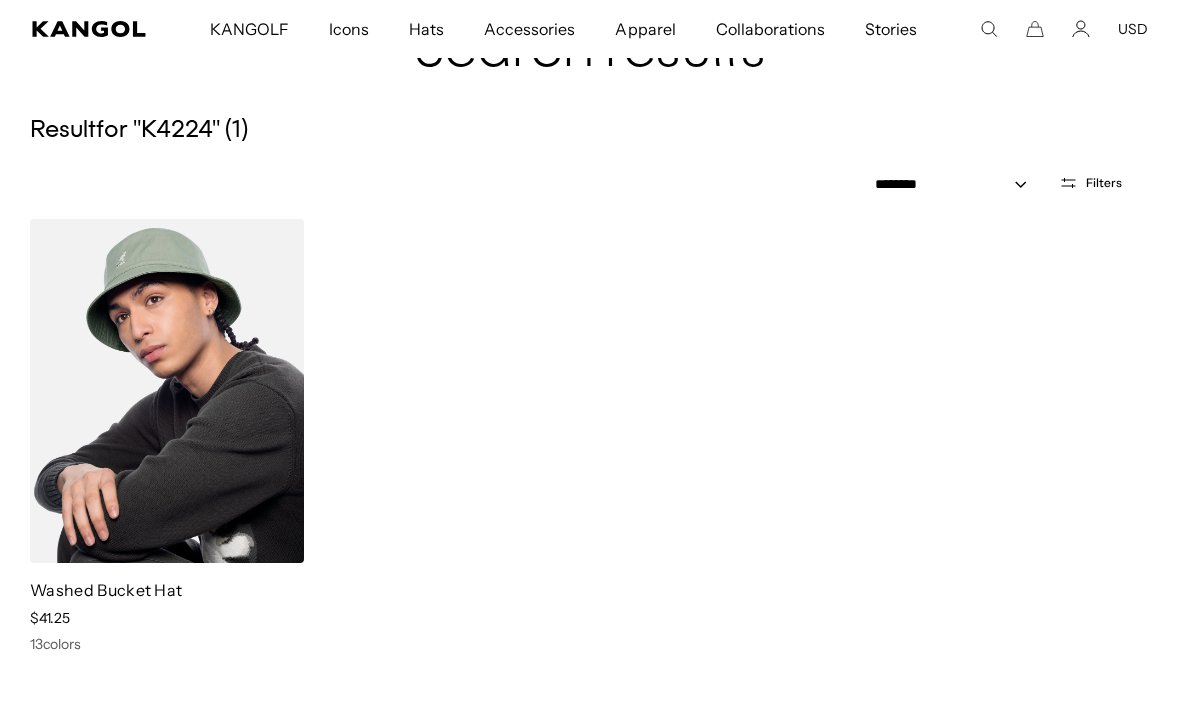 click at bounding box center [167, 391] 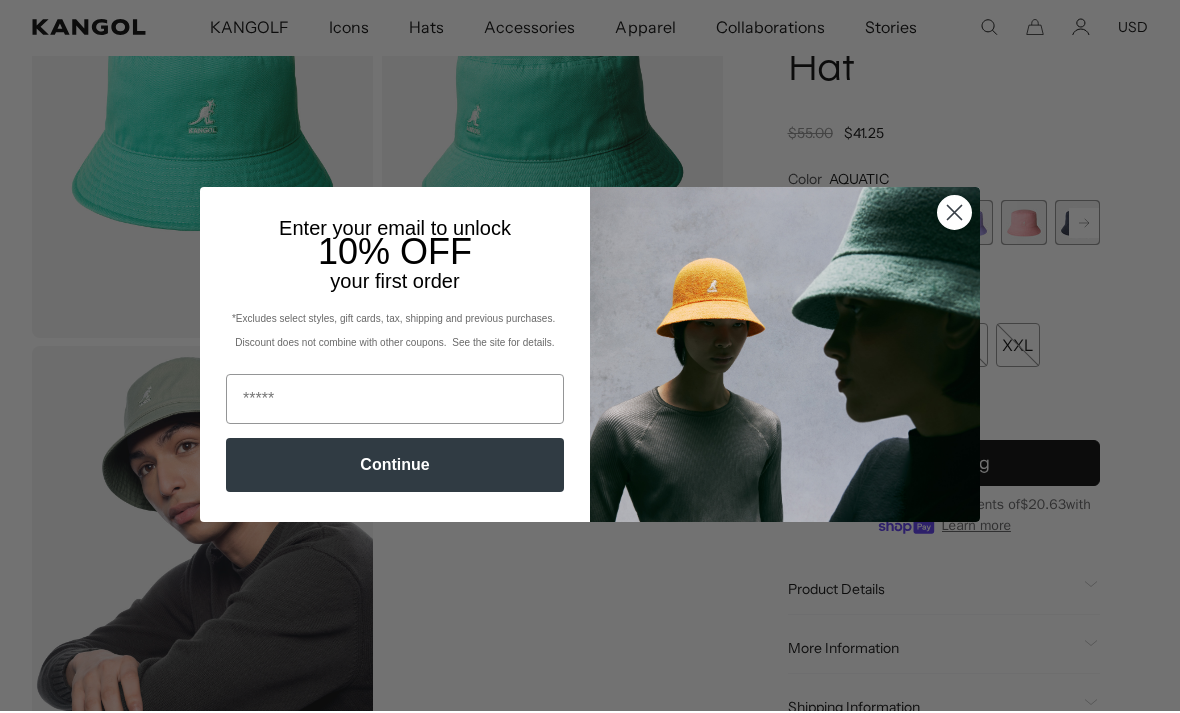scroll, scrollTop: 0, scrollLeft: 0, axis: both 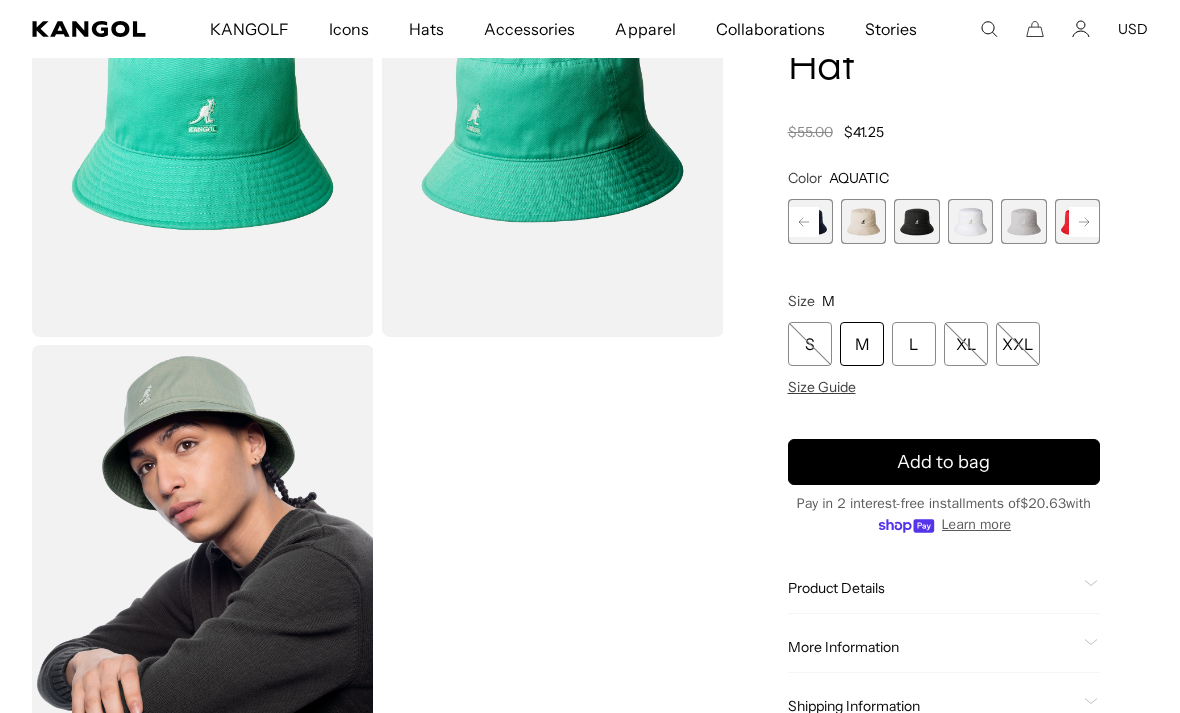 click at bounding box center (810, 221) 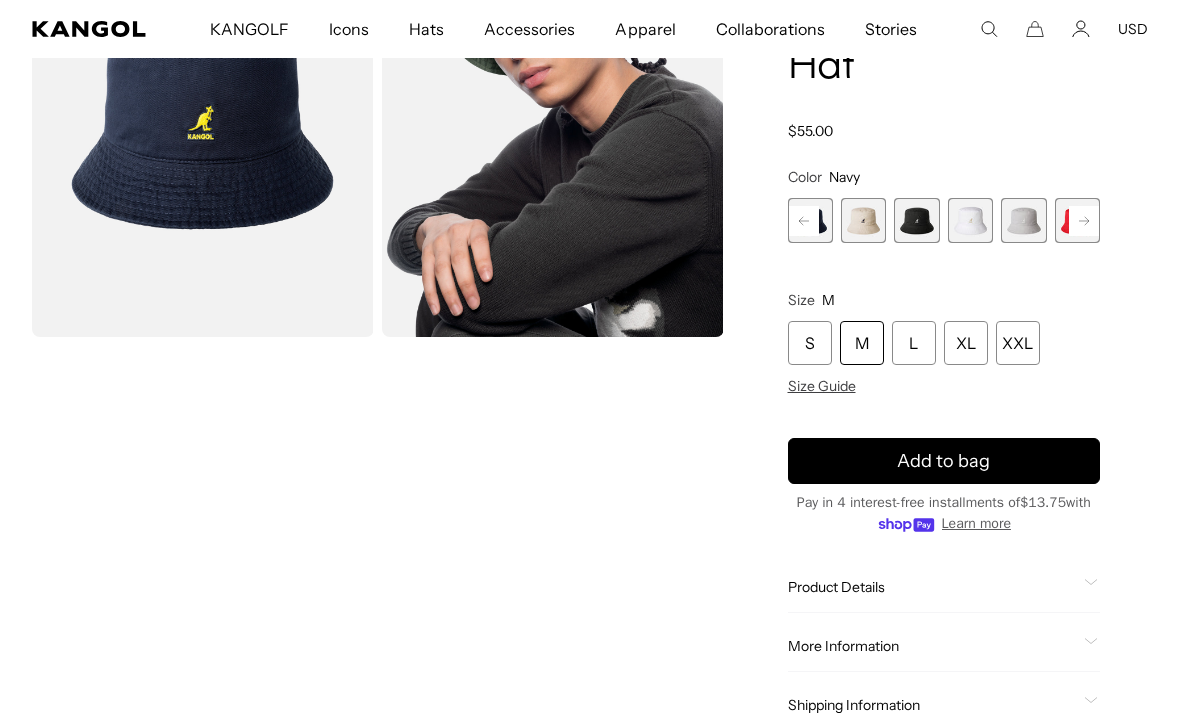 click at bounding box center (916, 220) 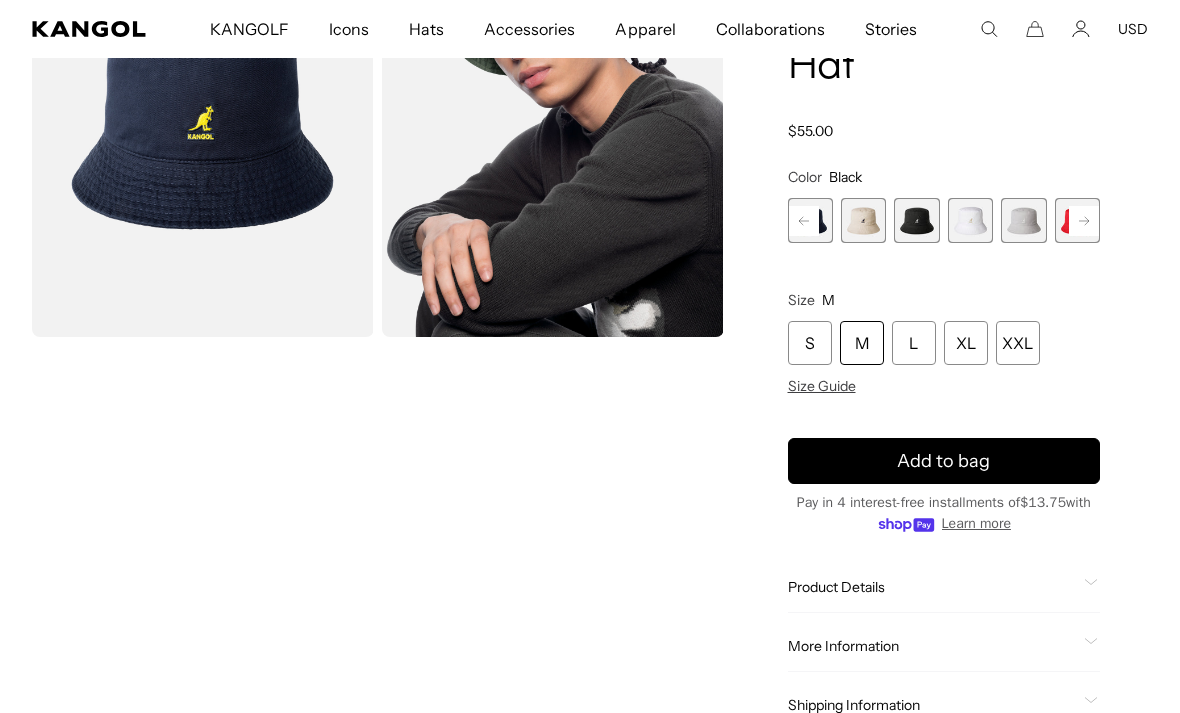 scroll, scrollTop: 0, scrollLeft: 412, axis: horizontal 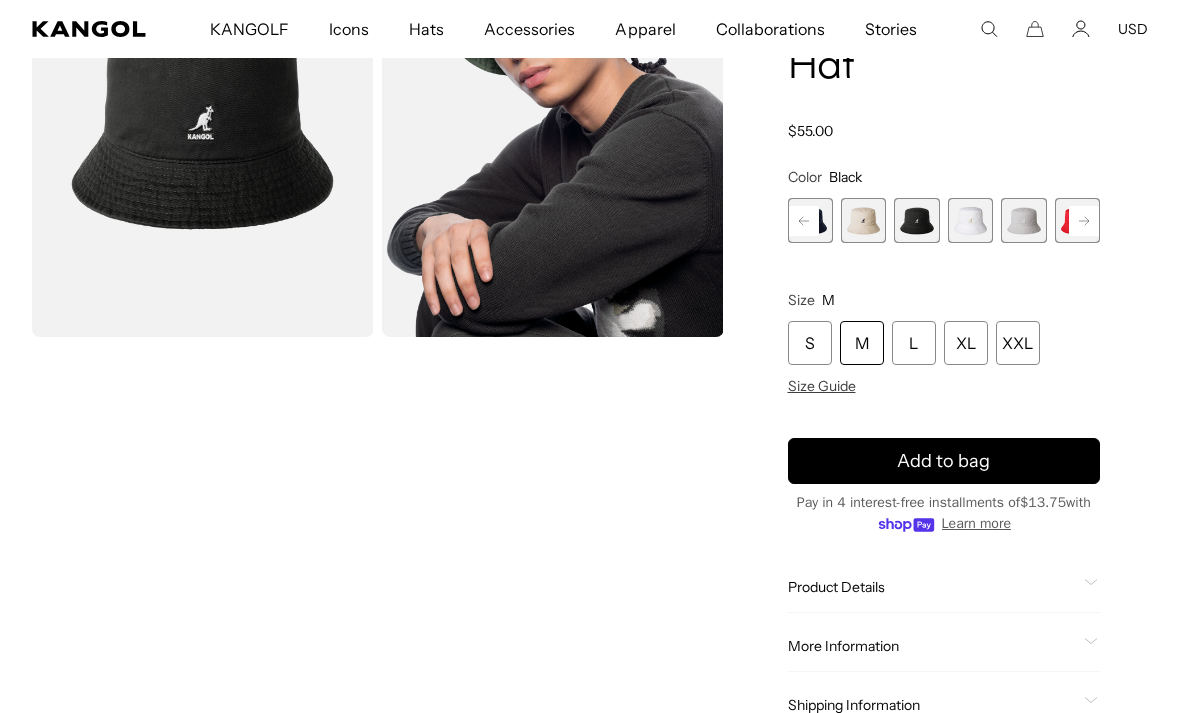 click at bounding box center (203, 123) 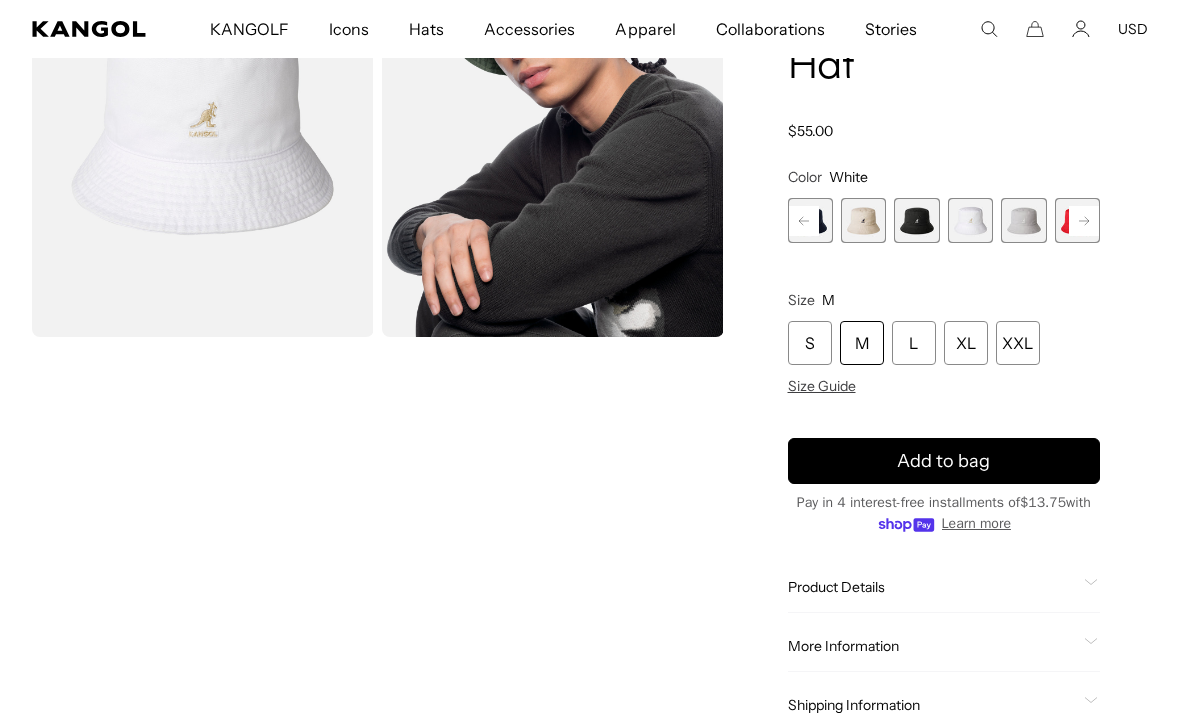 scroll, scrollTop: 0, scrollLeft: 0, axis: both 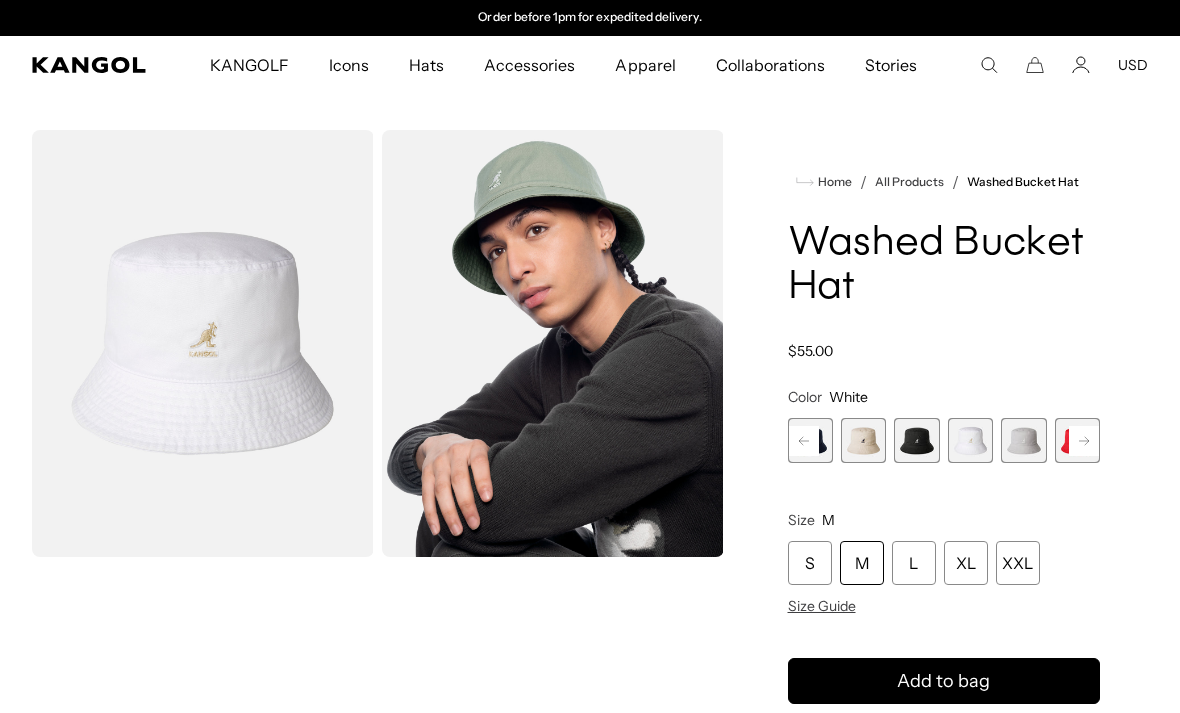 click 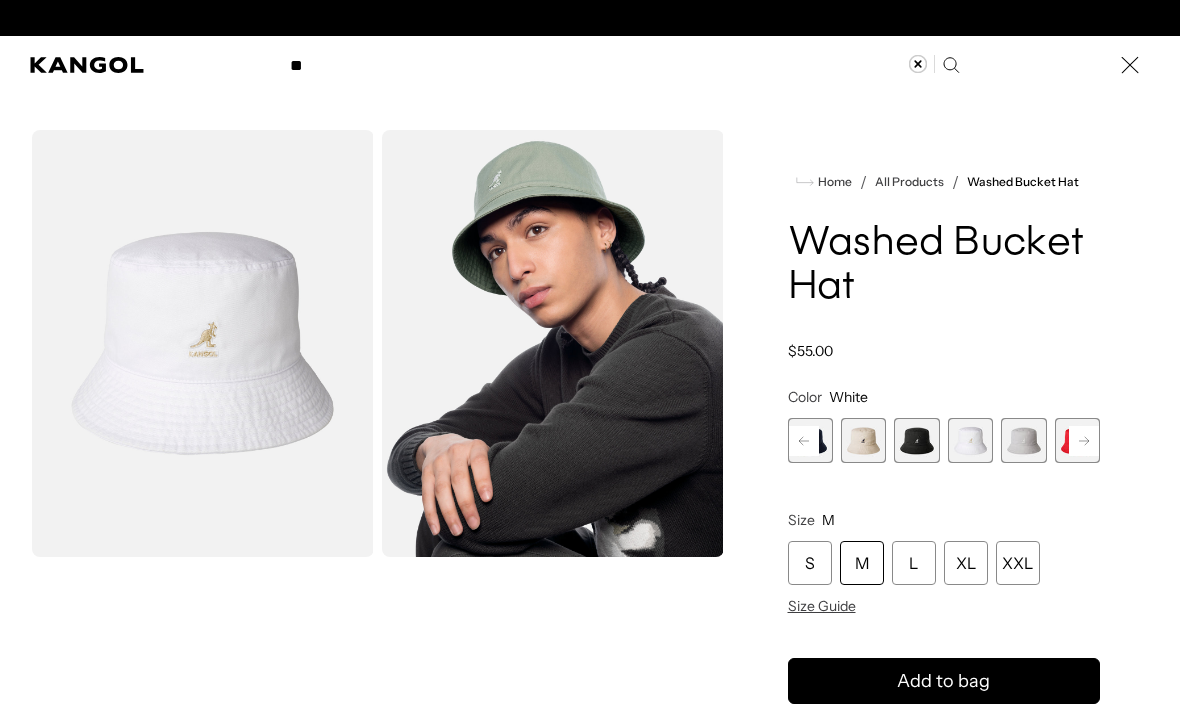scroll, scrollTop: 0, scrollLeft: 412, axis: horizontal 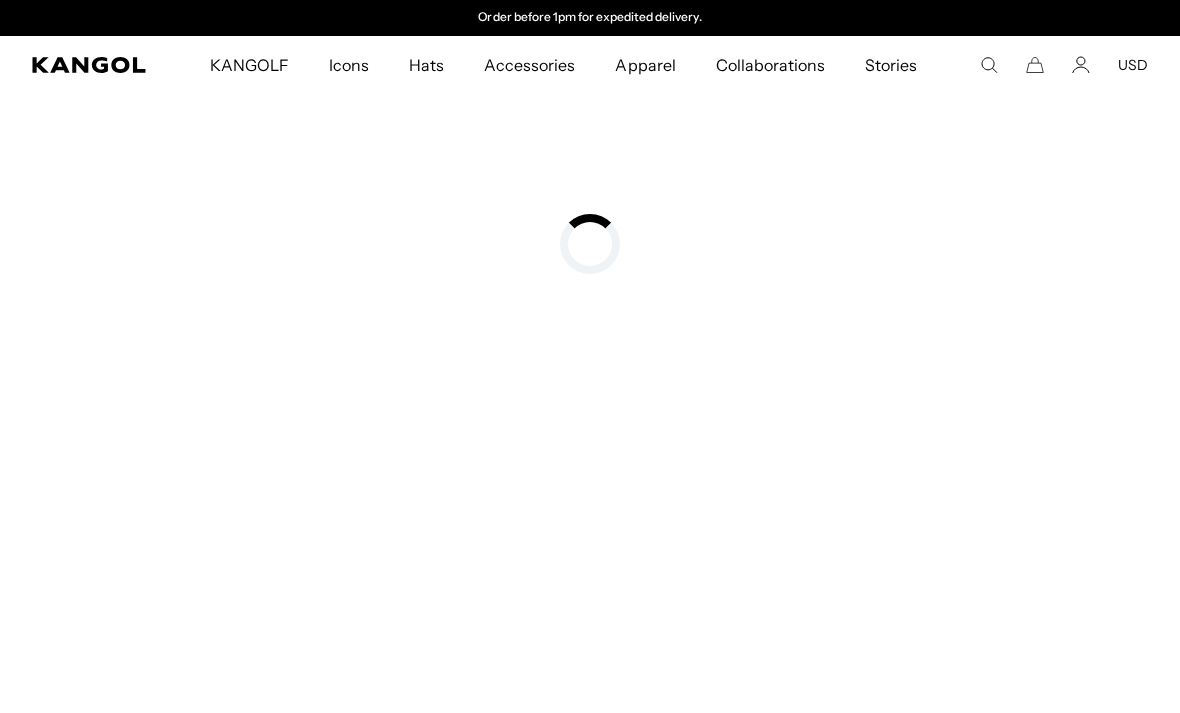 type on "*****" 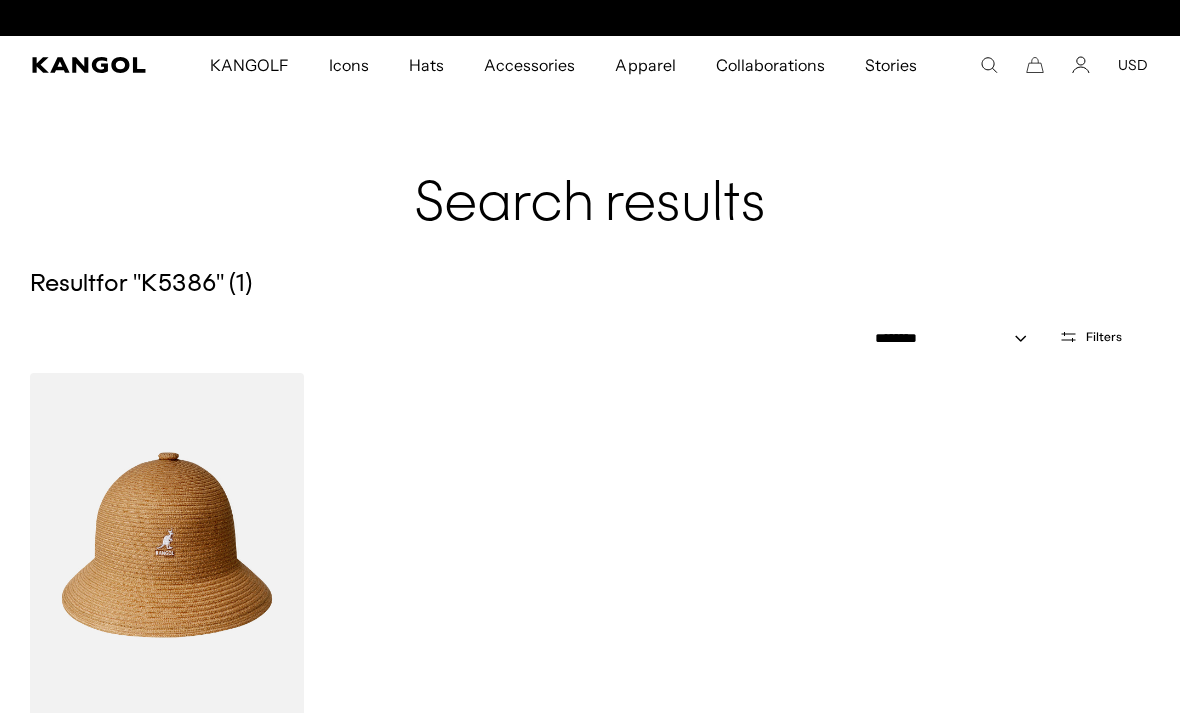 scroll, scrollTop: 0, scrollLeft: 0, axis: both 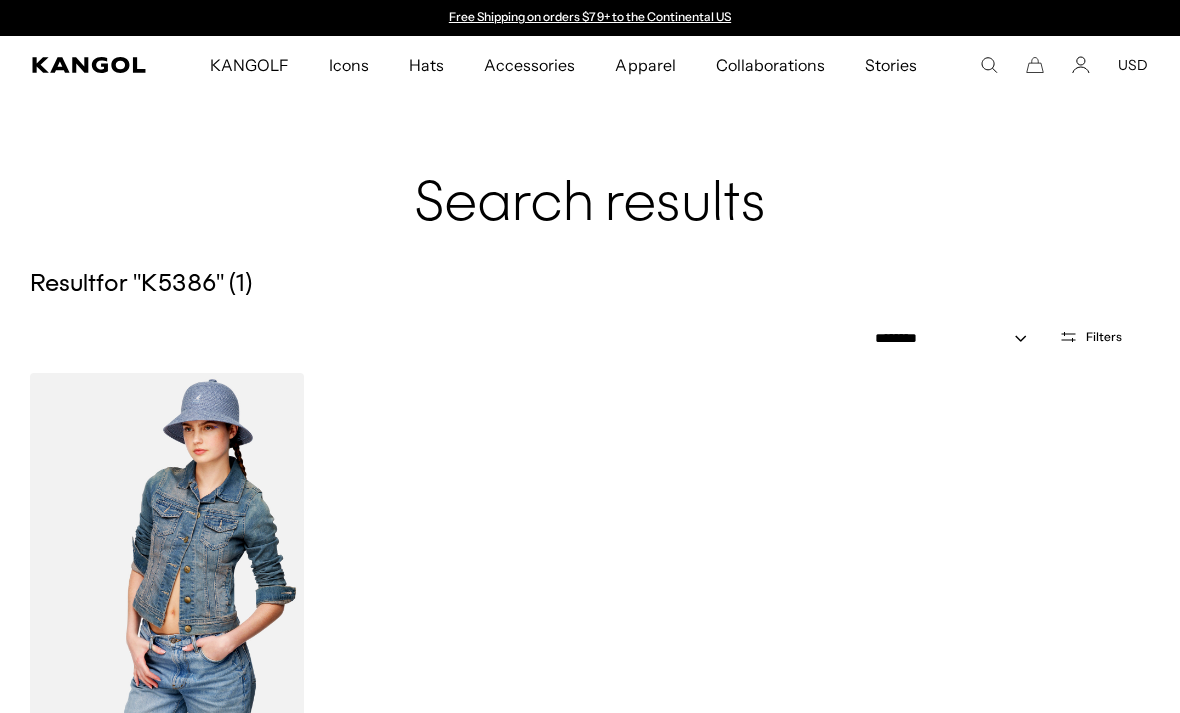 click at bounding box center [167, 545] 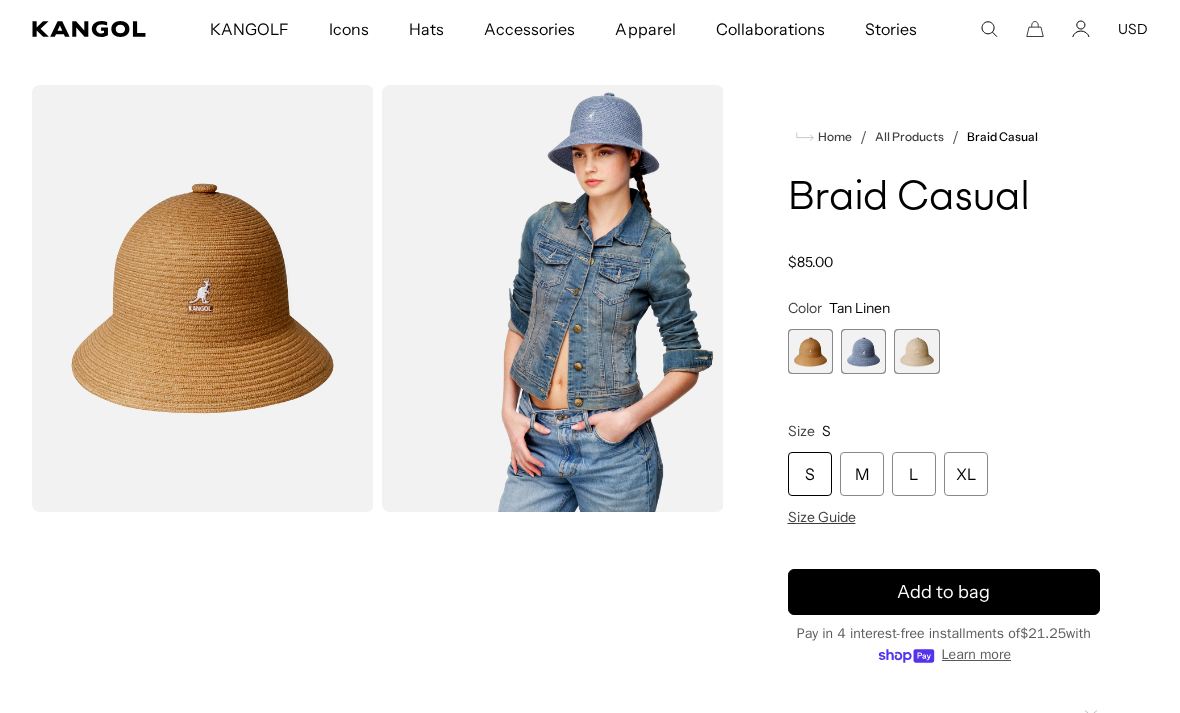 scroll, scrollTop: 0, scrollLeft: 0, axis: both 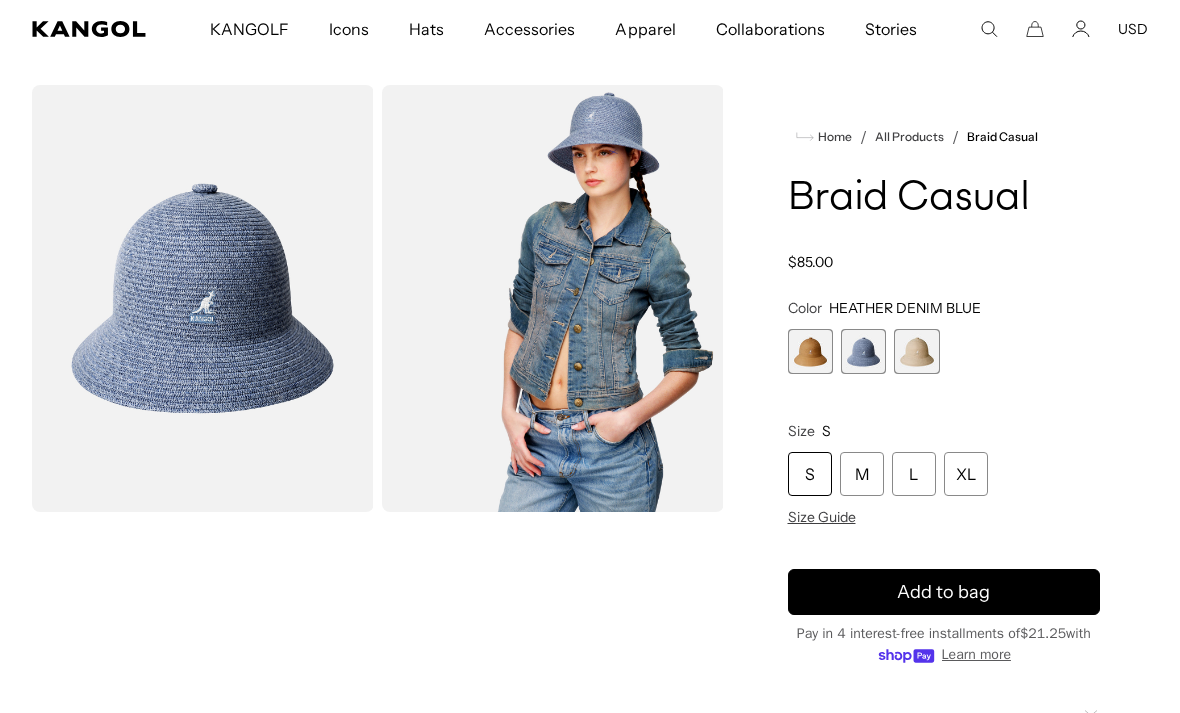 click at bounding box center (916, 351) 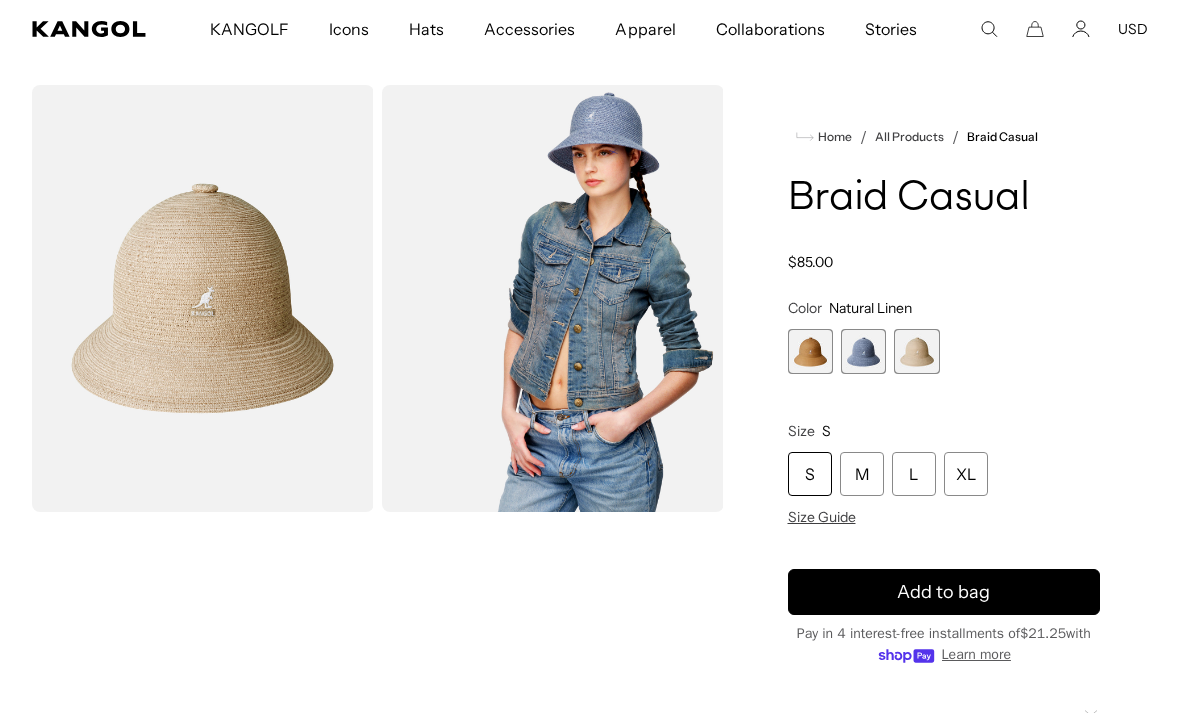 scroll, scrollTop: 0, scrollLeft: 412, axis: horizontal 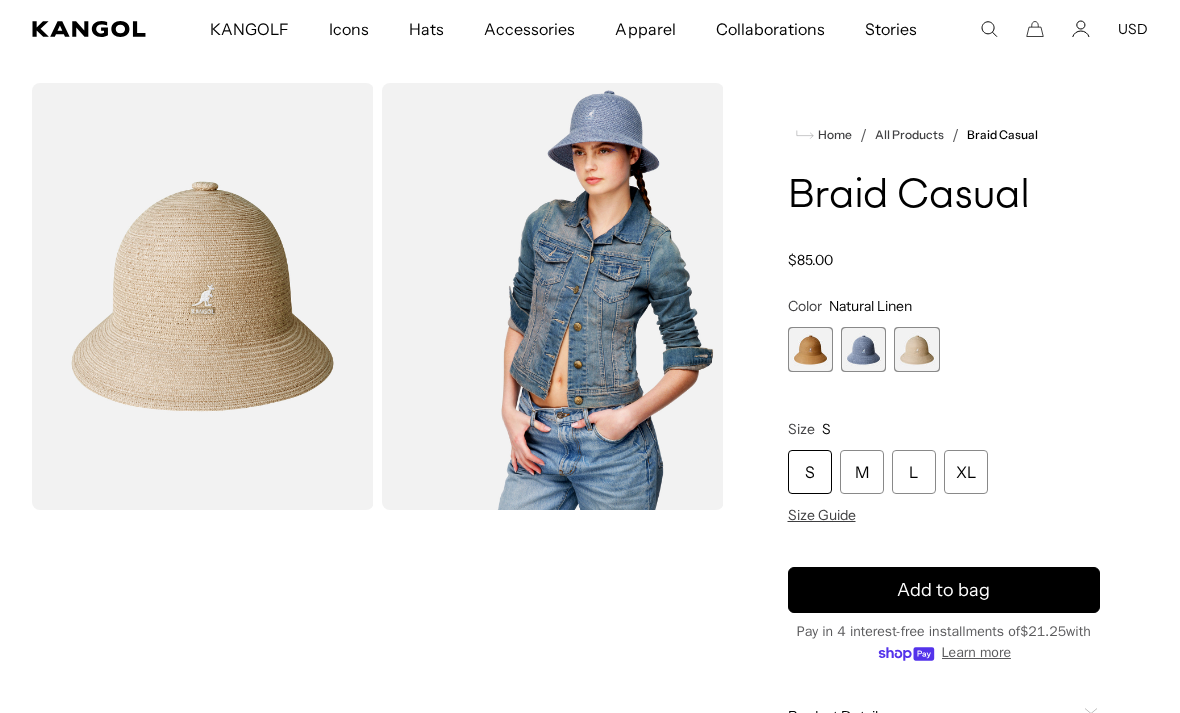 click 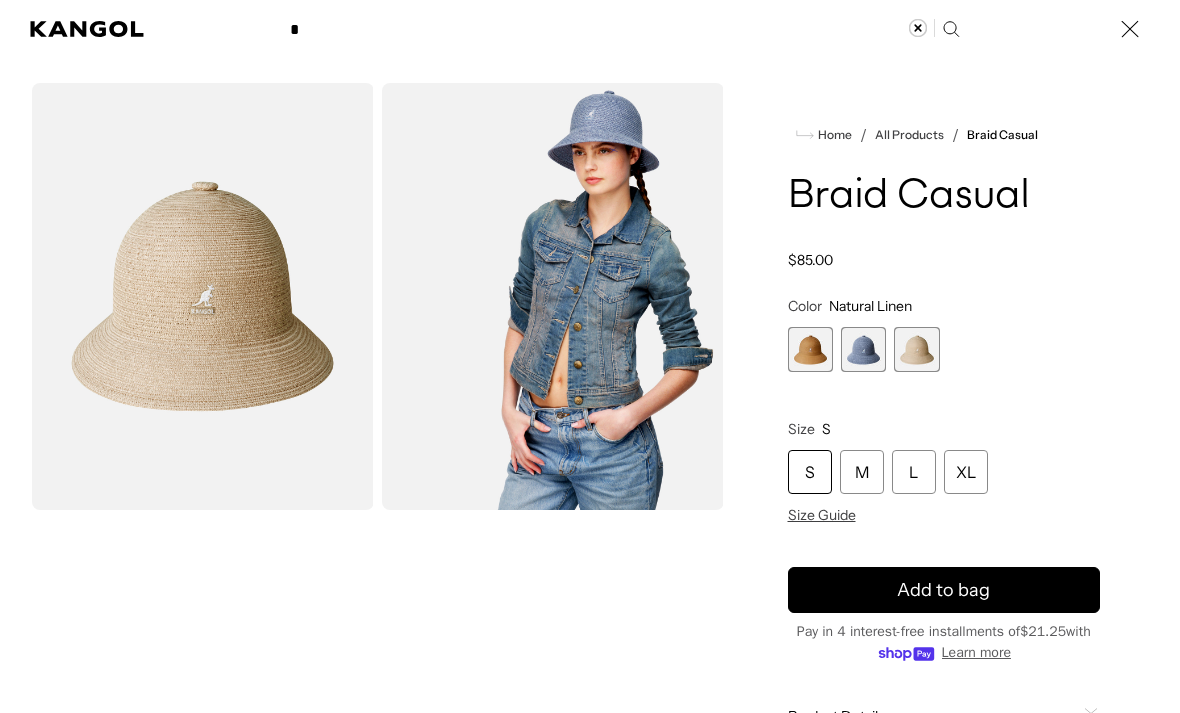 scroll, scrollTop: 0, scrollLeft: 0, axis: both 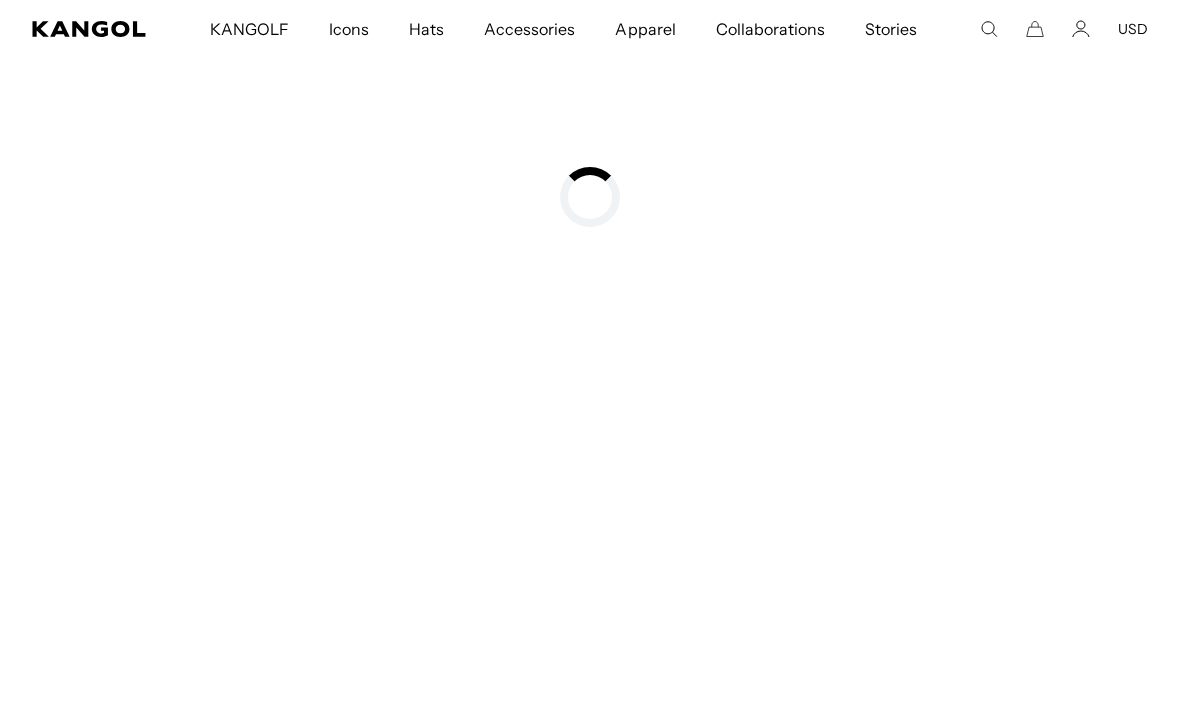 type on "*****" 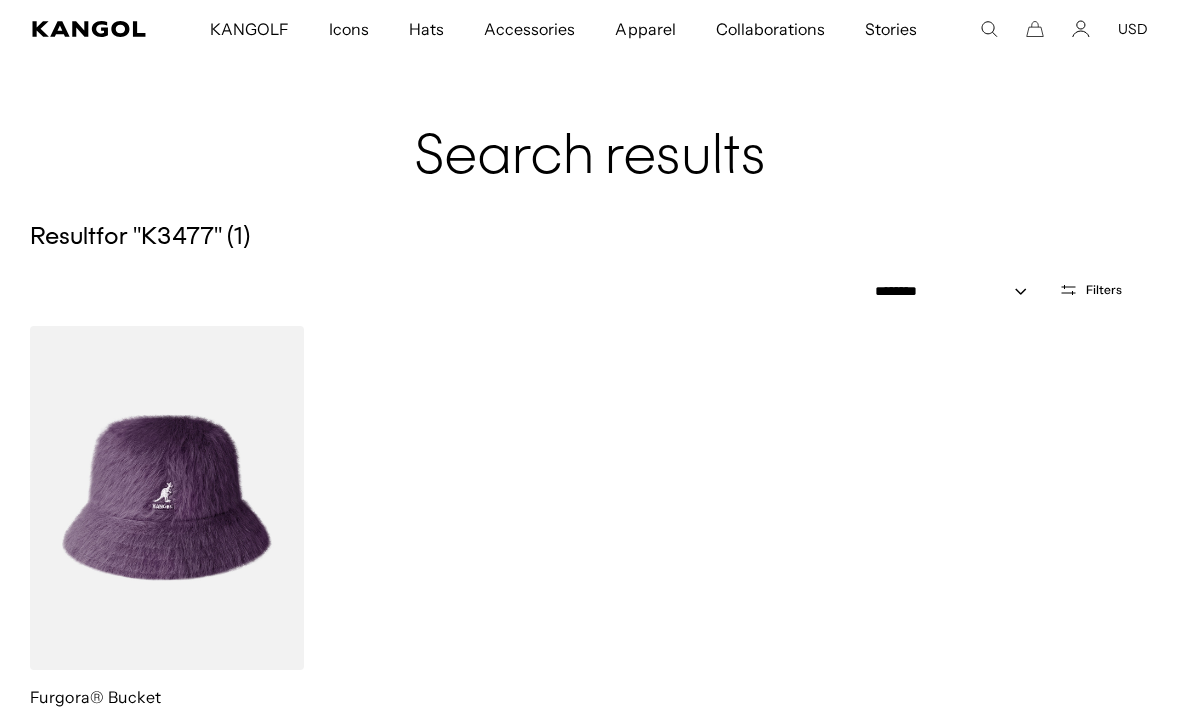 scroll, scrollTop: 0, scrollLeft: 412, axis: horizontal 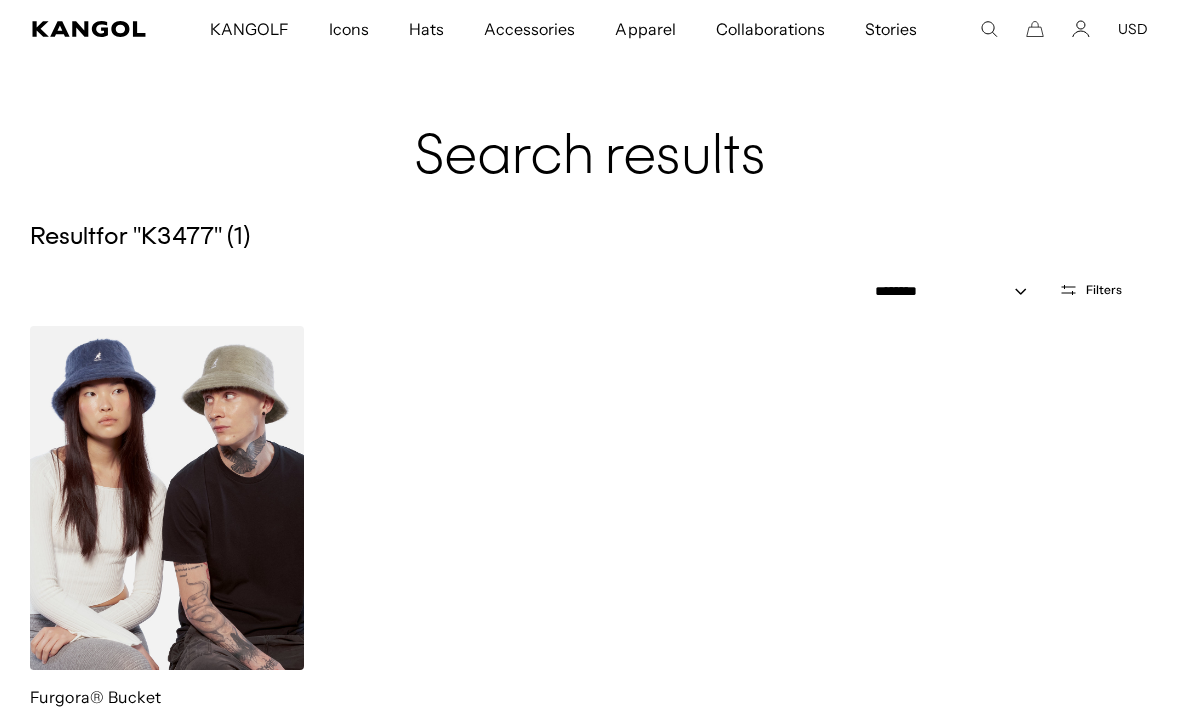 click at bounding box center (167, 498) 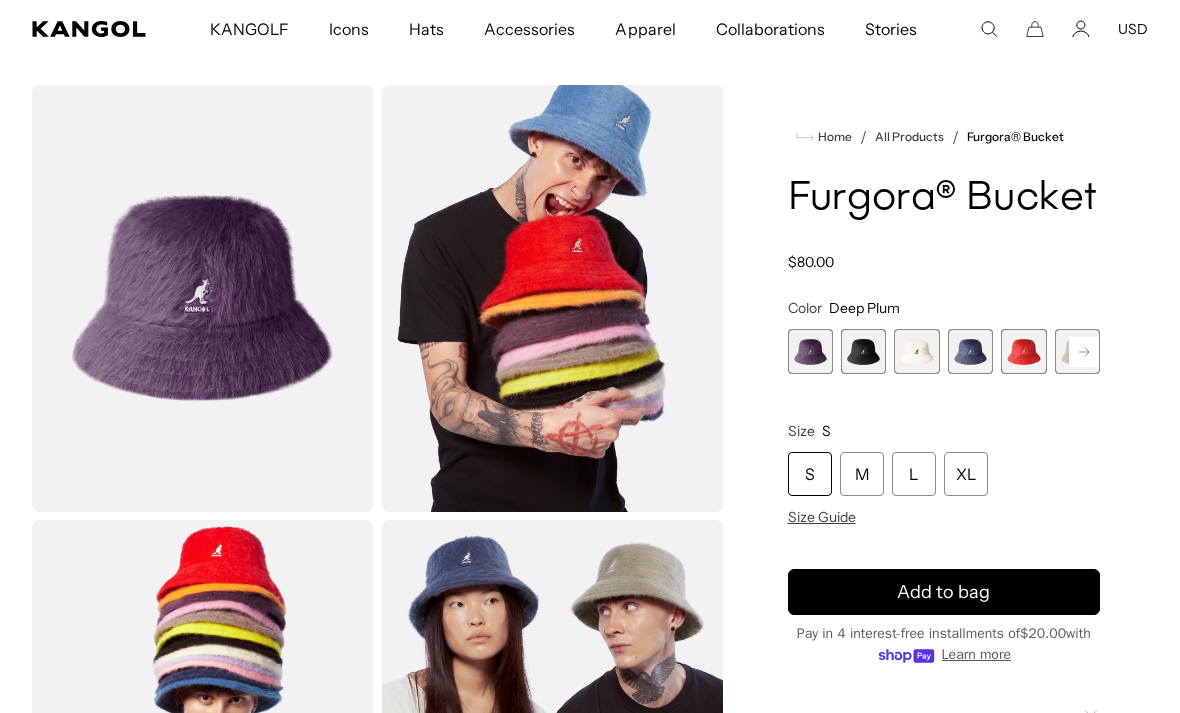 scroll, scrollTop: 0, scrollLeft: 0, axis: both 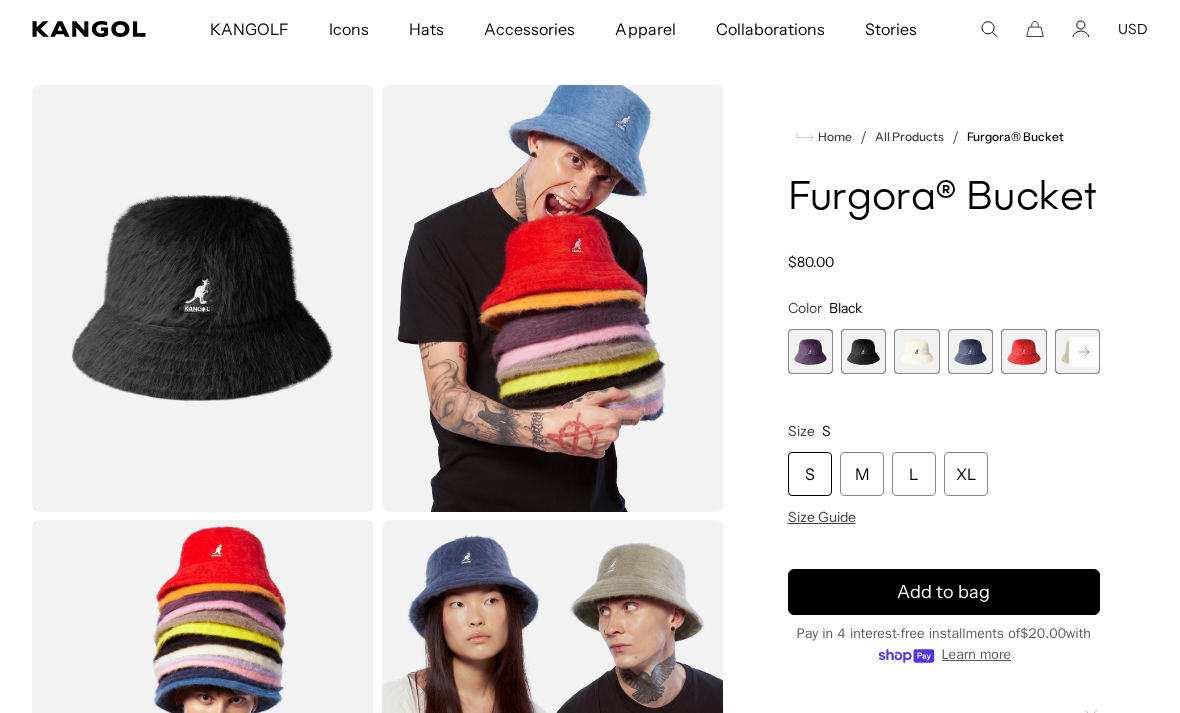click at bounding box center [916, 351] 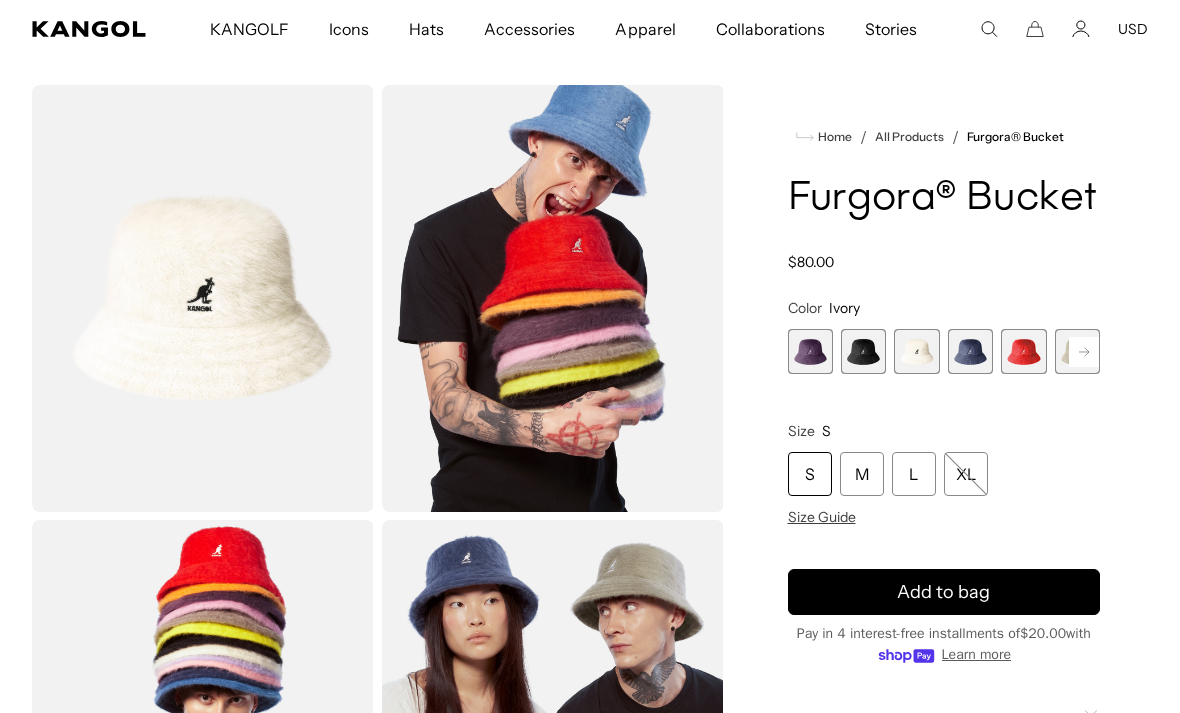 scroll, scrollTop: 0, scrollLeft: 0, axis: both 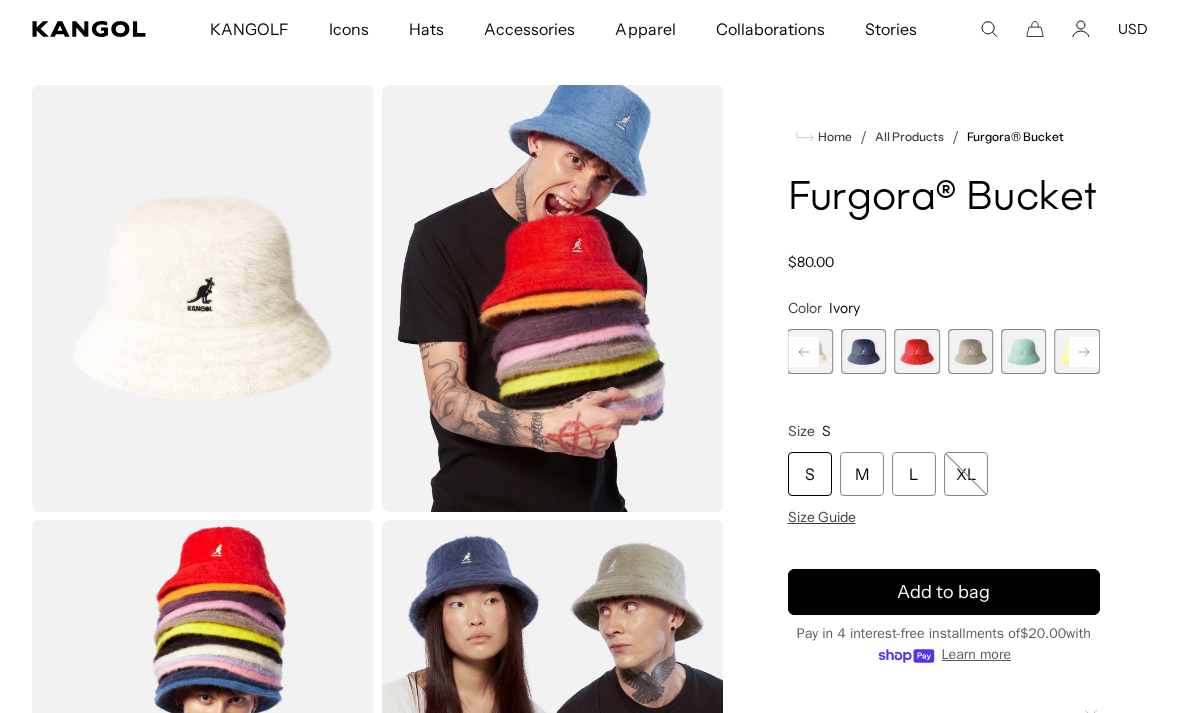 click at bounding box center (970, 351) 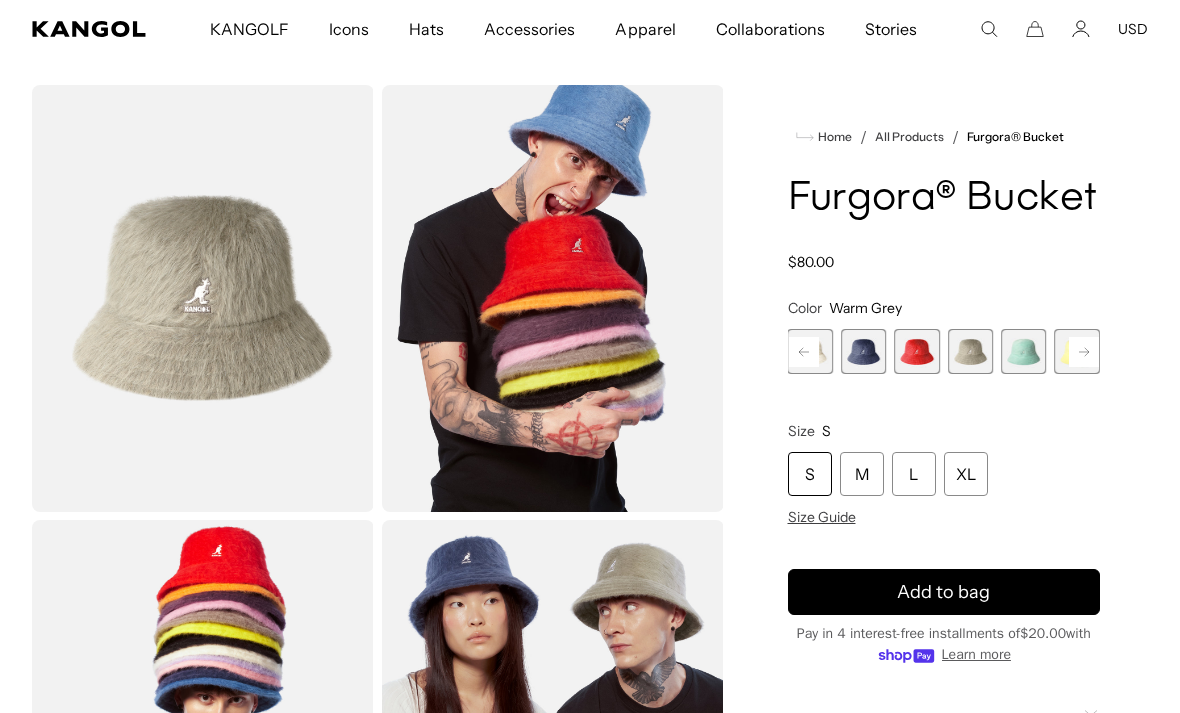 click at bounding box center [863, 351] 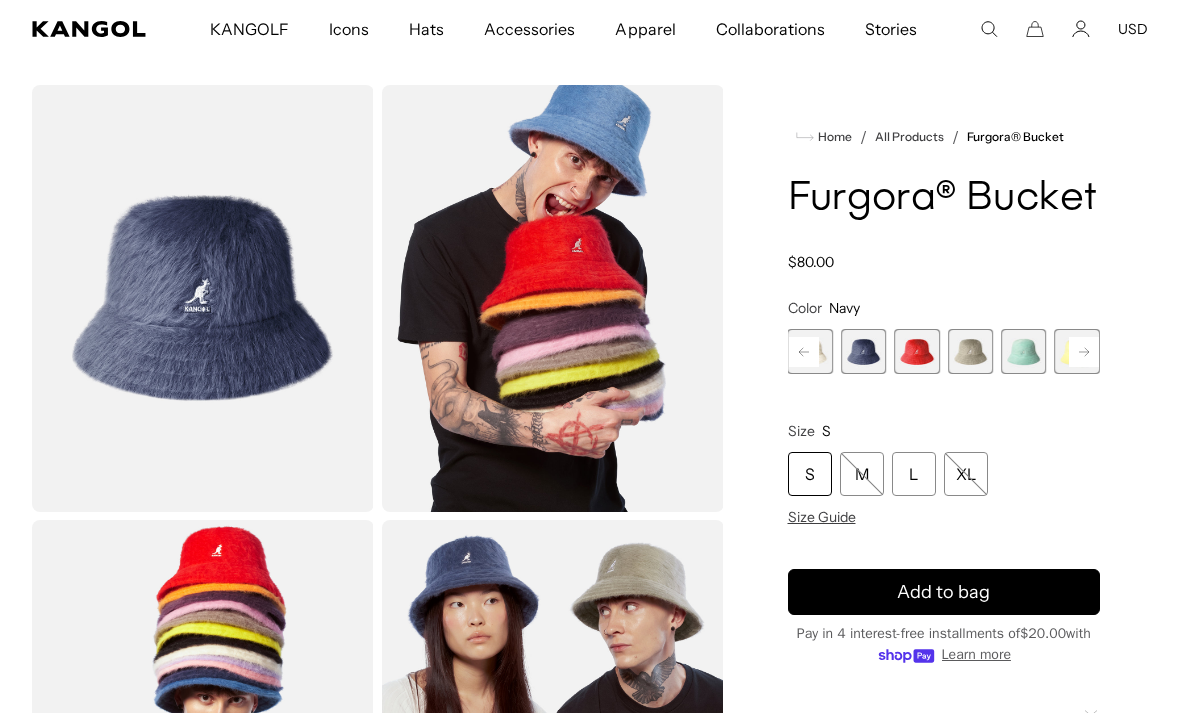 click at bounding box center (916, 351) 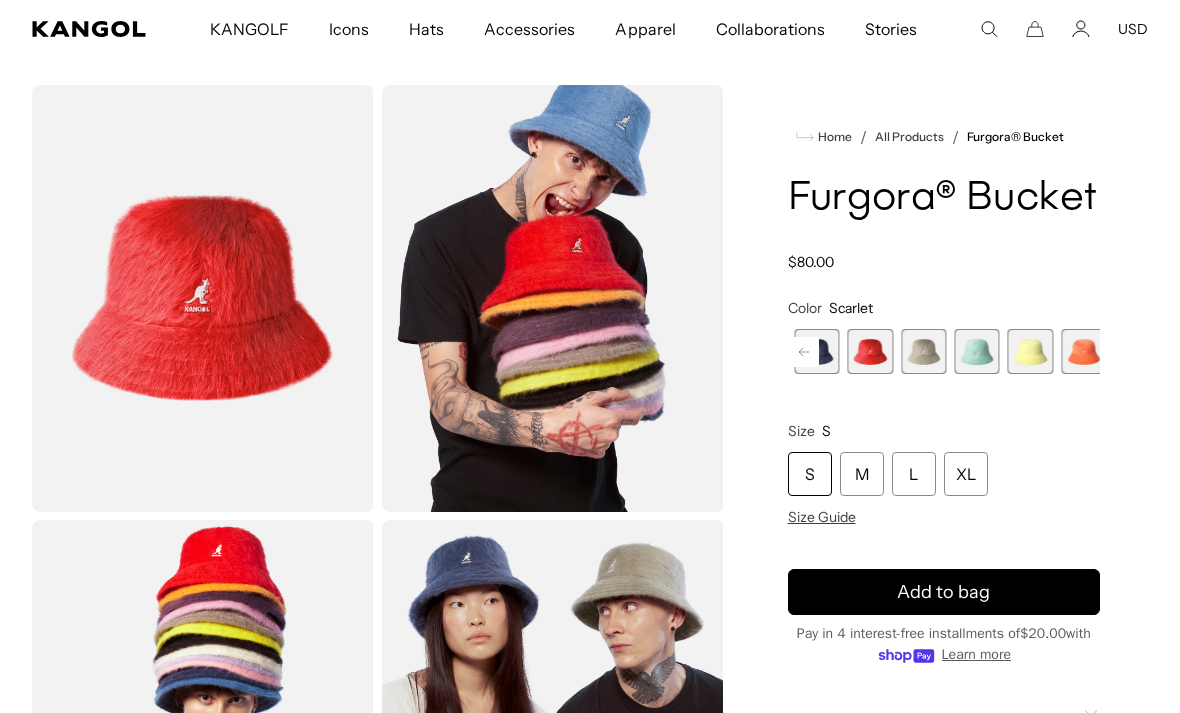 scroll, scrollTop: 0, scrollLeft: 0, axis: both 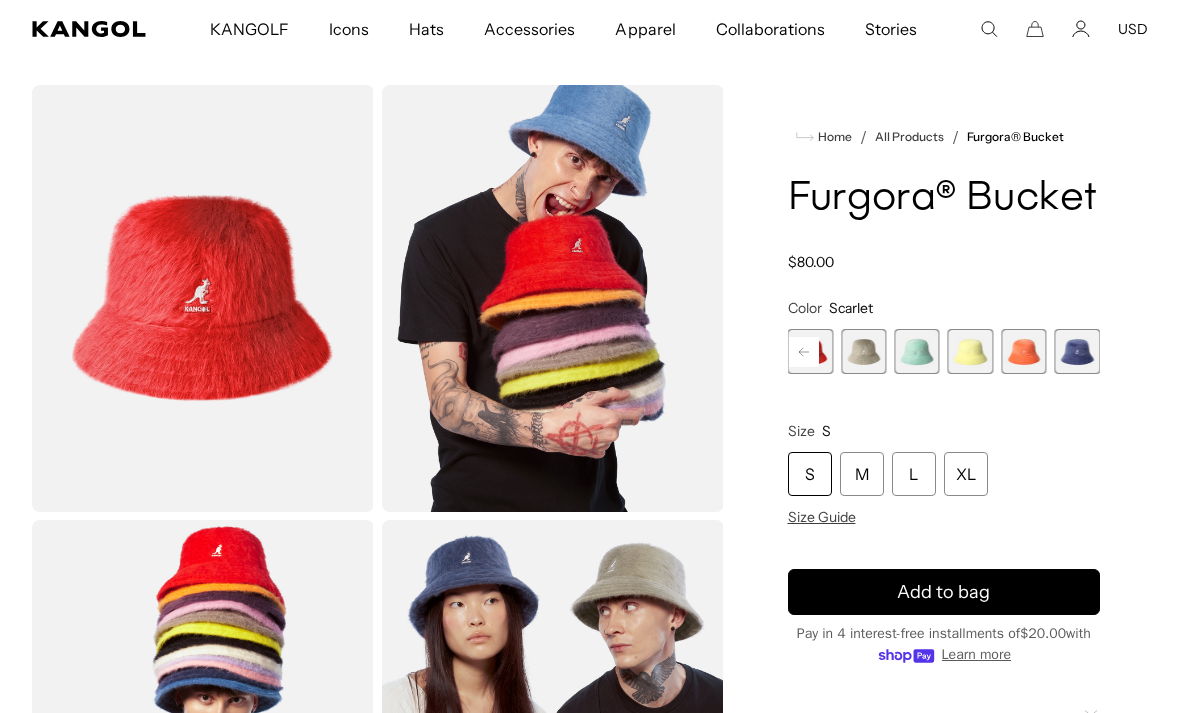 click at bounding box center (1023, 351) 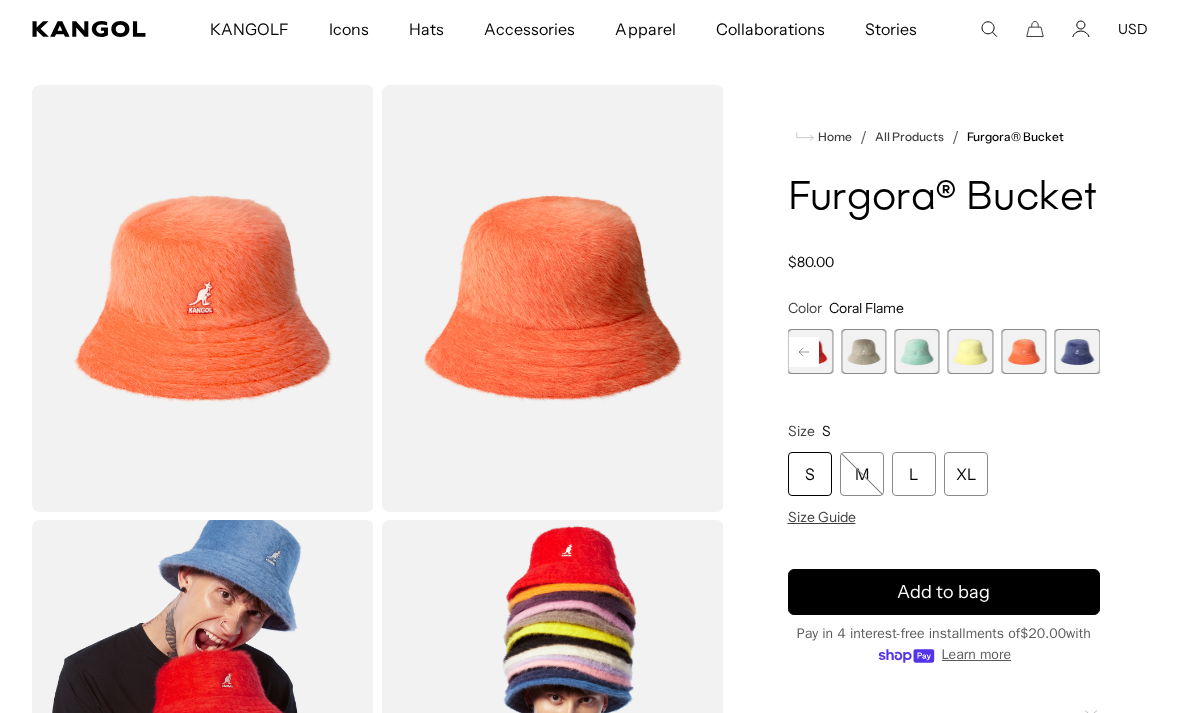 click at bounding box center [1077, 351] 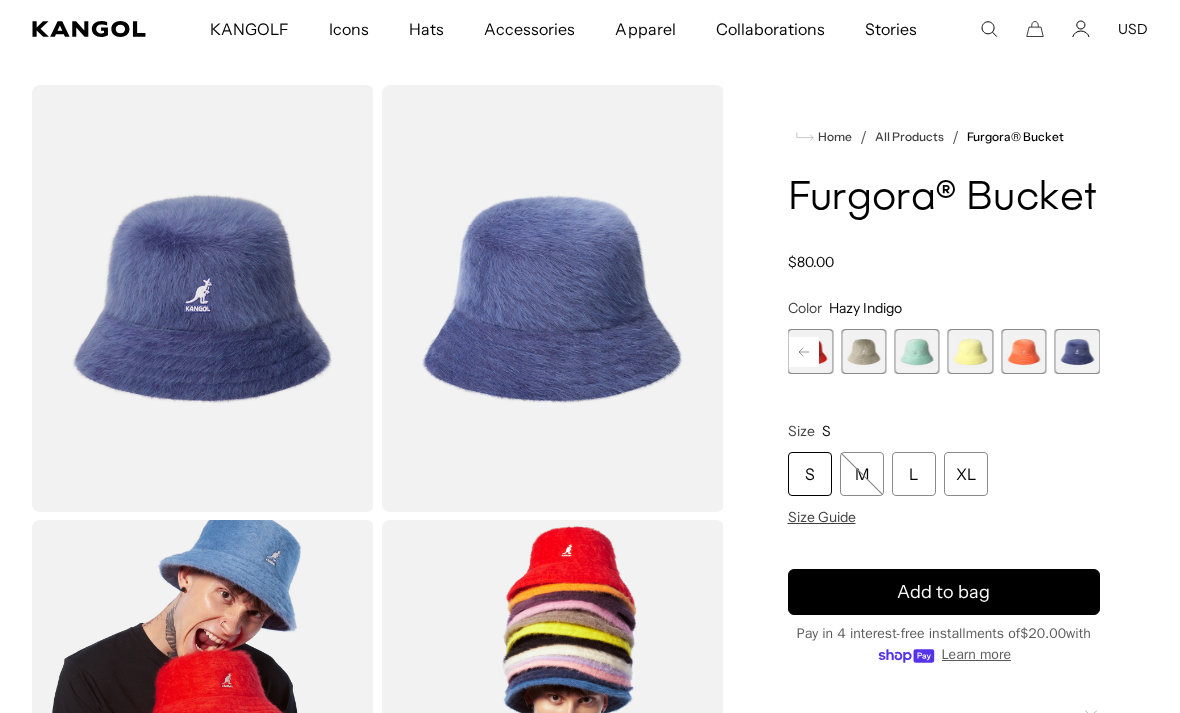 scroll, scrollTop: 0, scrollLeft: 412, axis: horizontal 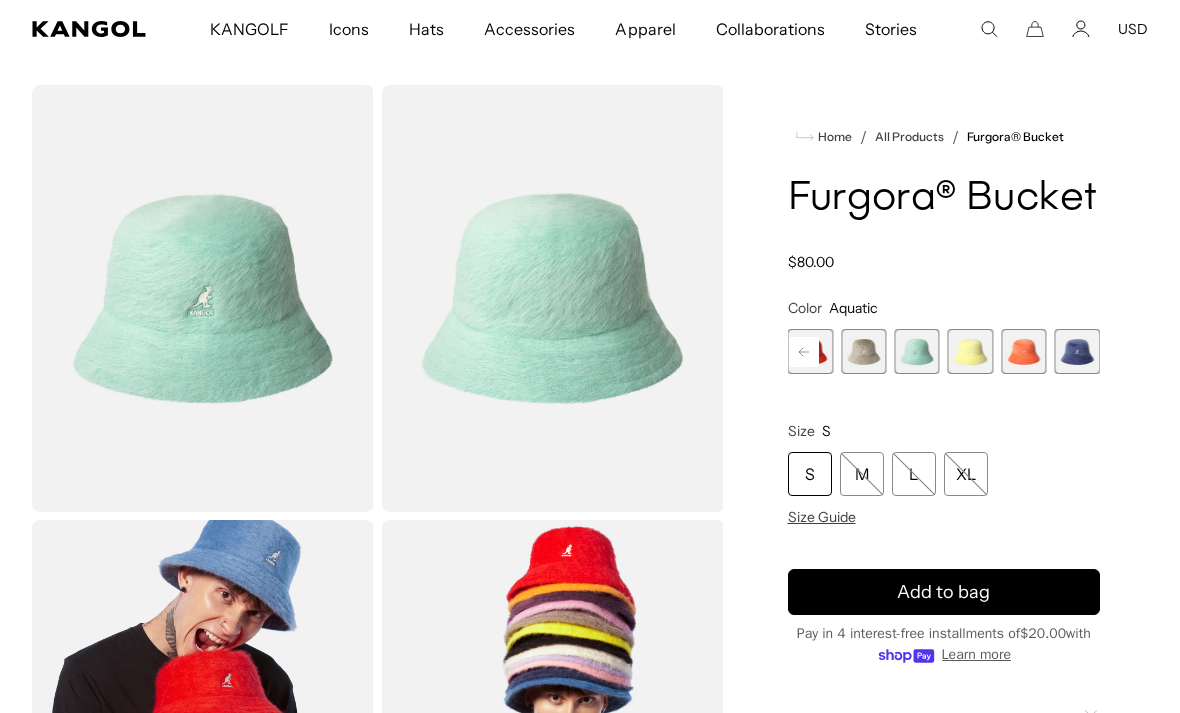 click at bounding box center (863, 351) 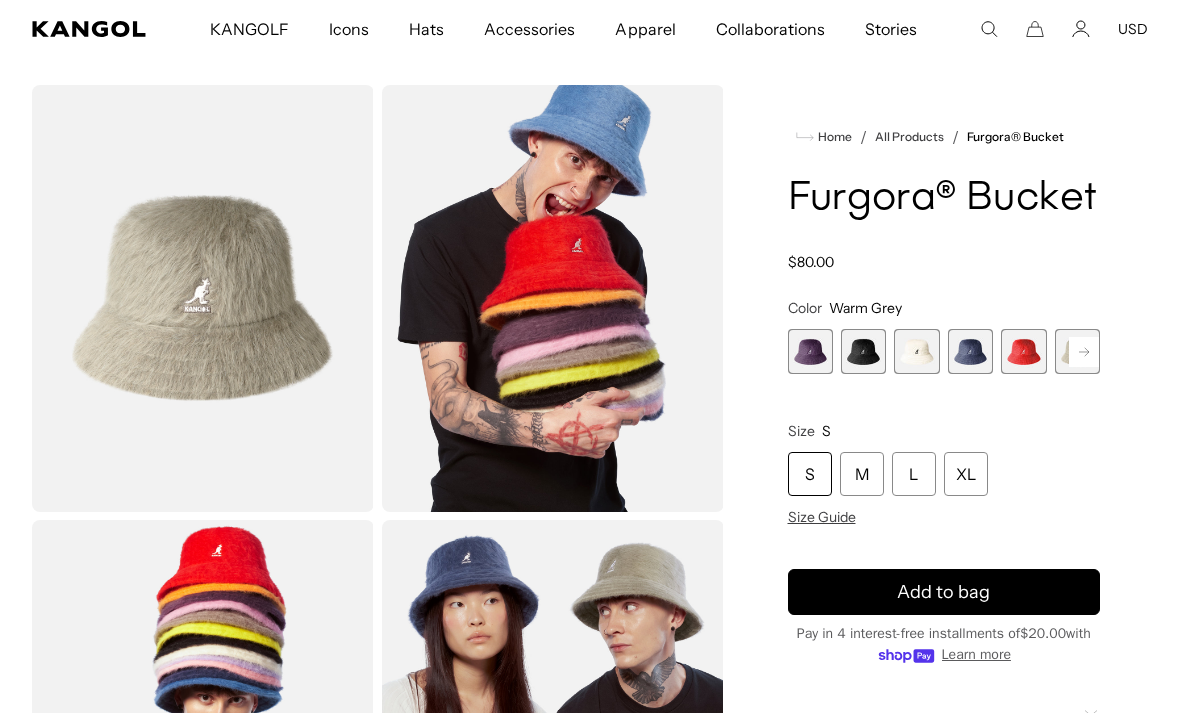 click at bounding box center (1023, 351) 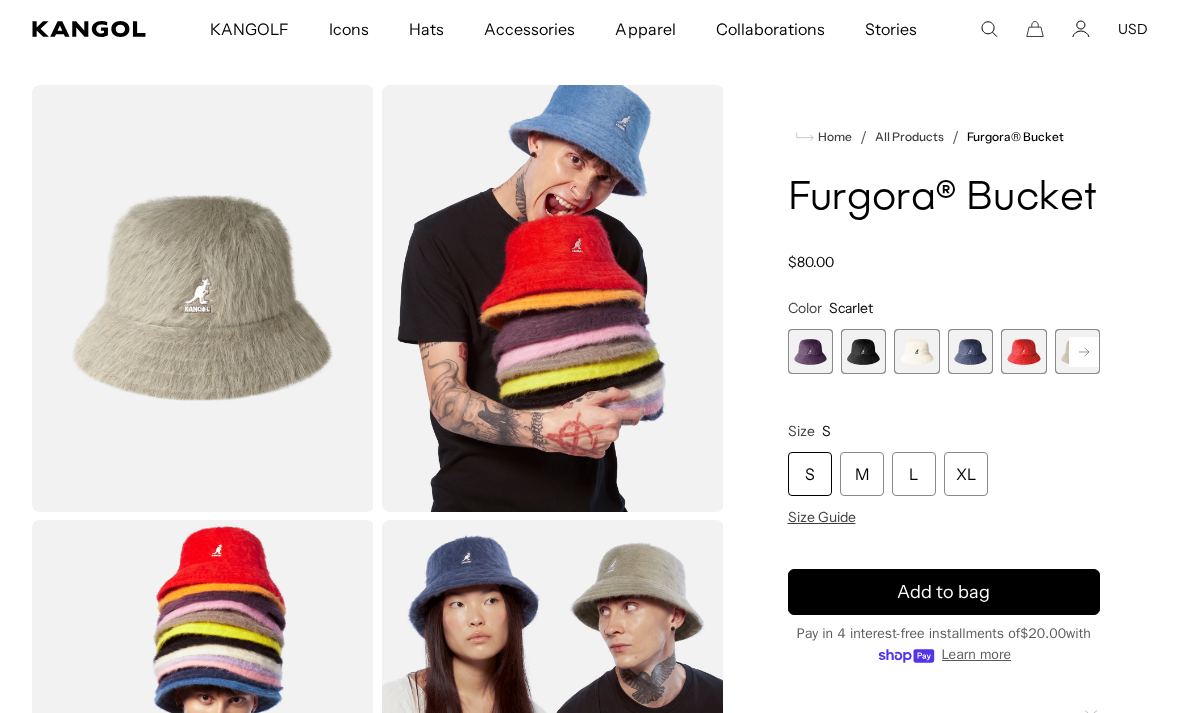 scroll, scrollTop: 0, scrollLeft: 0, axis: both 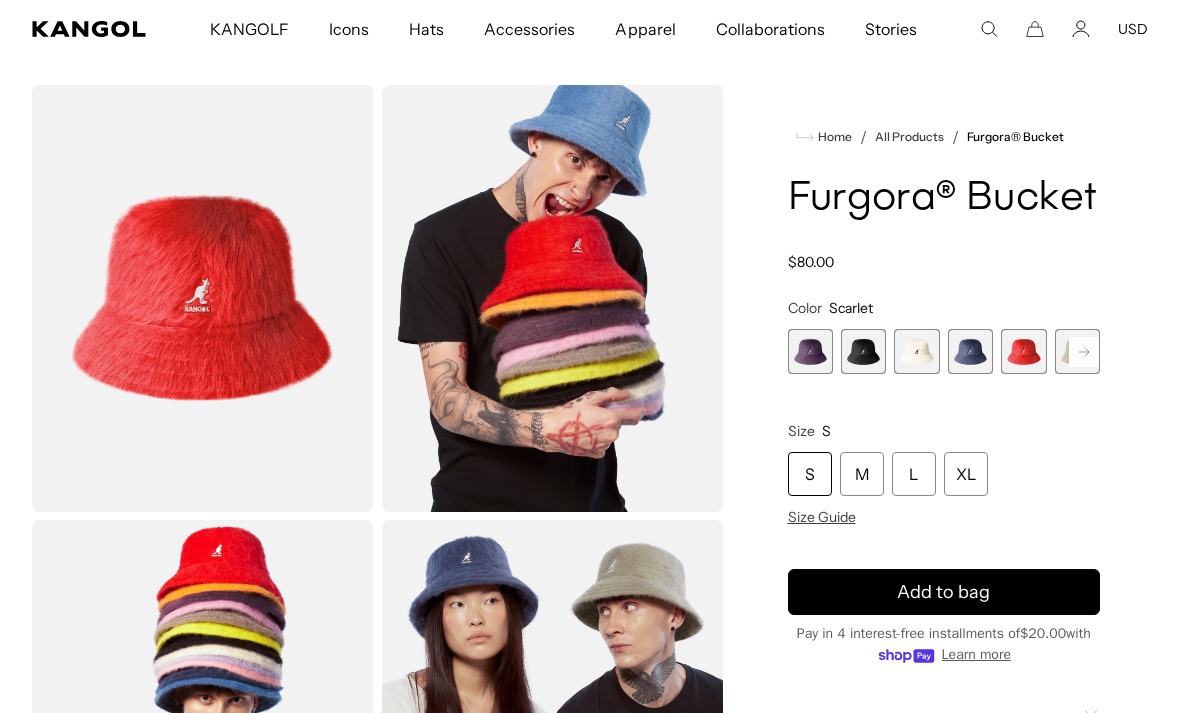 click at bounding box center (970, 351) 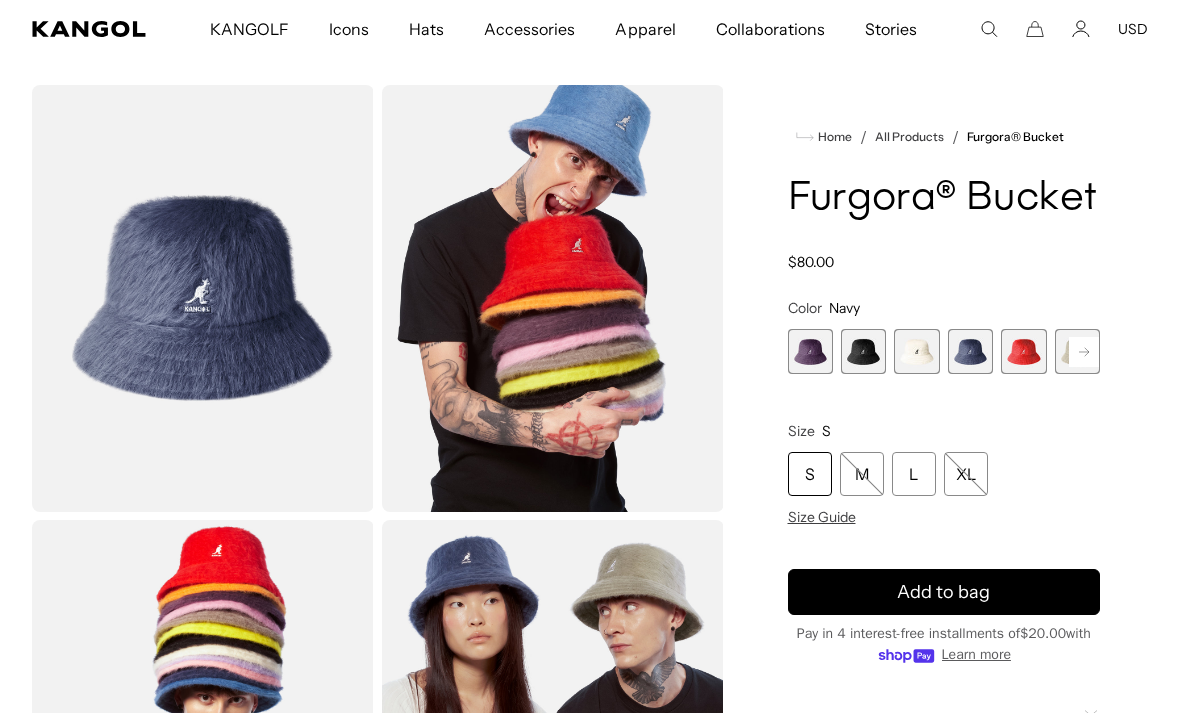 click at bounding box center (916, 351) 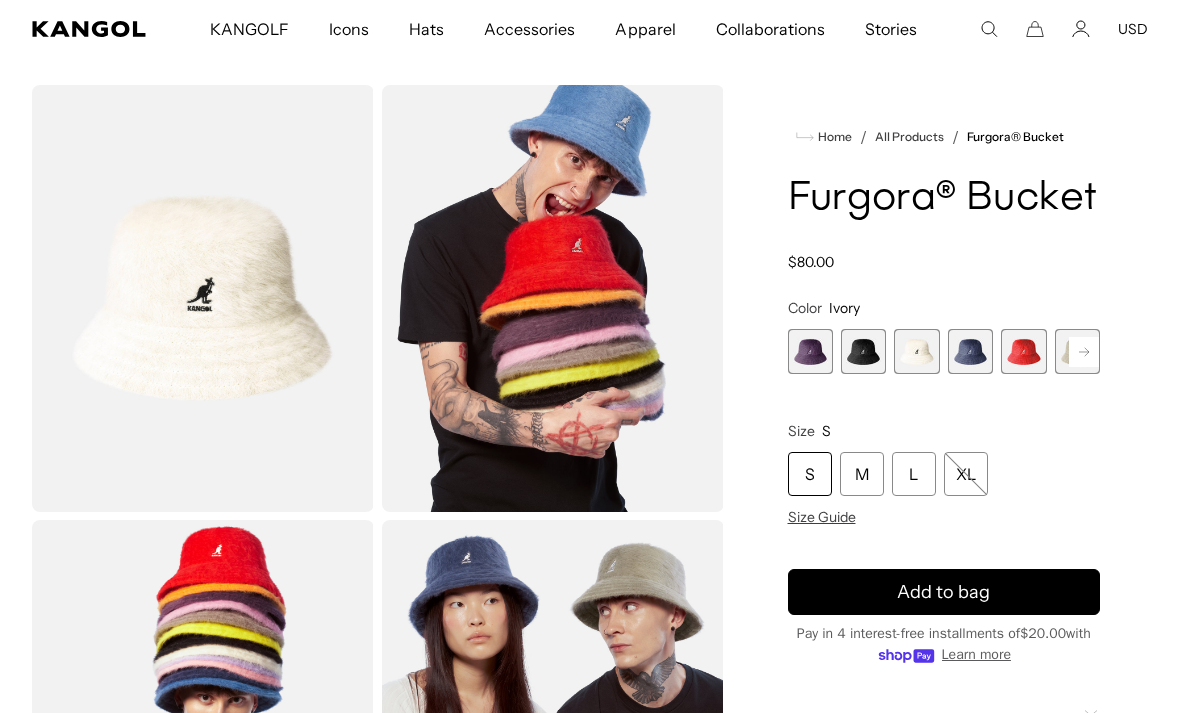 click at bounding box center (863, 351) 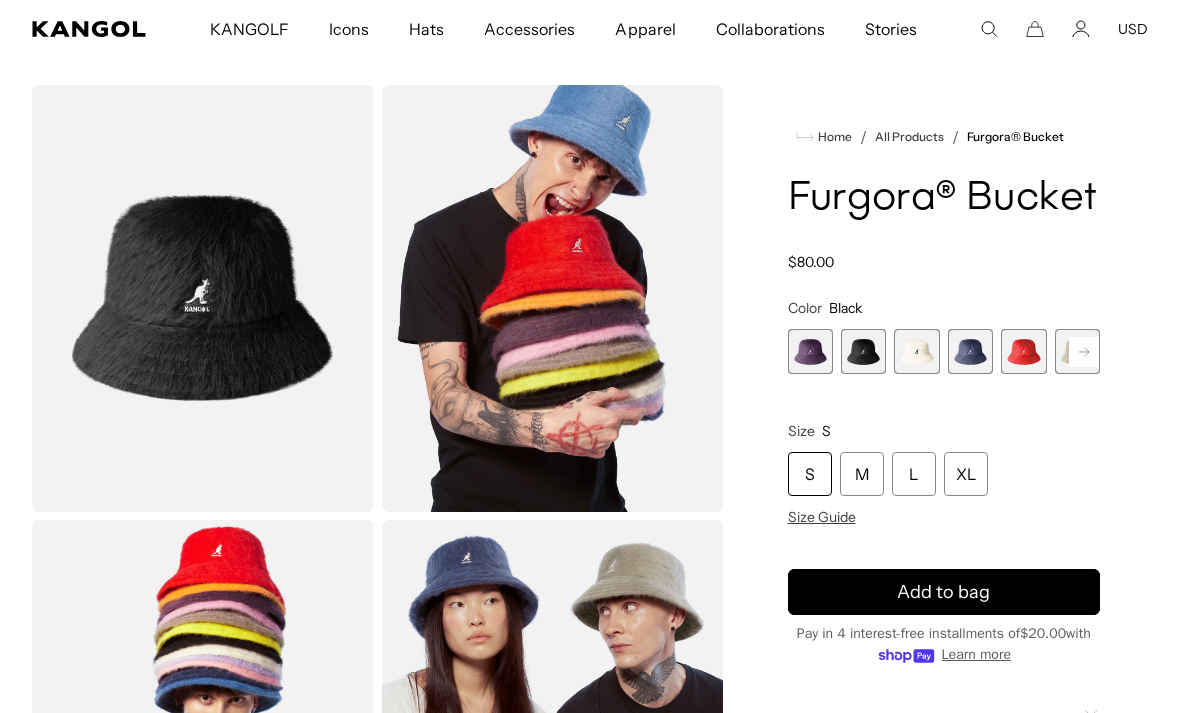click at bounding box center [810, 351] 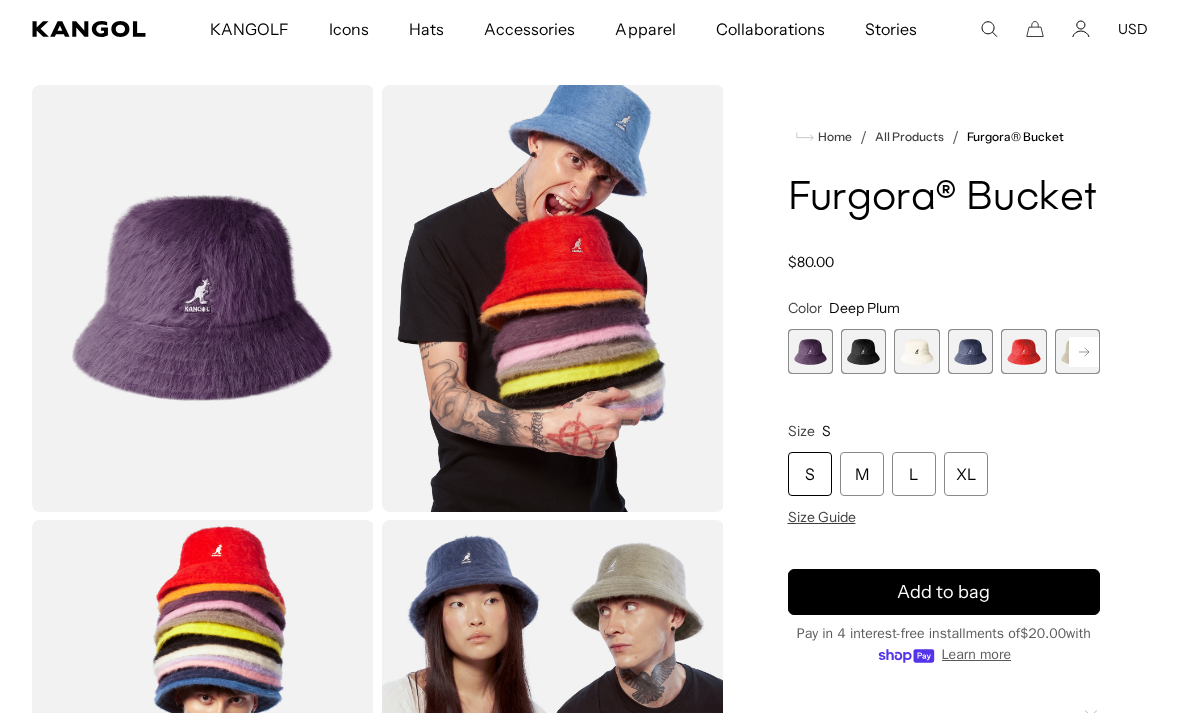 scroll, scrollTop: 0, scrollLeft: 412, axis: horizontal 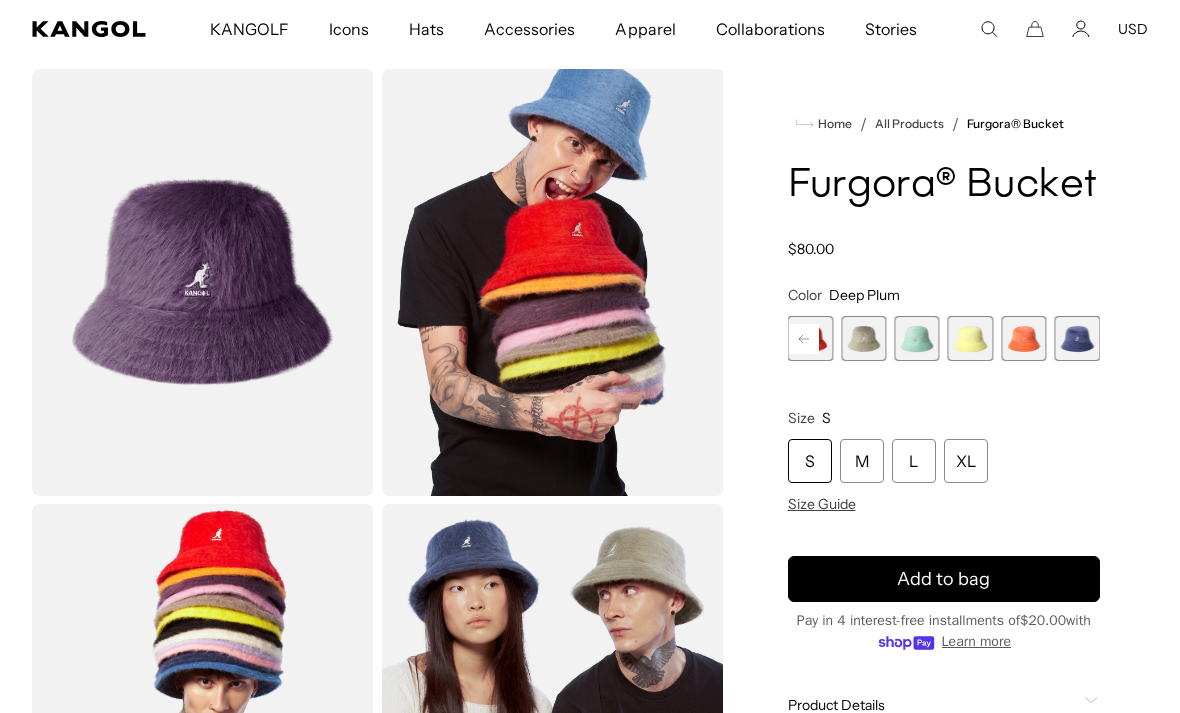 click at bounding box center [1023, 338] 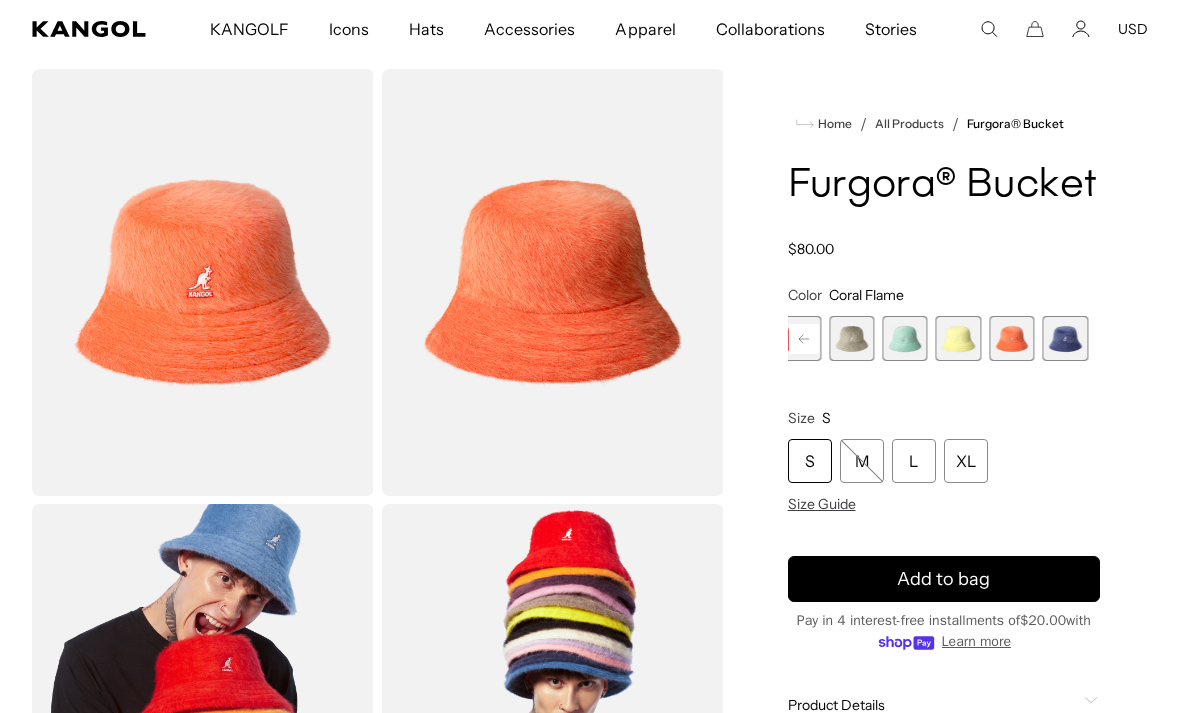 scroll, scrollTop: 0, scrollLeft: 0, axis: both 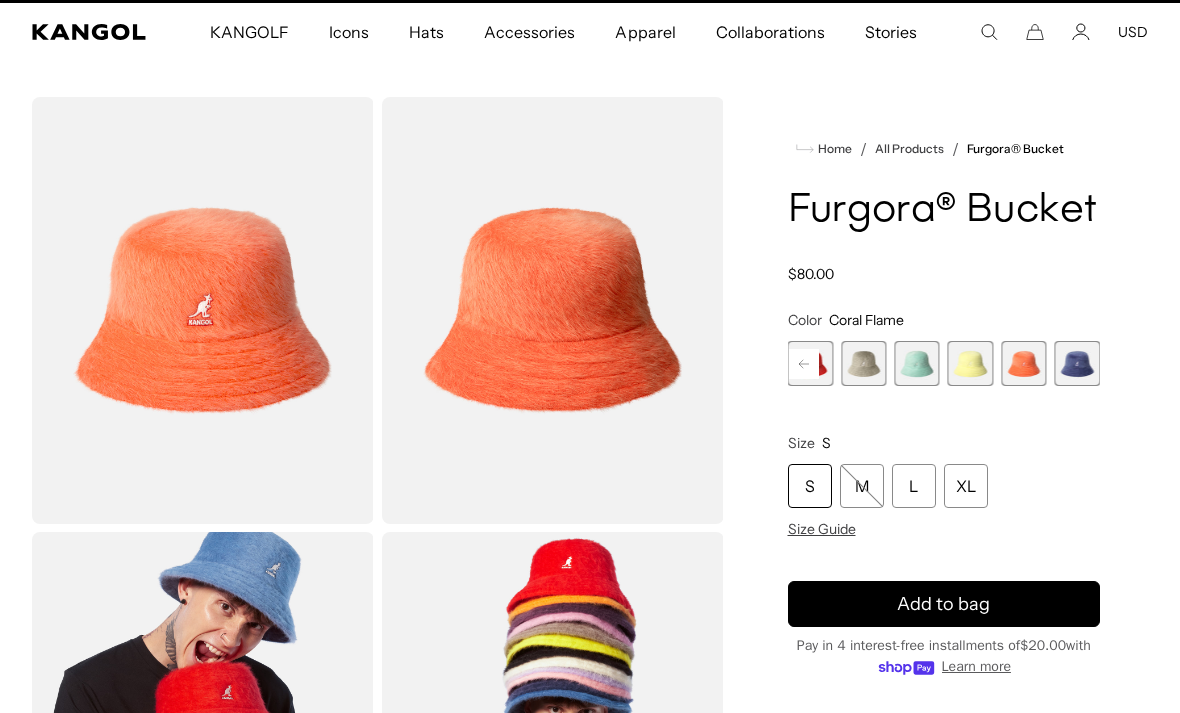 click at bounding box center (1077, 363) 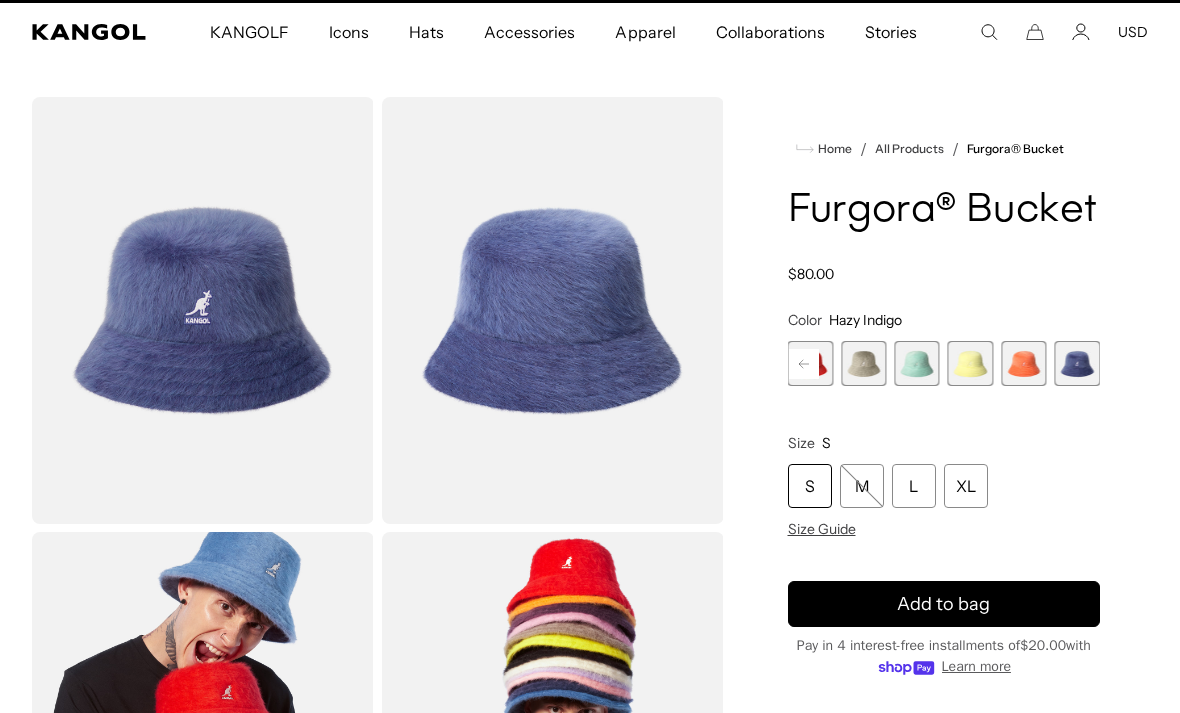 scroll, scrollTop: 0, scrollLeft: 412, axis: horizontal 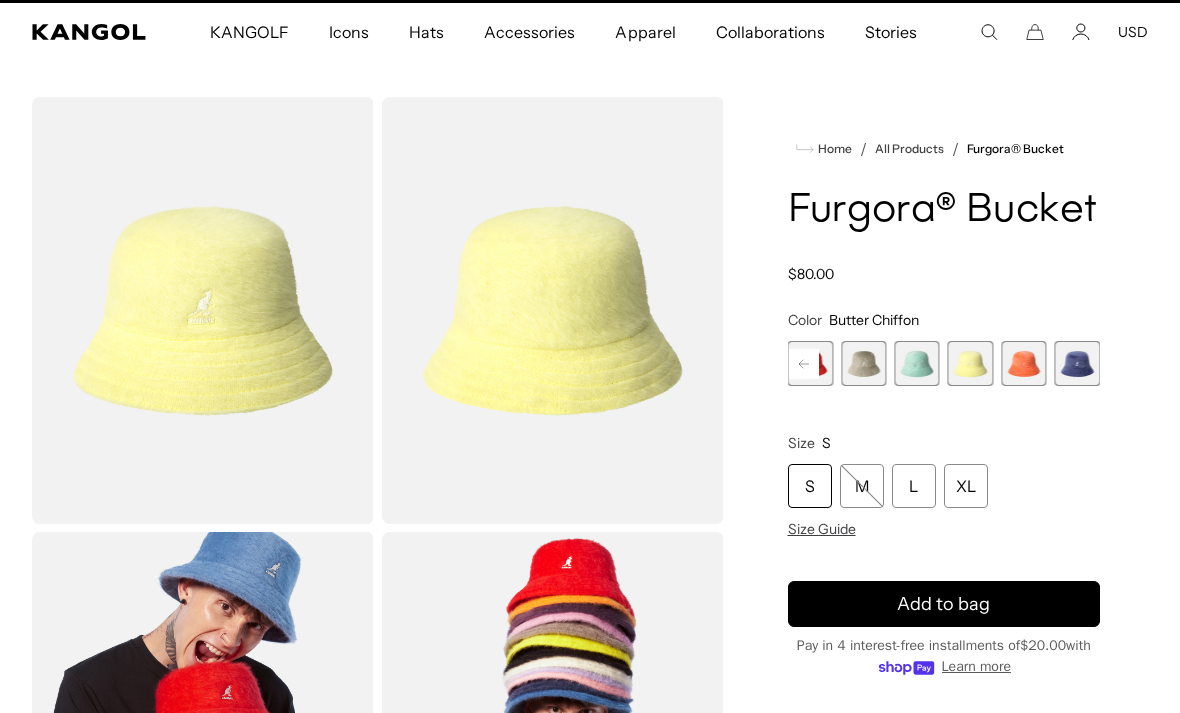 click at bounding box center [916, 363] 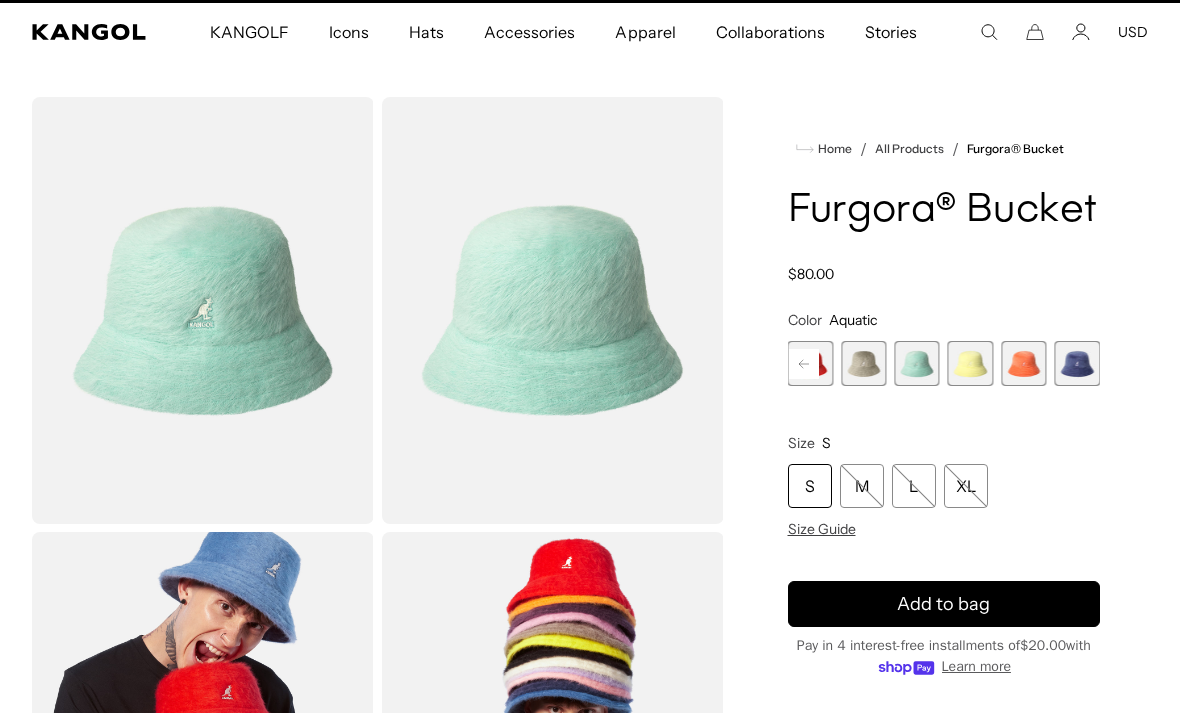 click at bounding box center [863, 363] 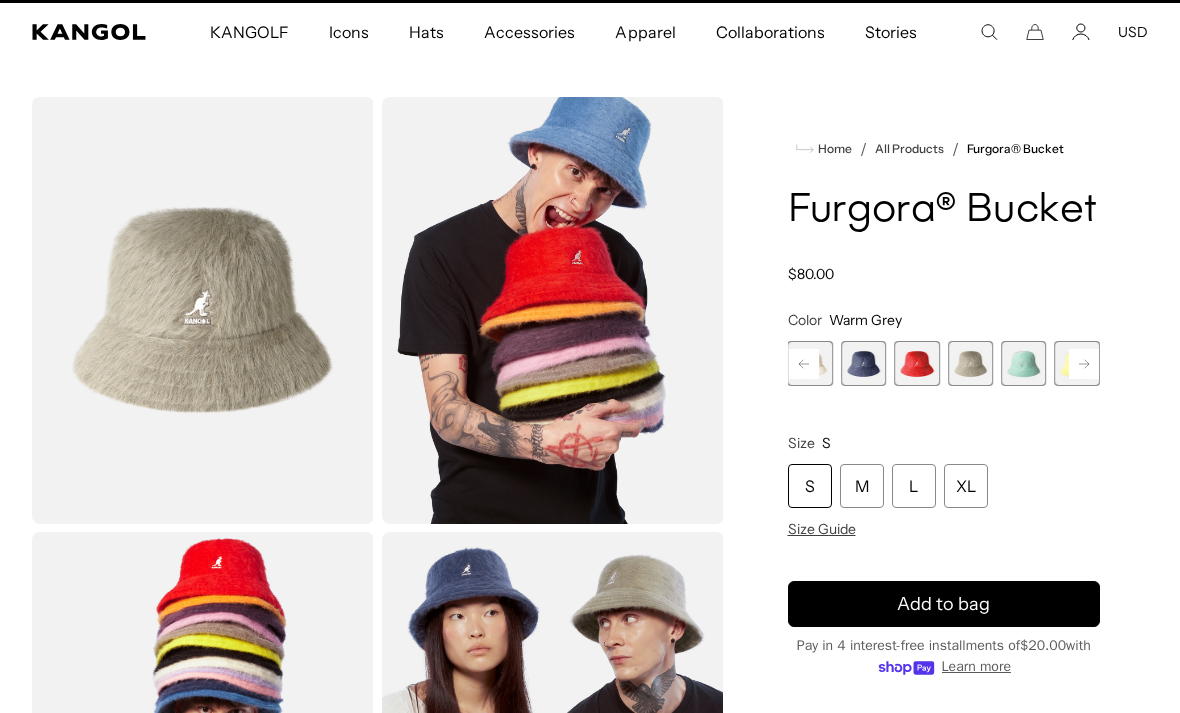 click at bounding box center [916, 363] 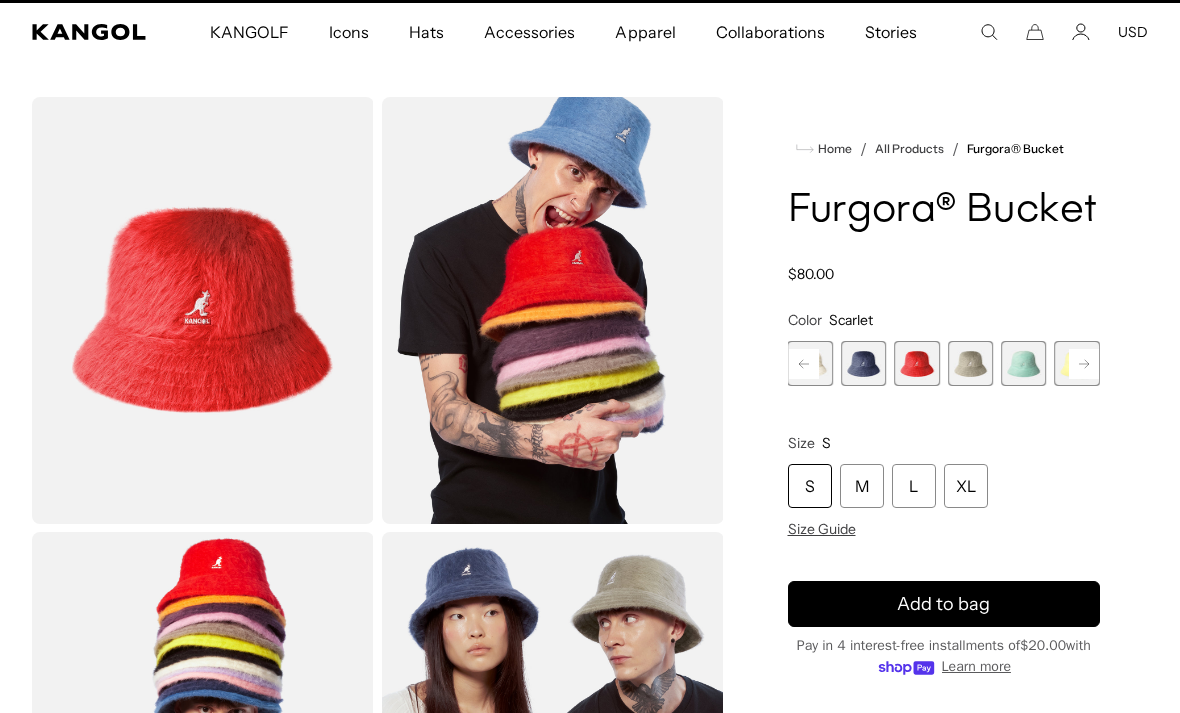 scroll, scrollTop: 0, scrollLeft: 0, axis: both 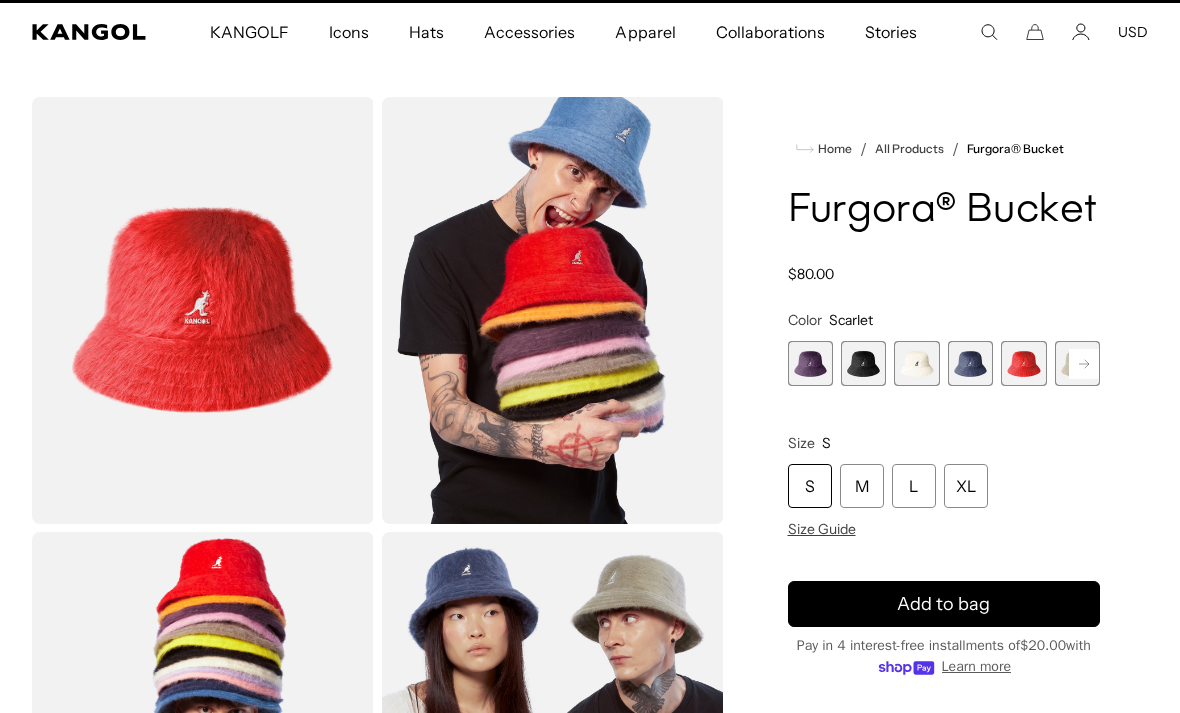 click at bounding box center [970, 363] 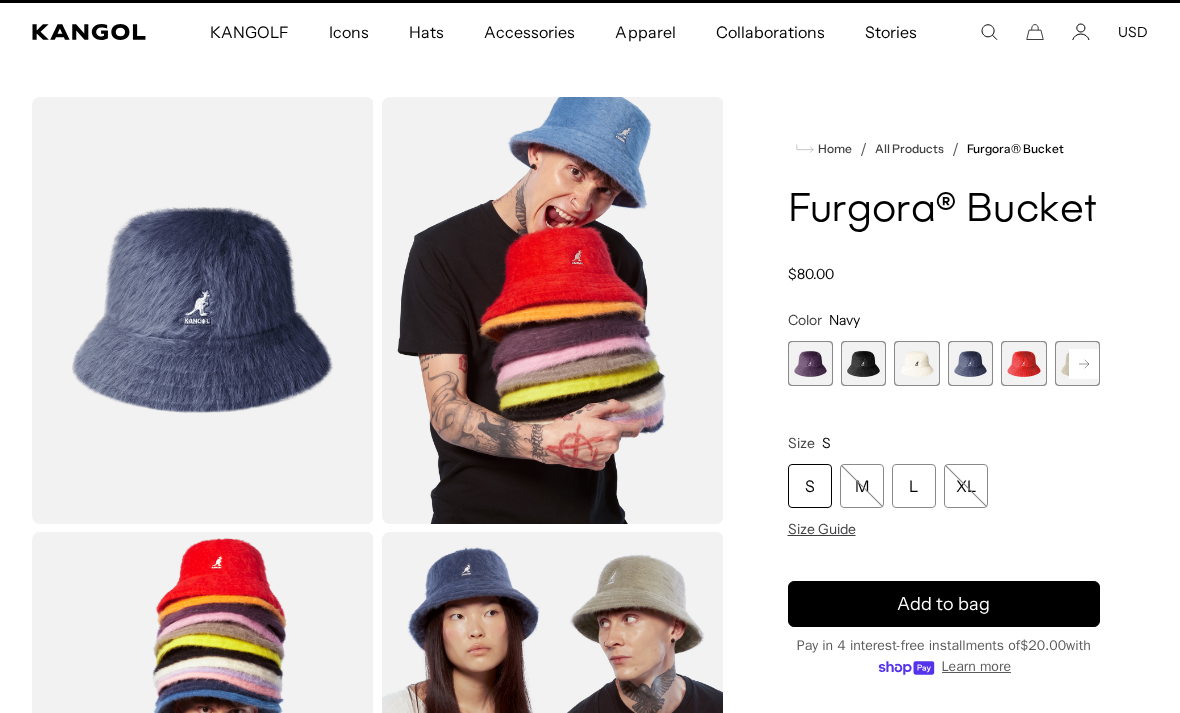 scroll, scrollTop: 0, scrollLeft: 0, axis: both 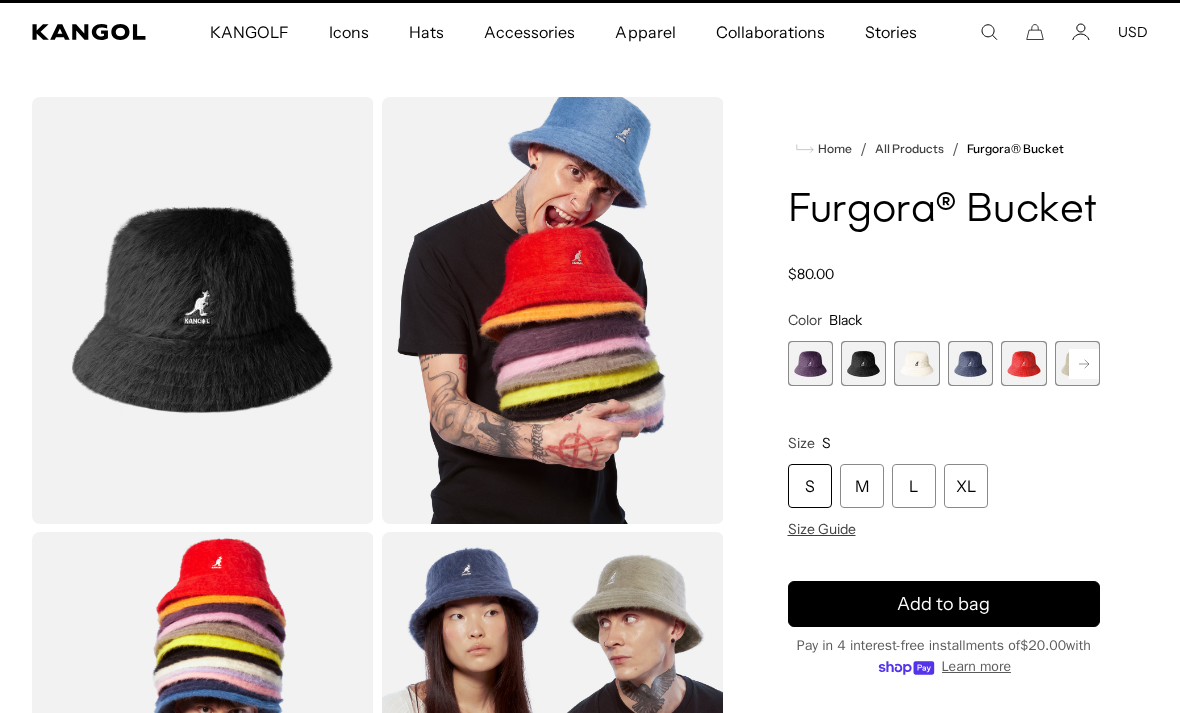 click at bounding box center (810, 363) 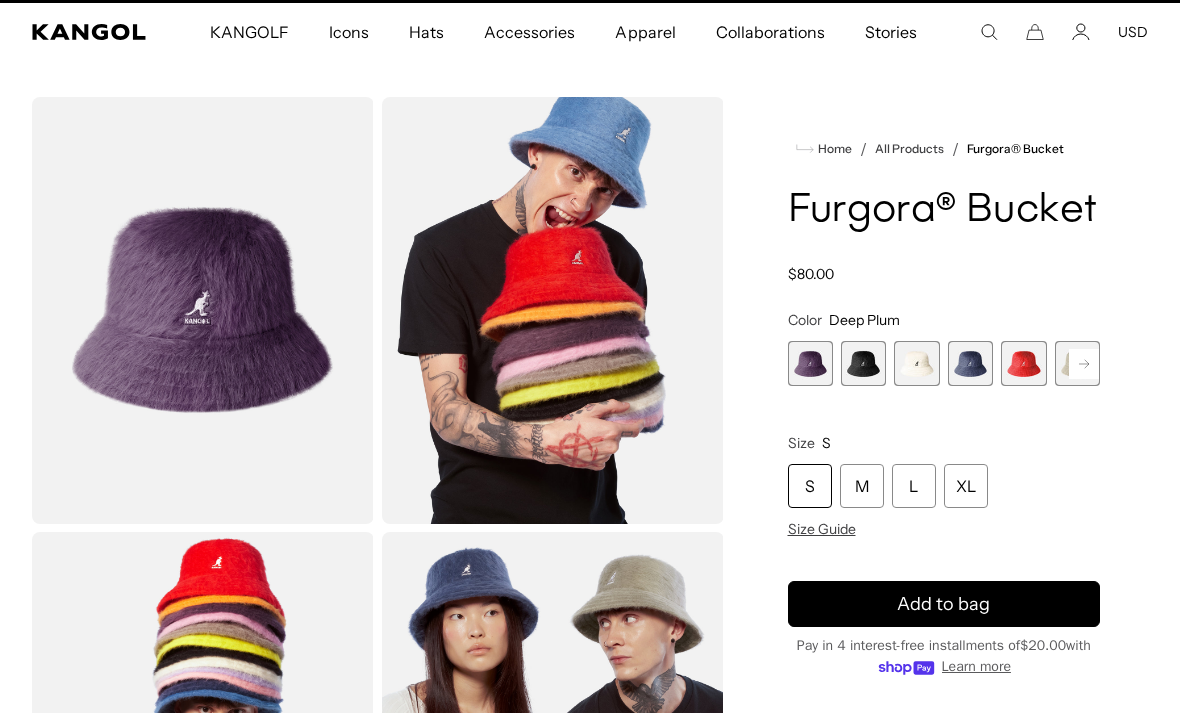 scroll, scrollTop: 0, scrollLeft: 0, axis: both 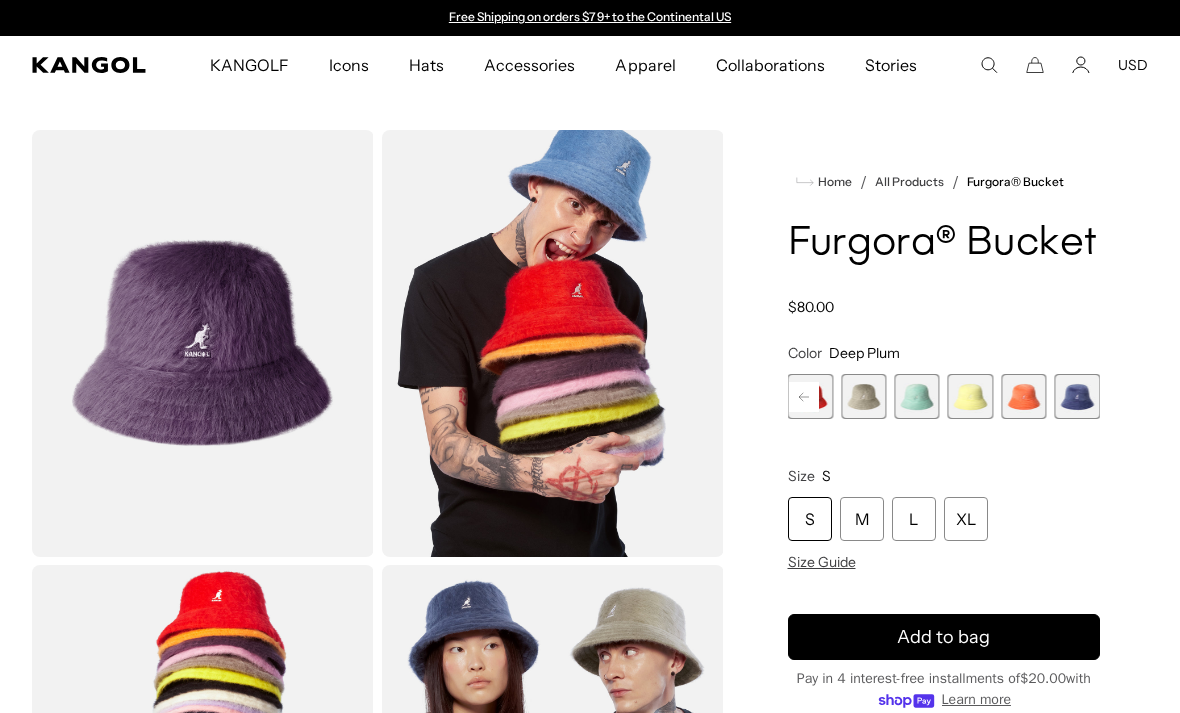 click at bounding box center (1077, 396) 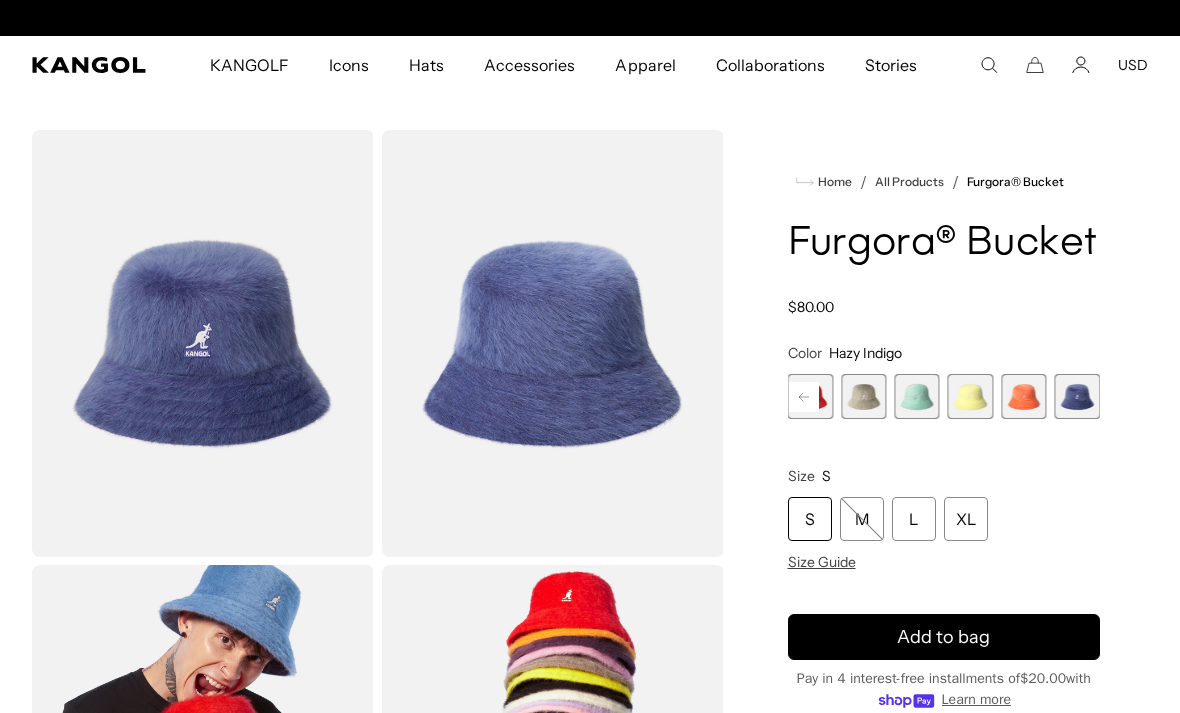 scroll, scrollTop: 0, scrollLeft: 412, axis: horizontal 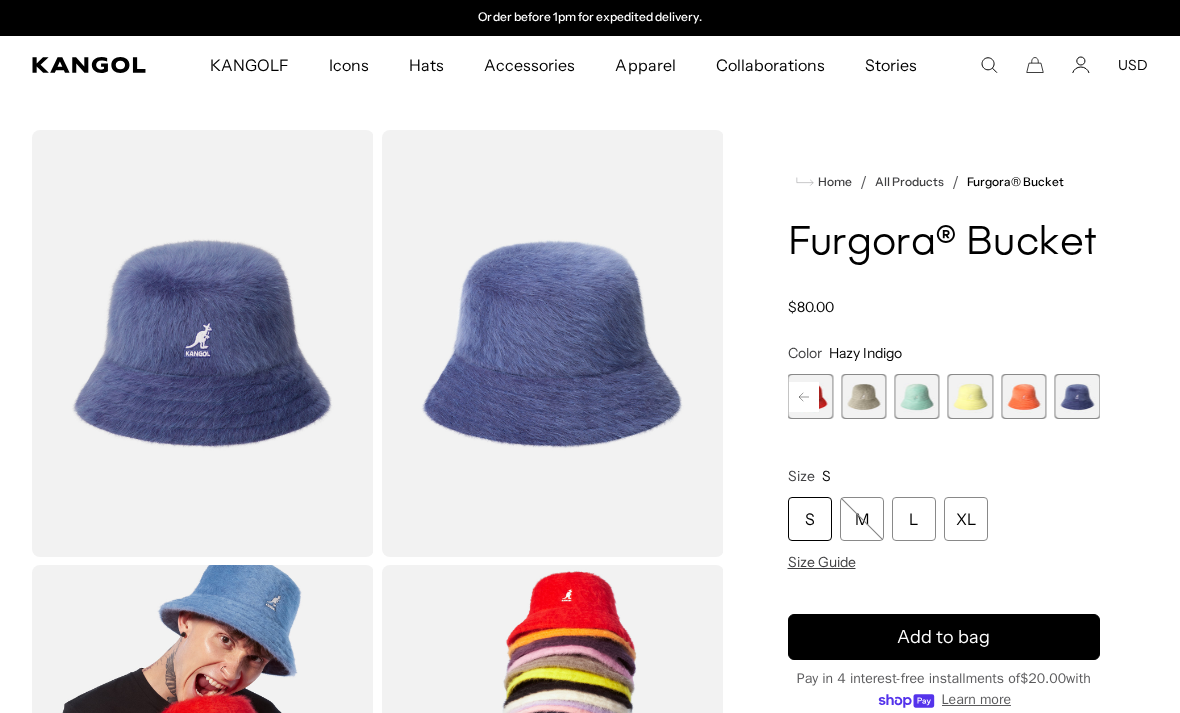 click at bounding box center (970, 396) 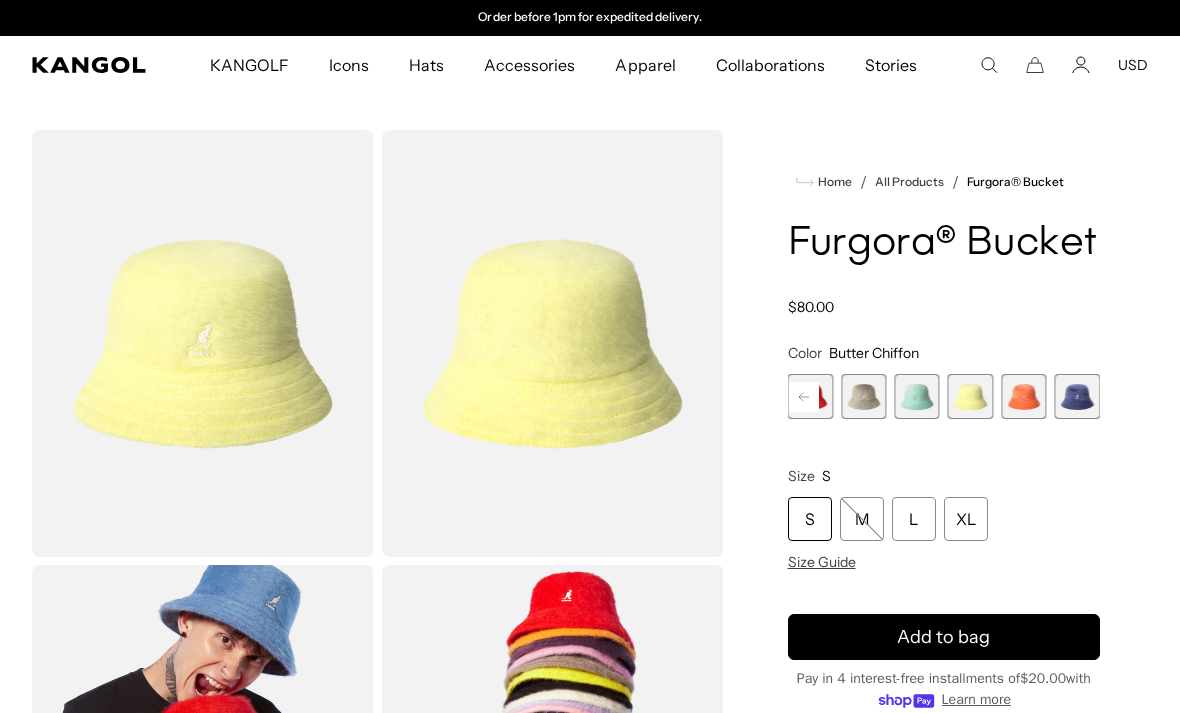 click at bounding box center (1023, 396) 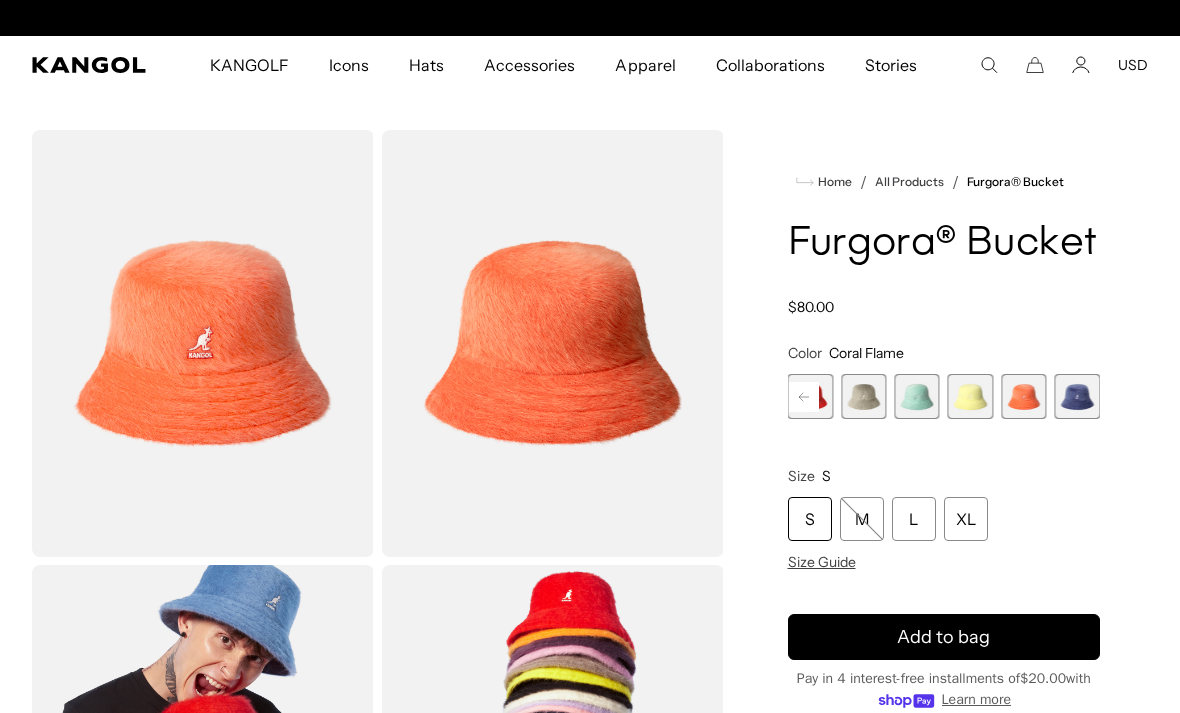 scroll, scrollTop: 0, scrollLeft: 412, axis: horizontal 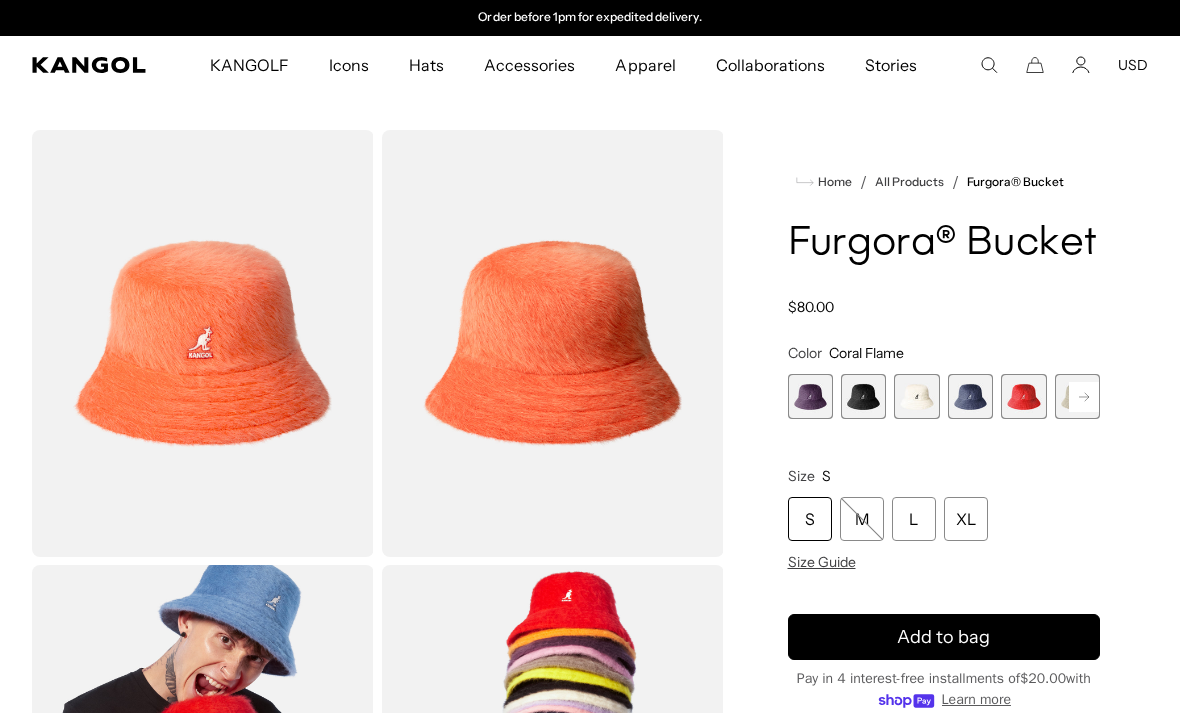 click at bounding box center (810, 396) 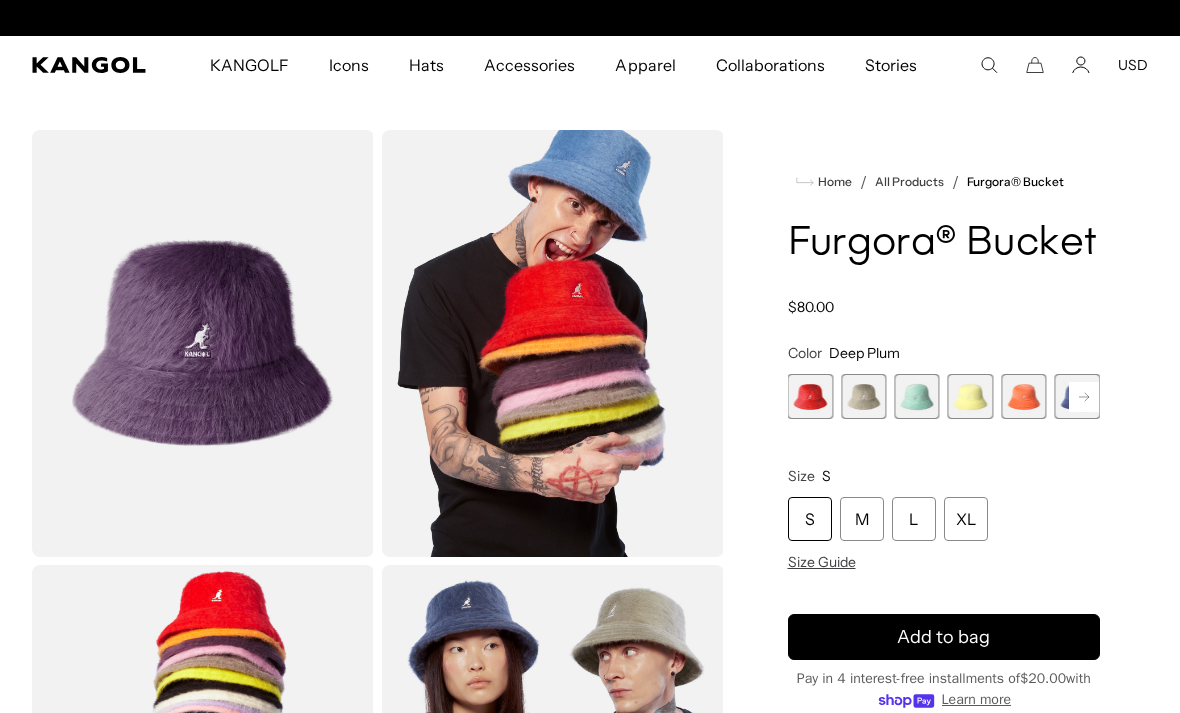 scroll, scrollTop: 0, scrollLeft: 0, axis: both 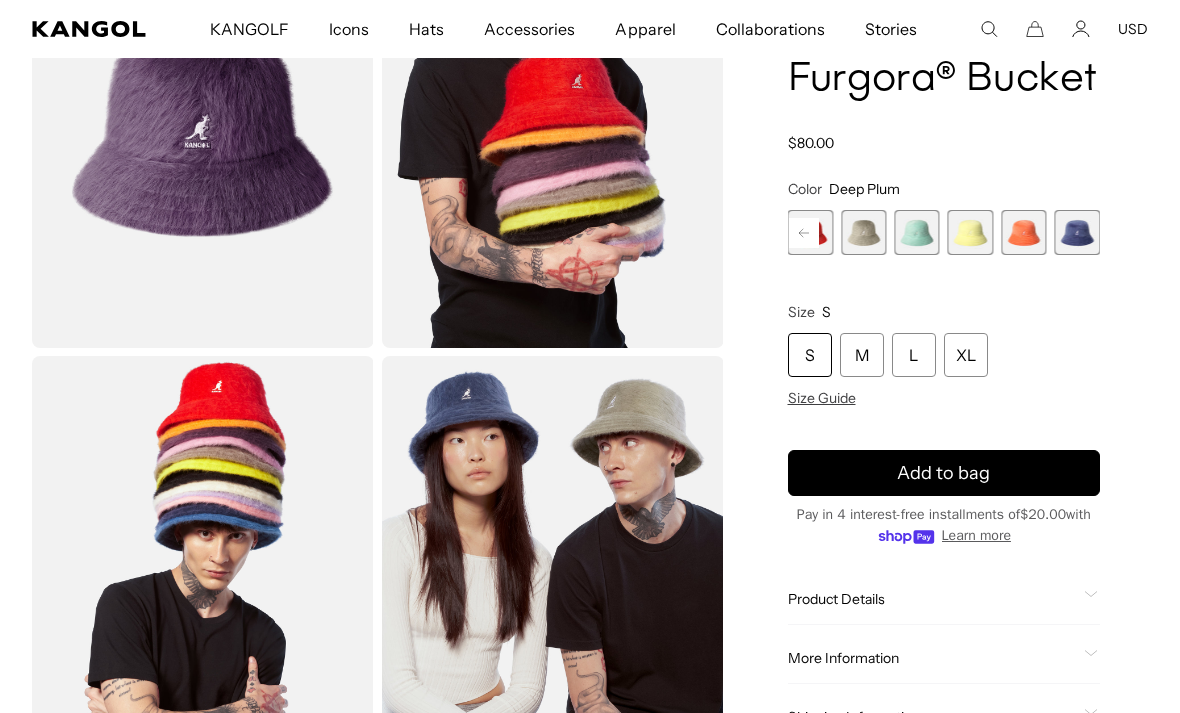 click at bounding box center (553, 134) 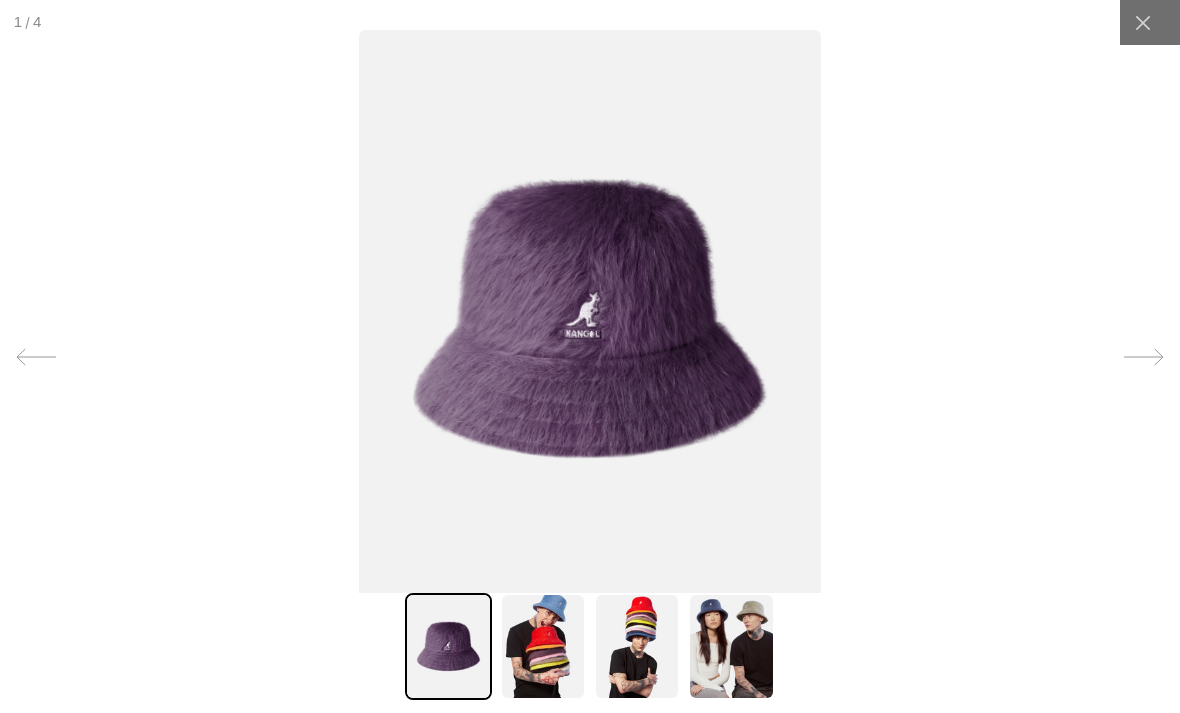 scroll, scrollTop: 0, scrollLeft: 412, axis: horizontal 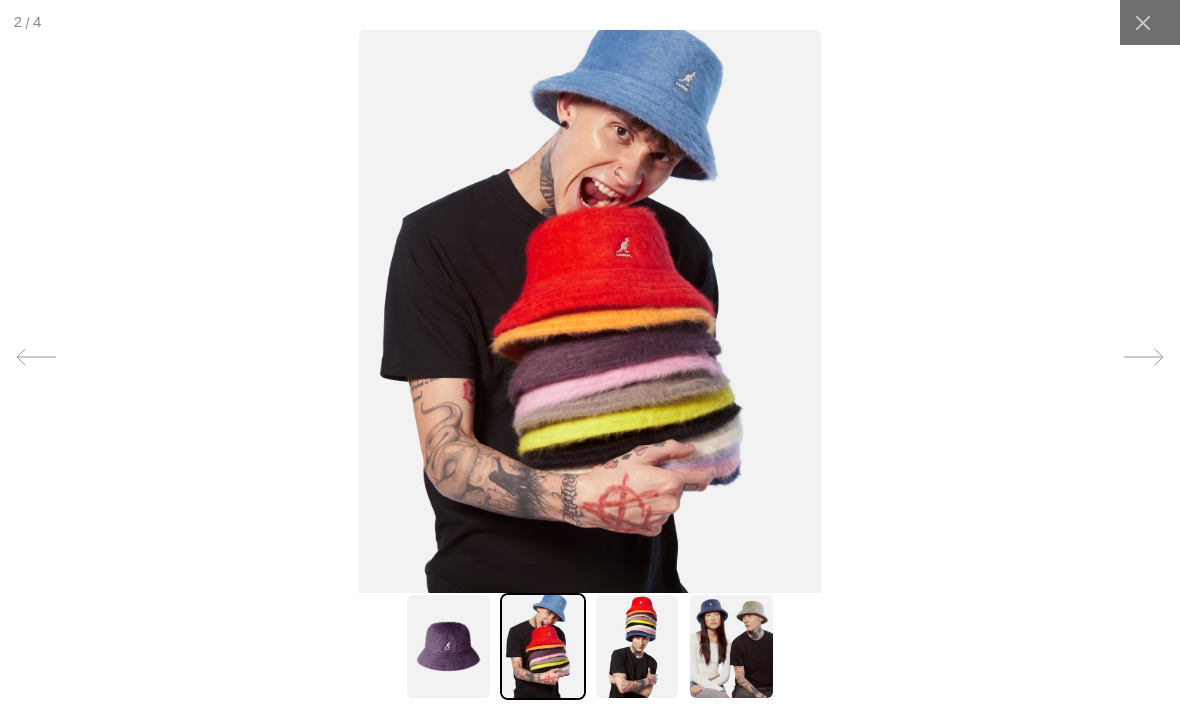 click at bounding box center (543, 646) 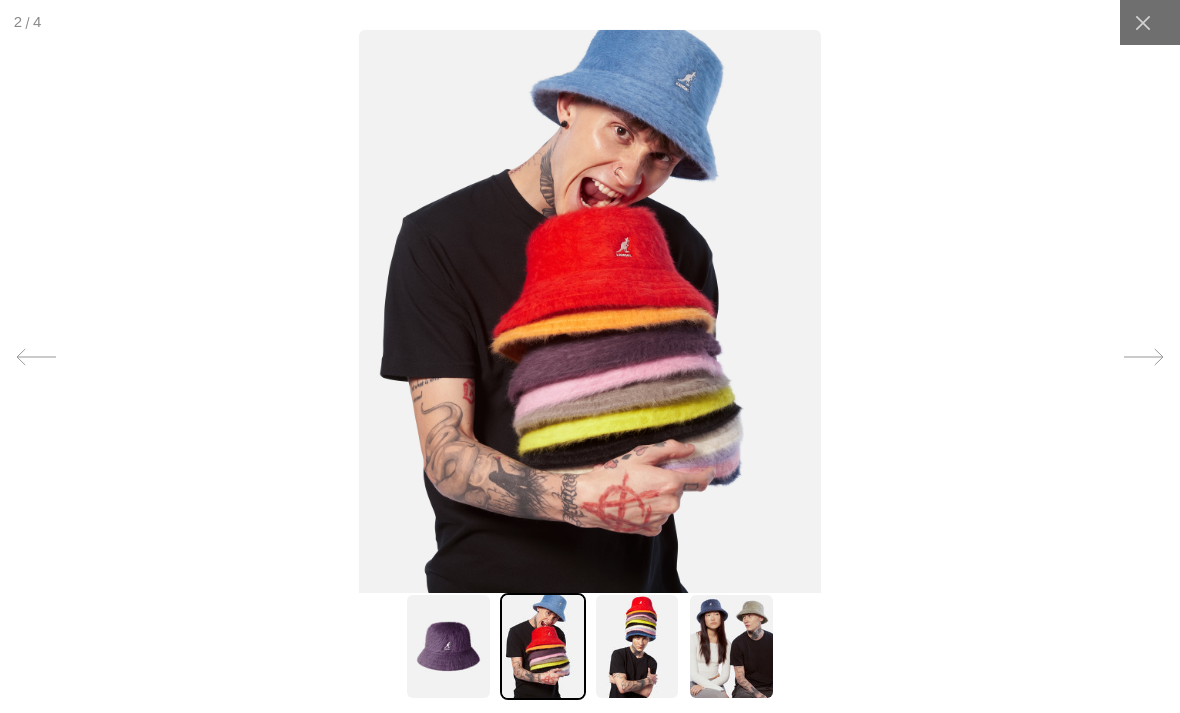 scroll, scrollTop: 0, scrollLeft: 0, axis: both 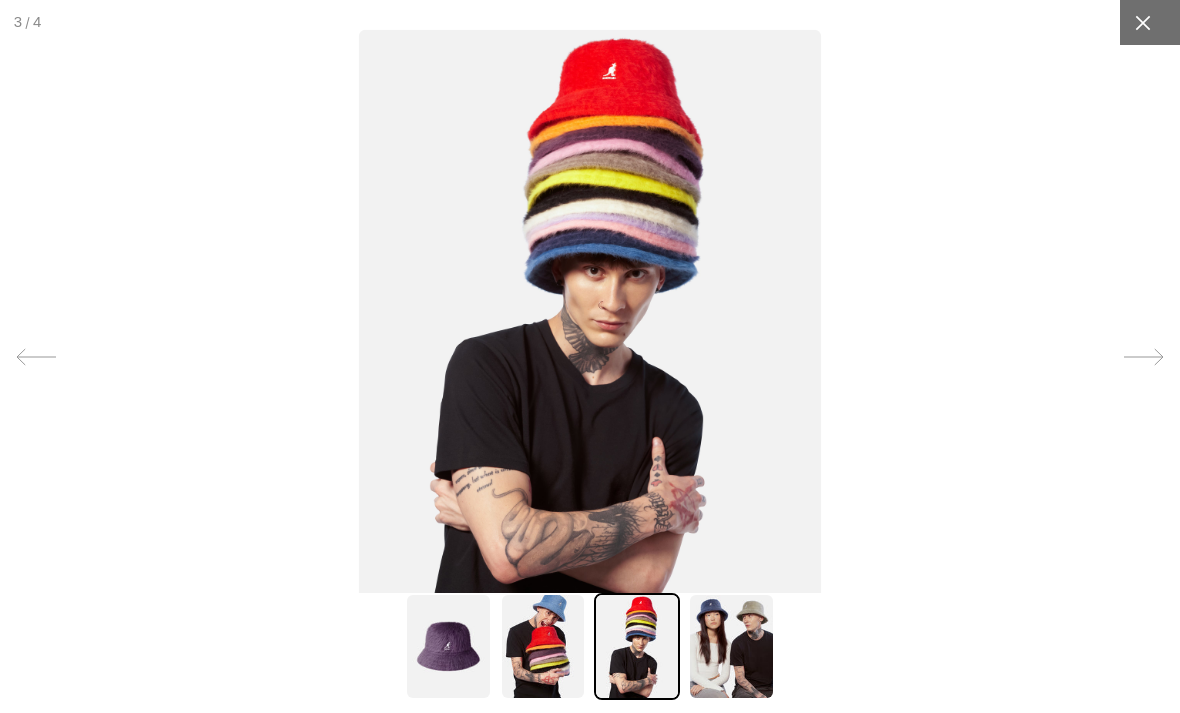 click at bounding box center (1142, 22) 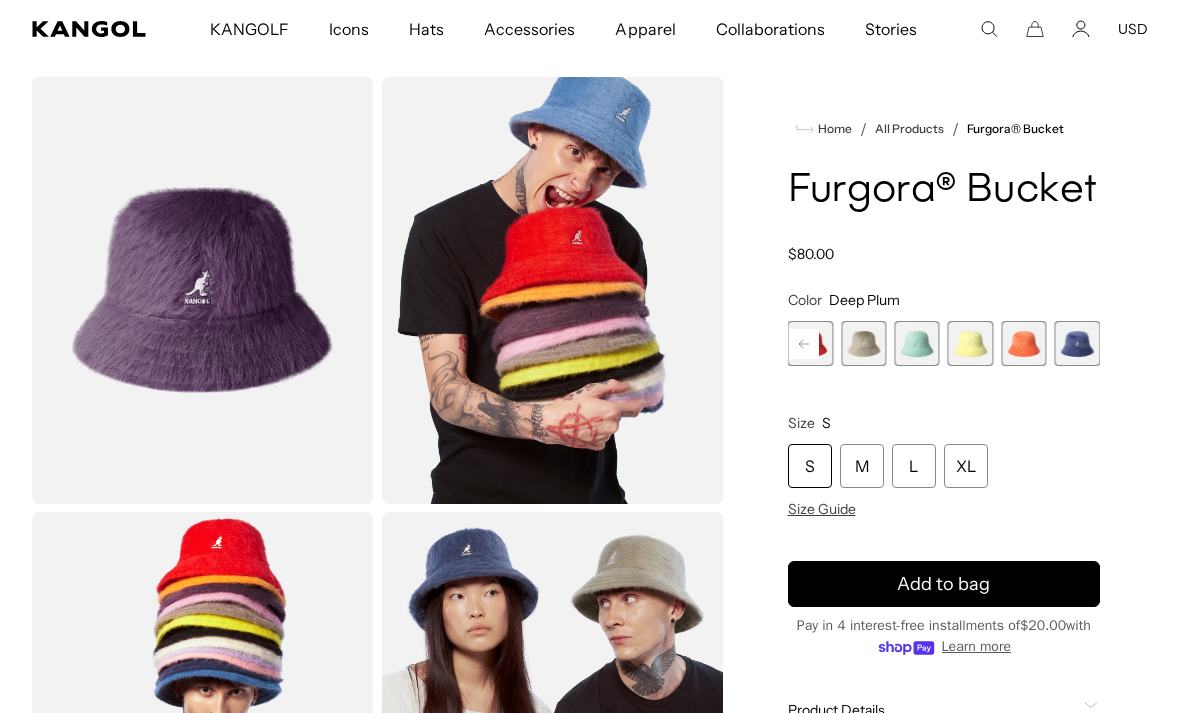 scroll, scrollTop: 0, scrollLeft: 0, axis: both 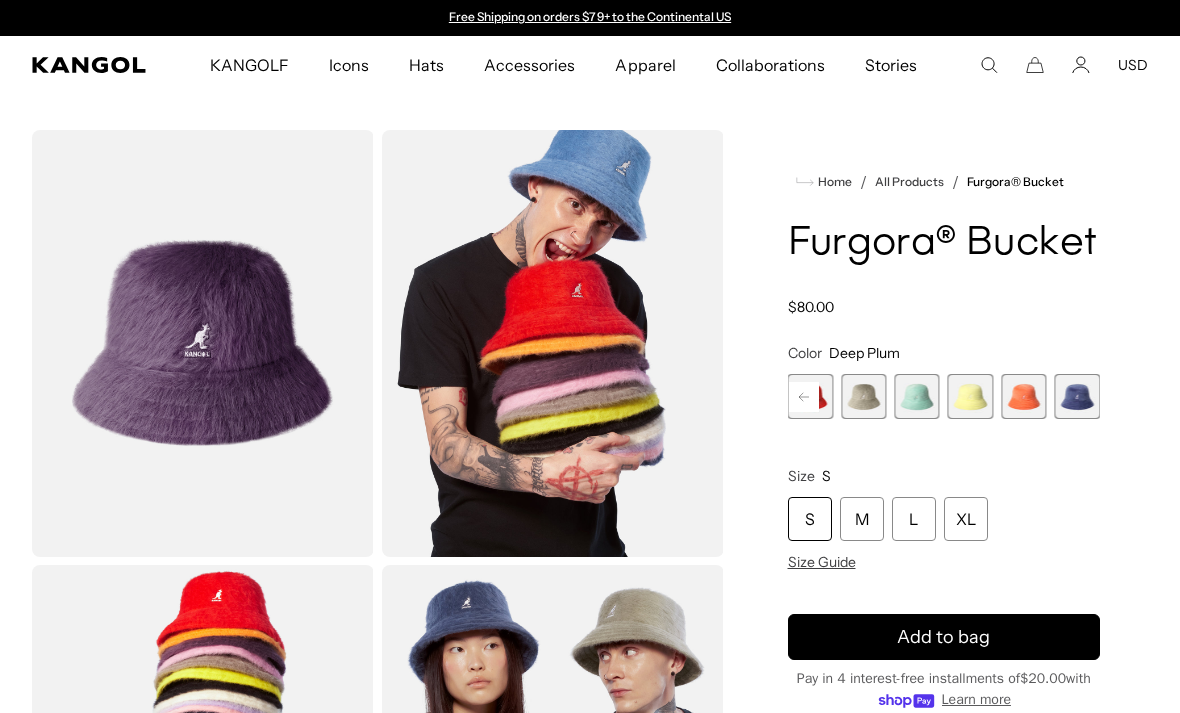 click on "KANGOLF
KANGOLF
Shop the KANGOLF Collection
Golf Accessories
All Golf
Icons
Icons
Buckets & Casuals
Berets" at bounding box center (563, 65) 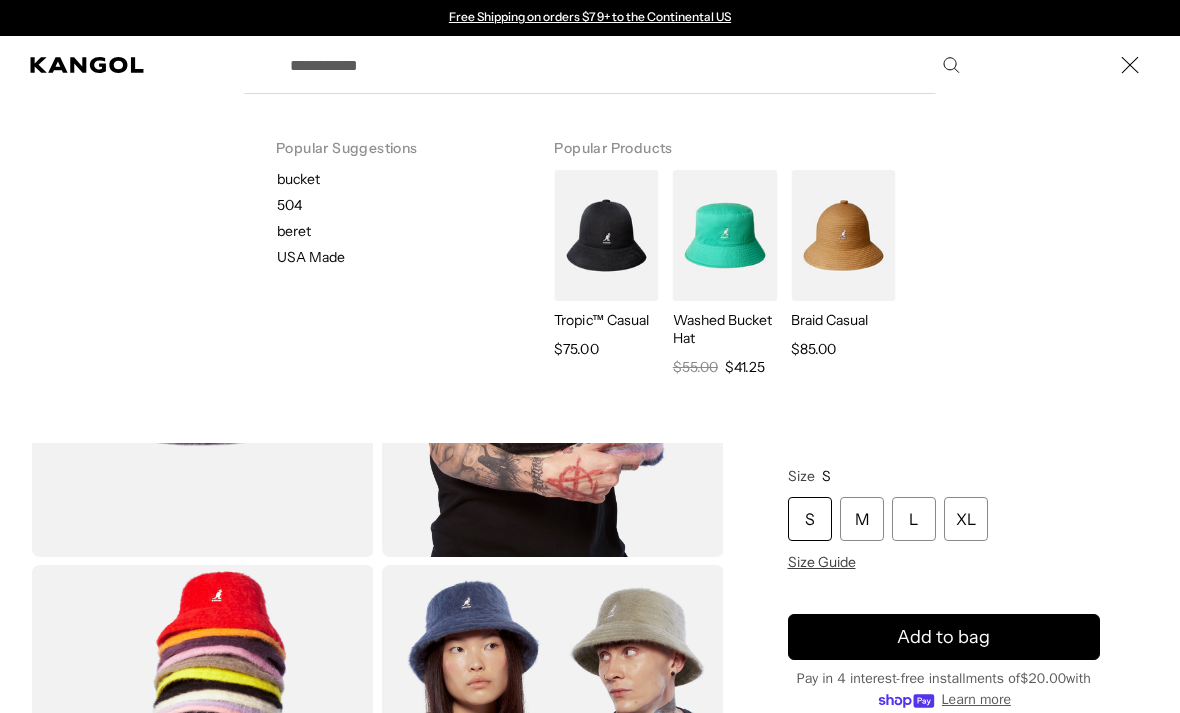 type on "*" 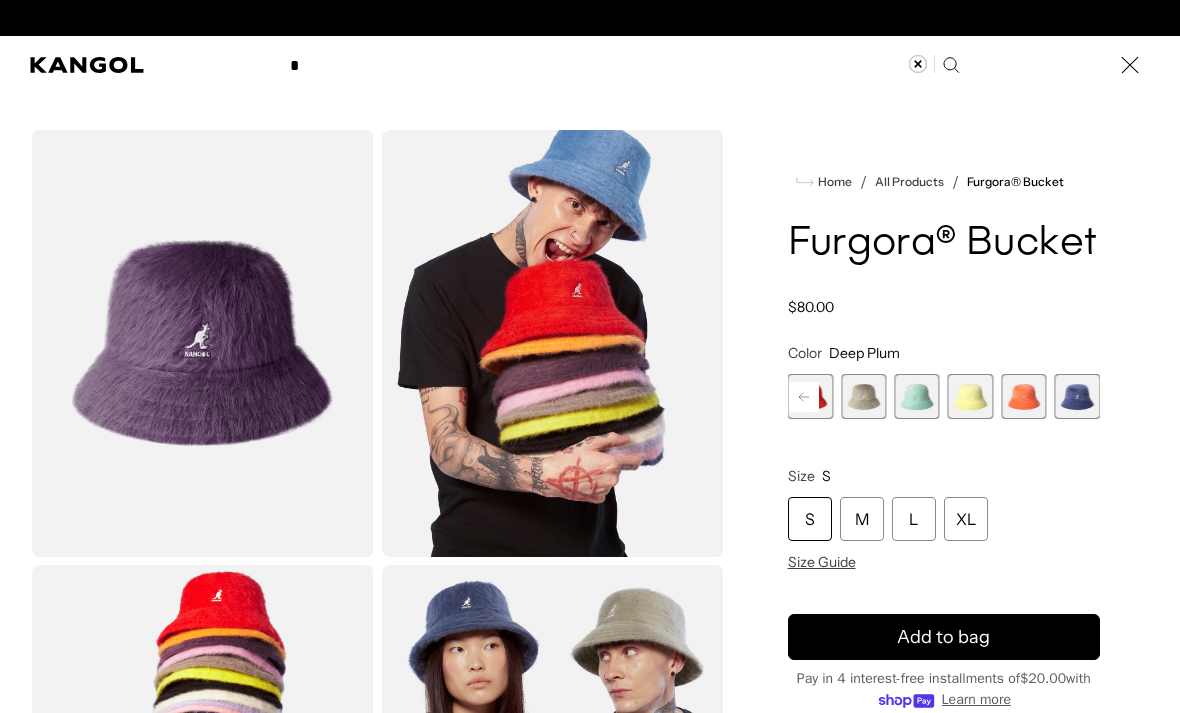scroll, scrollTop: 0, scrollLeft: 412, axis: horizontal 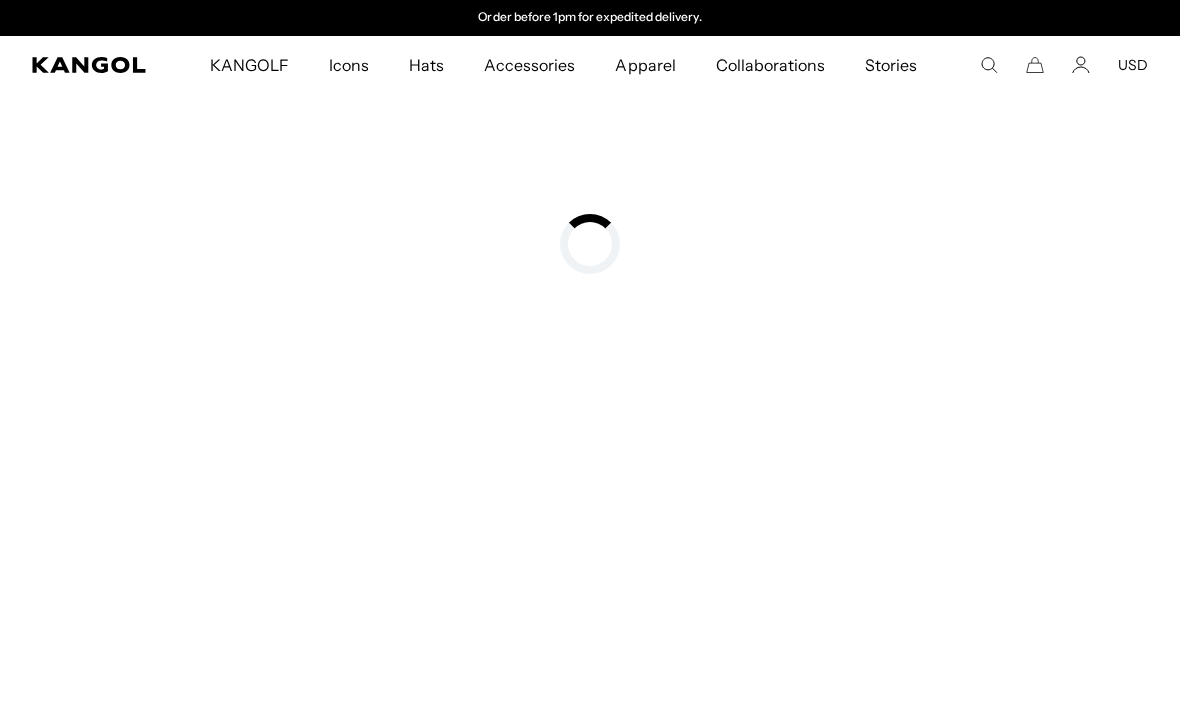 type on "*****" 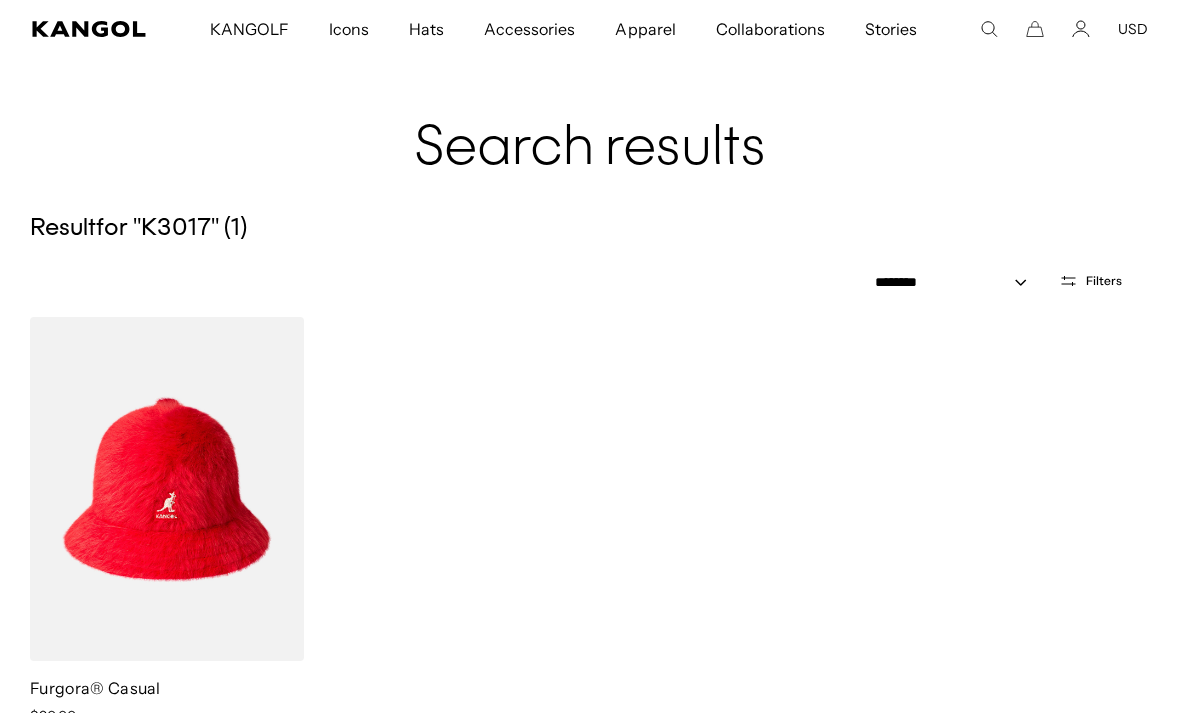 scroll, scrollTop: 58, scrollLeft: 0, axis: vertical 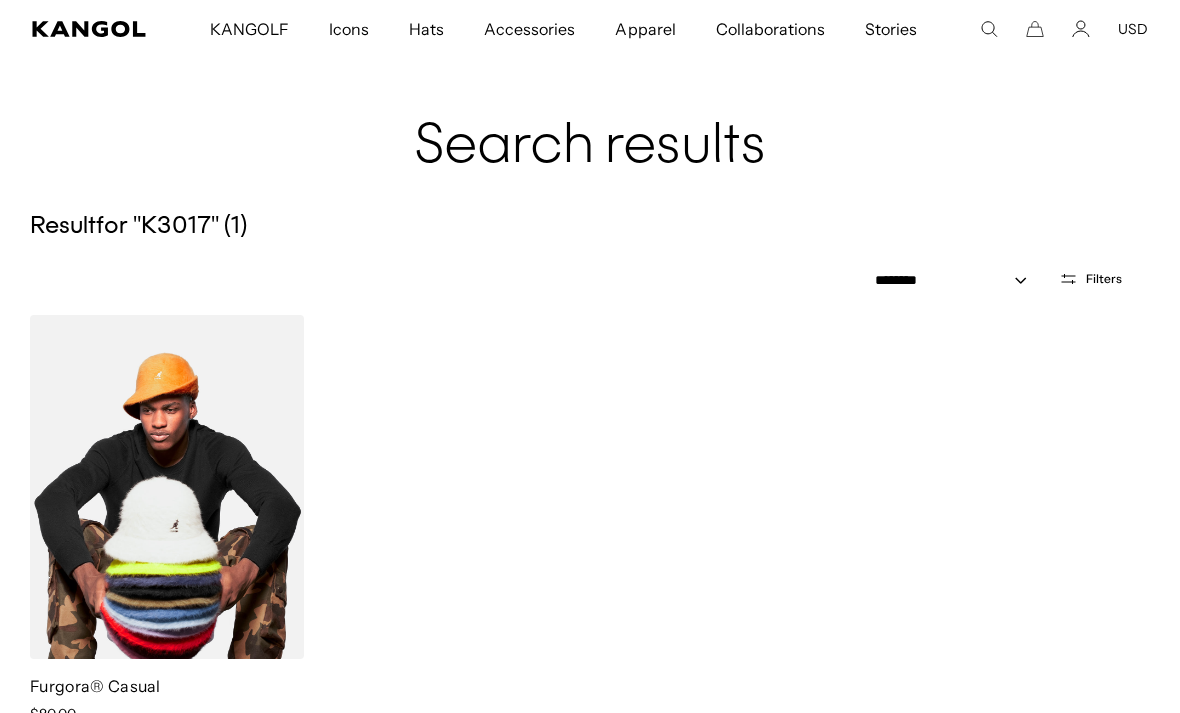 click at bounding box center [167, 487] 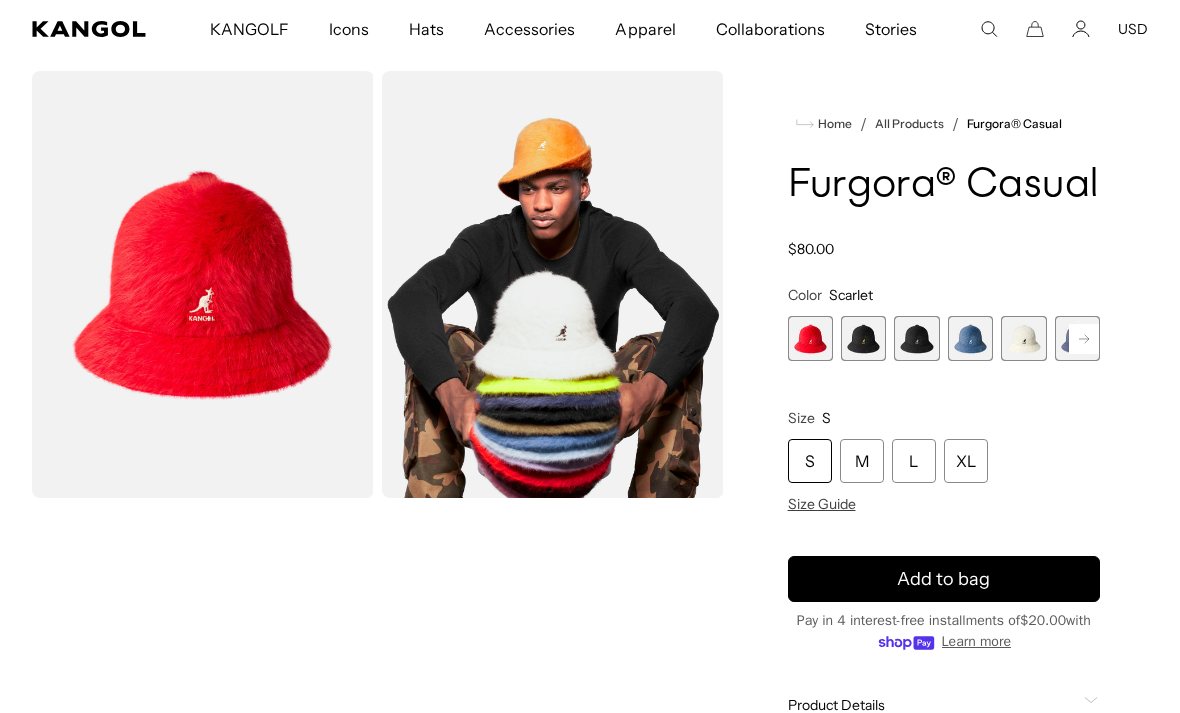 scroll, scrollTop: 98, scrollLeft: 0, axis: vertical 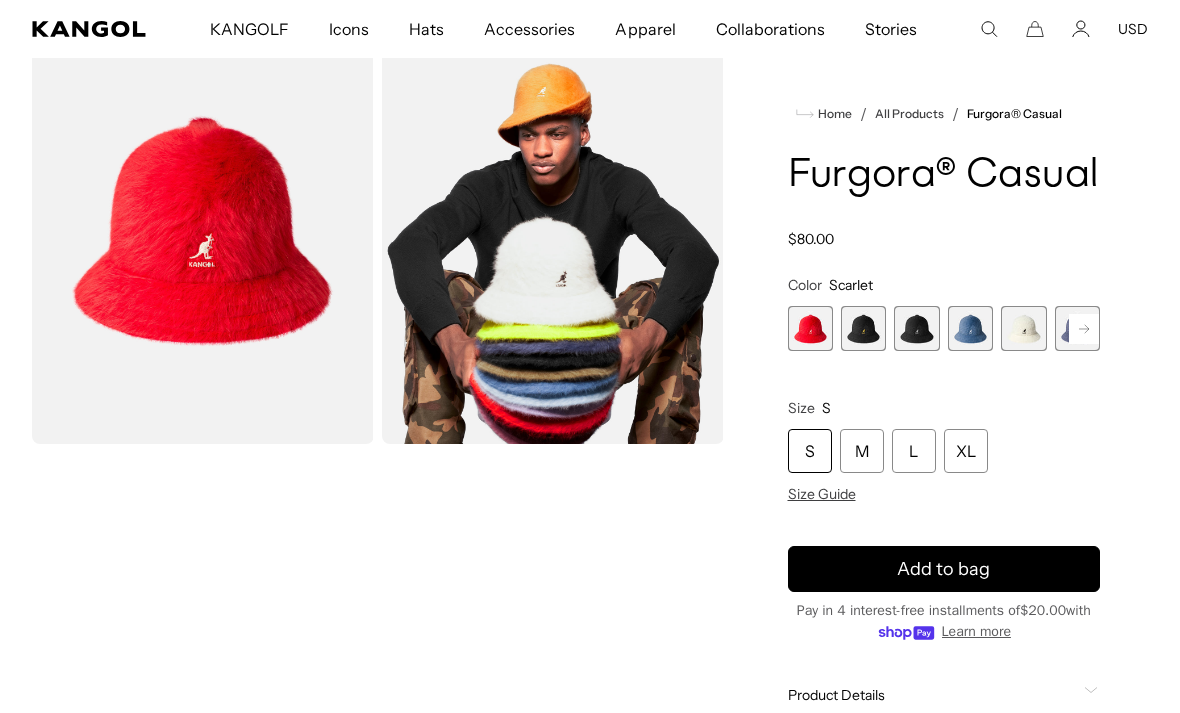click at bounding box center [863, 328] 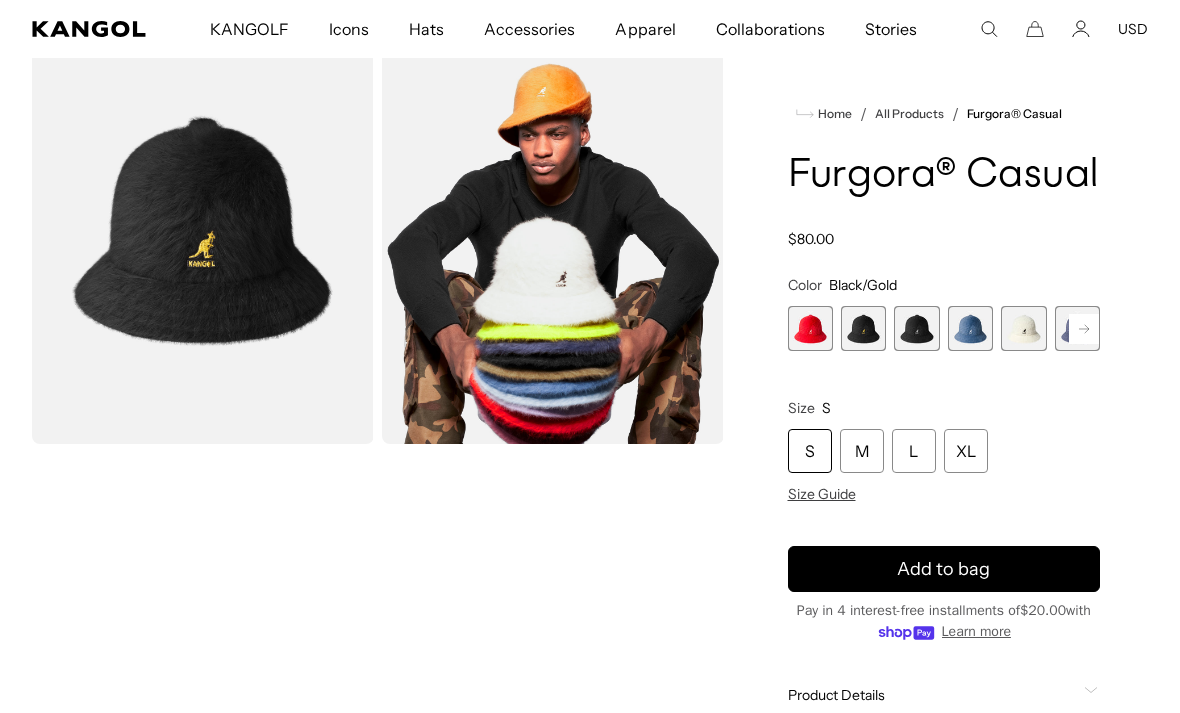 scroll, scrollTop: 0, scrollLeft: 412, axis: horizontal 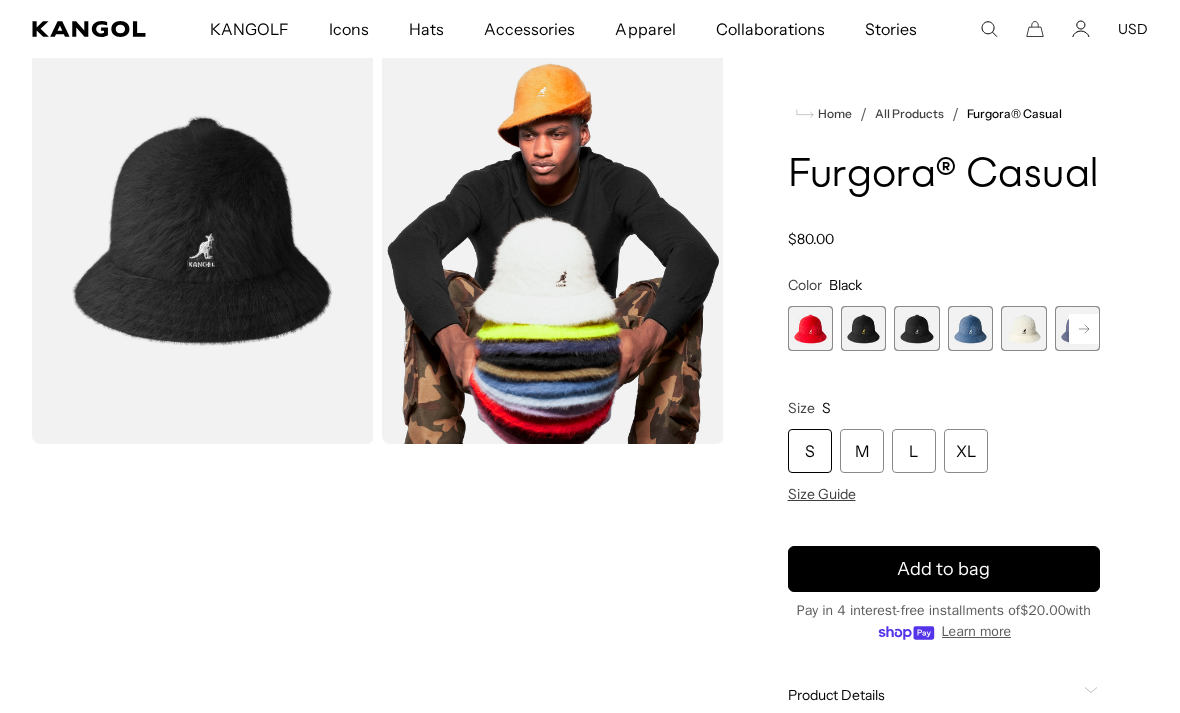 click at bounding box center [970, 328] 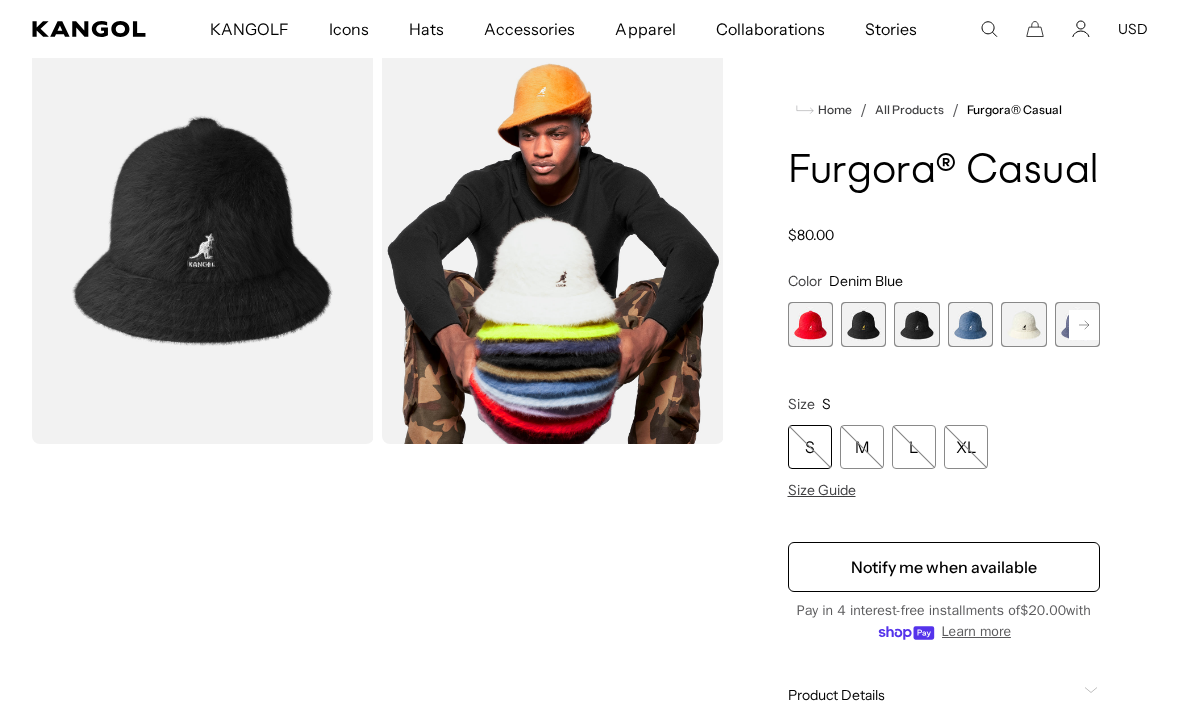 click at bounding box center (1023, 324) 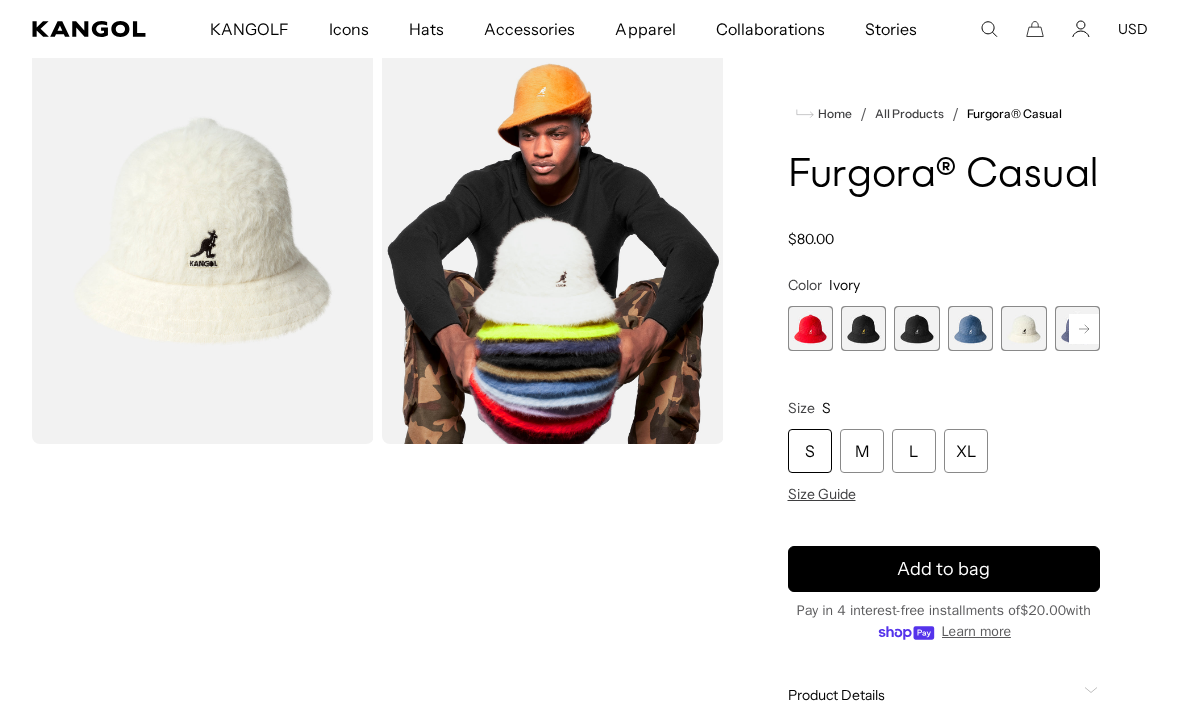 scroll, scrollTop: 0, scrollLeft: 412, axis: horizontal 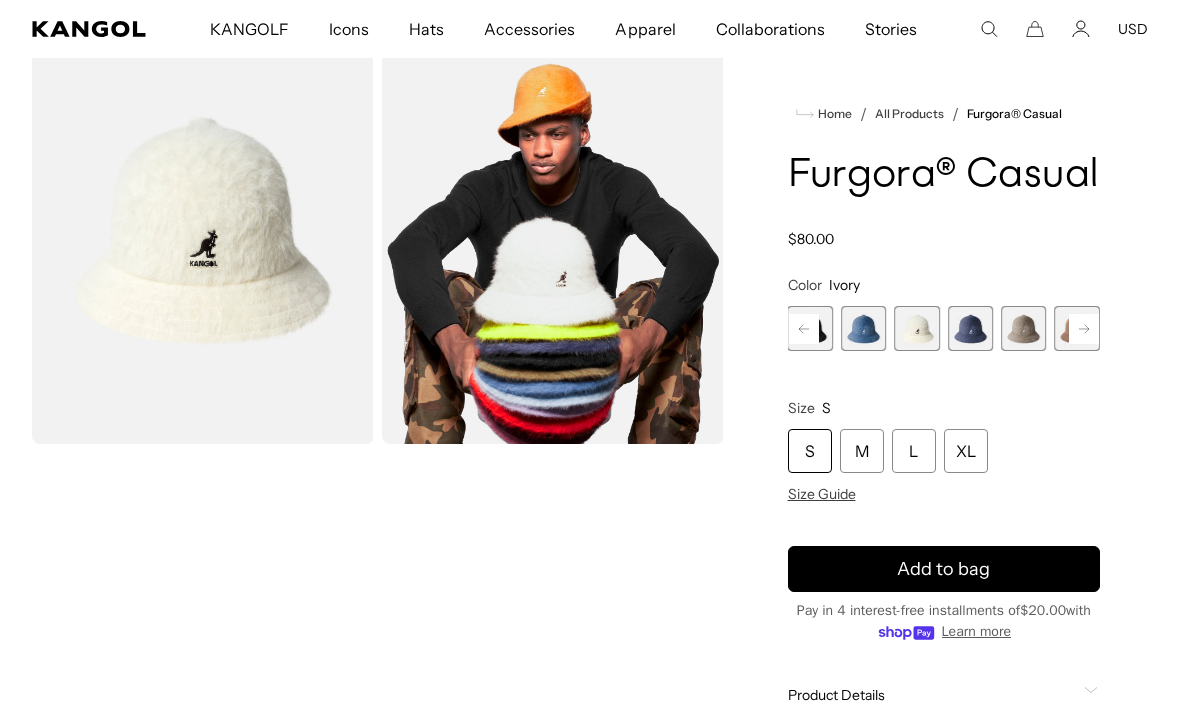 click at bounding box center [970, 328] 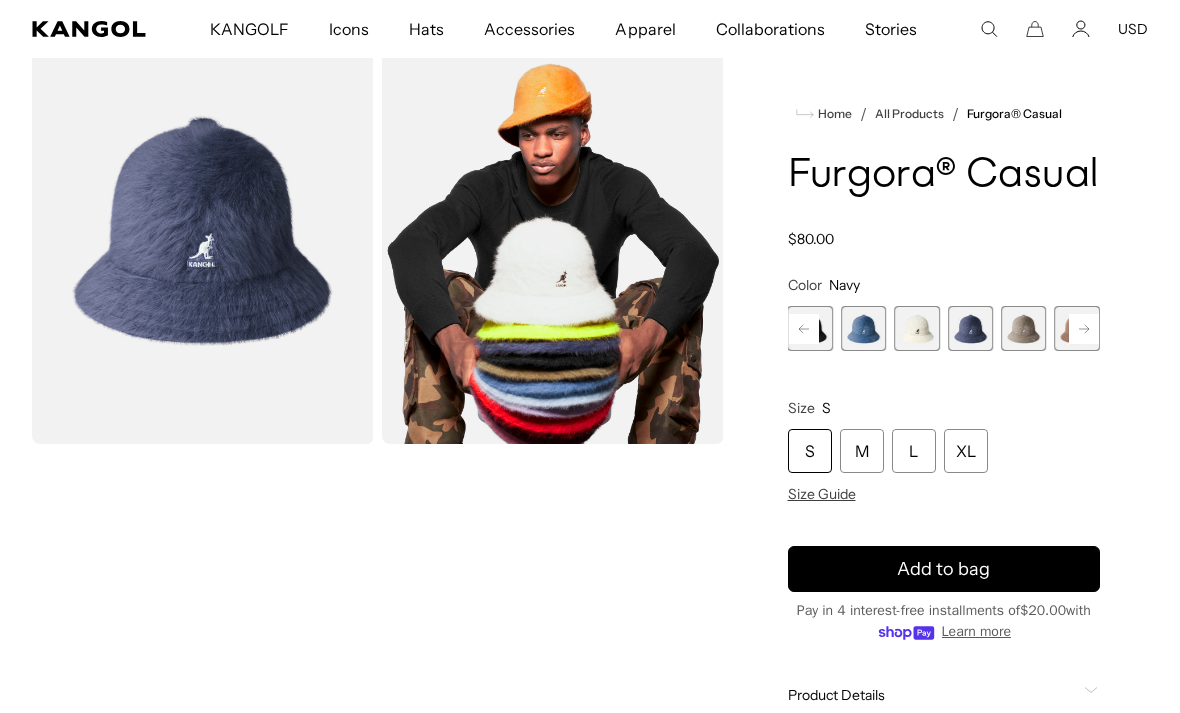 scroll, scrollTop: 0, scrollLeft: 0, axis: both 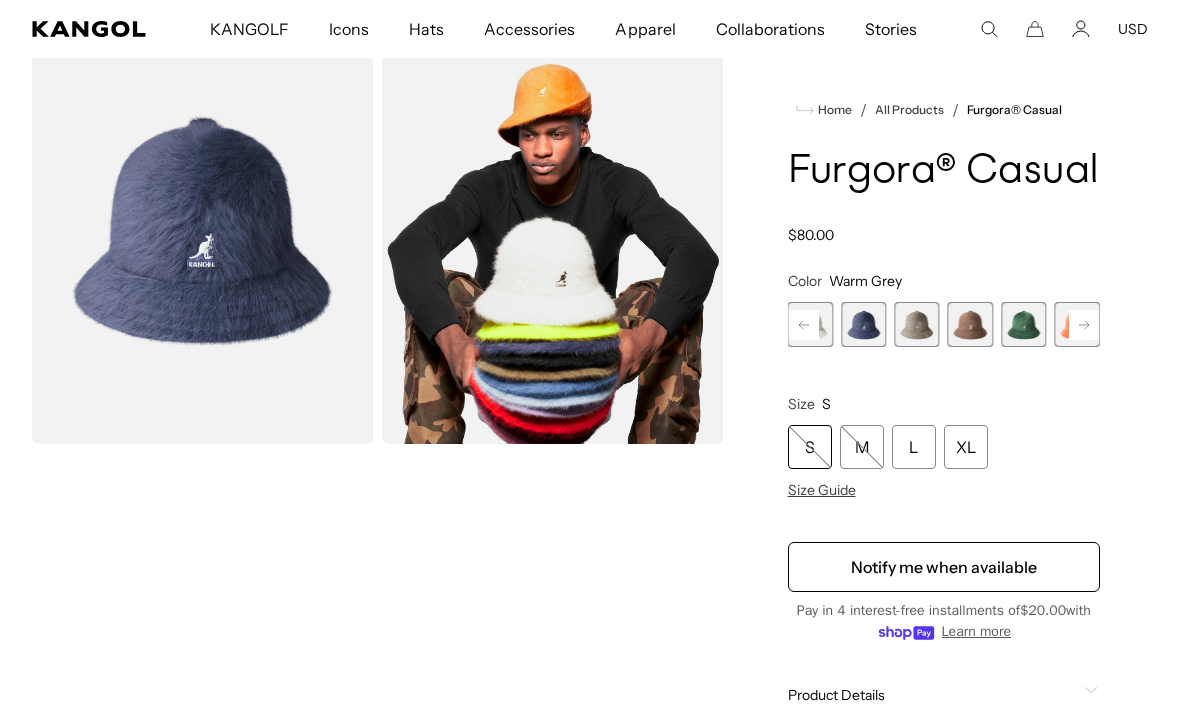 click at bounding box center (970, 324) 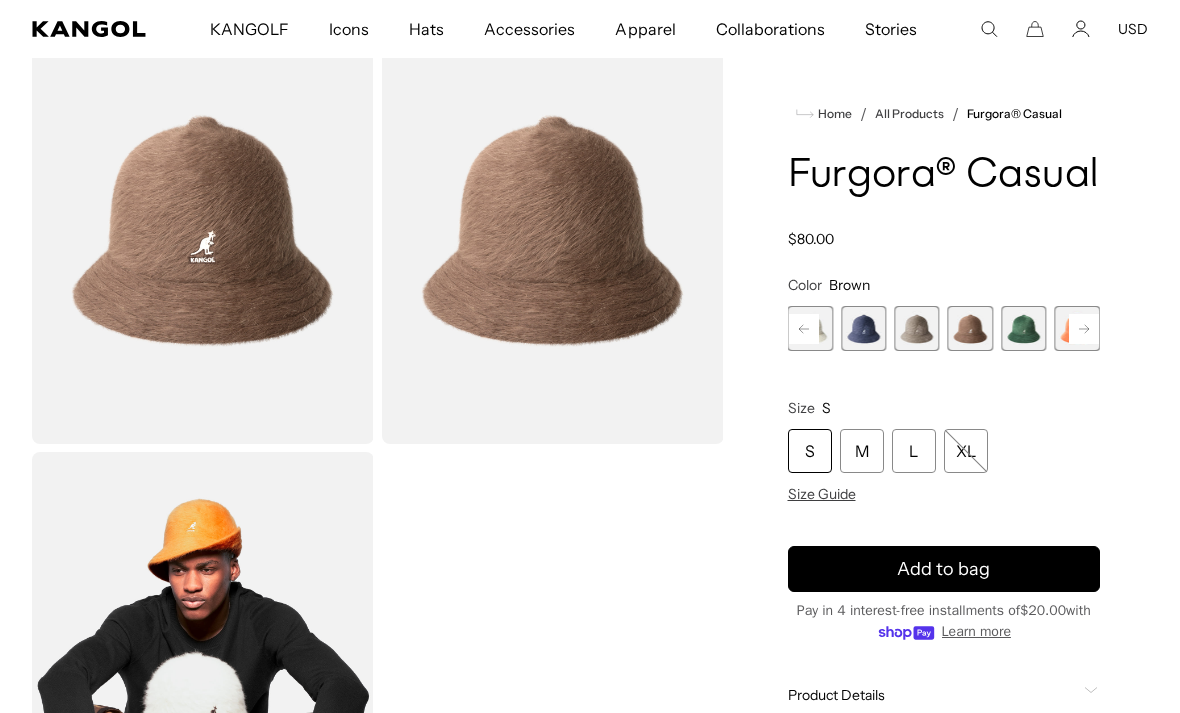 click at bounding box center [1023, 328] 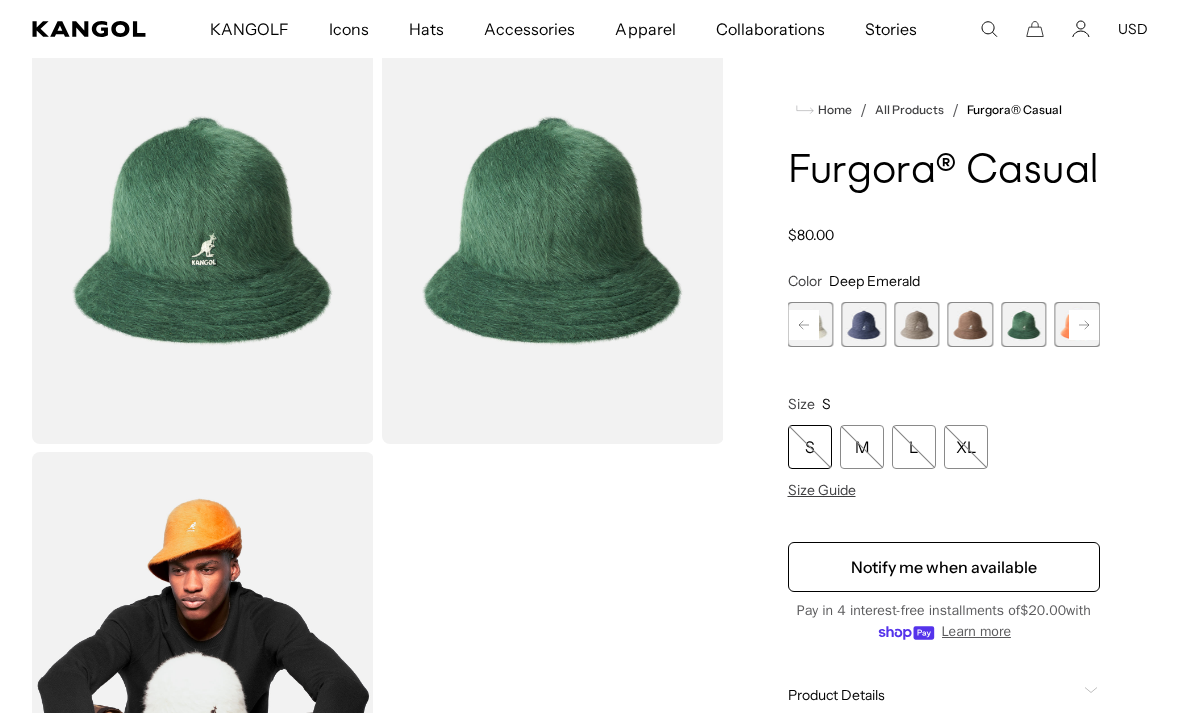 scroll, scrollTop: 0, scrollLeft: 0, axis: both 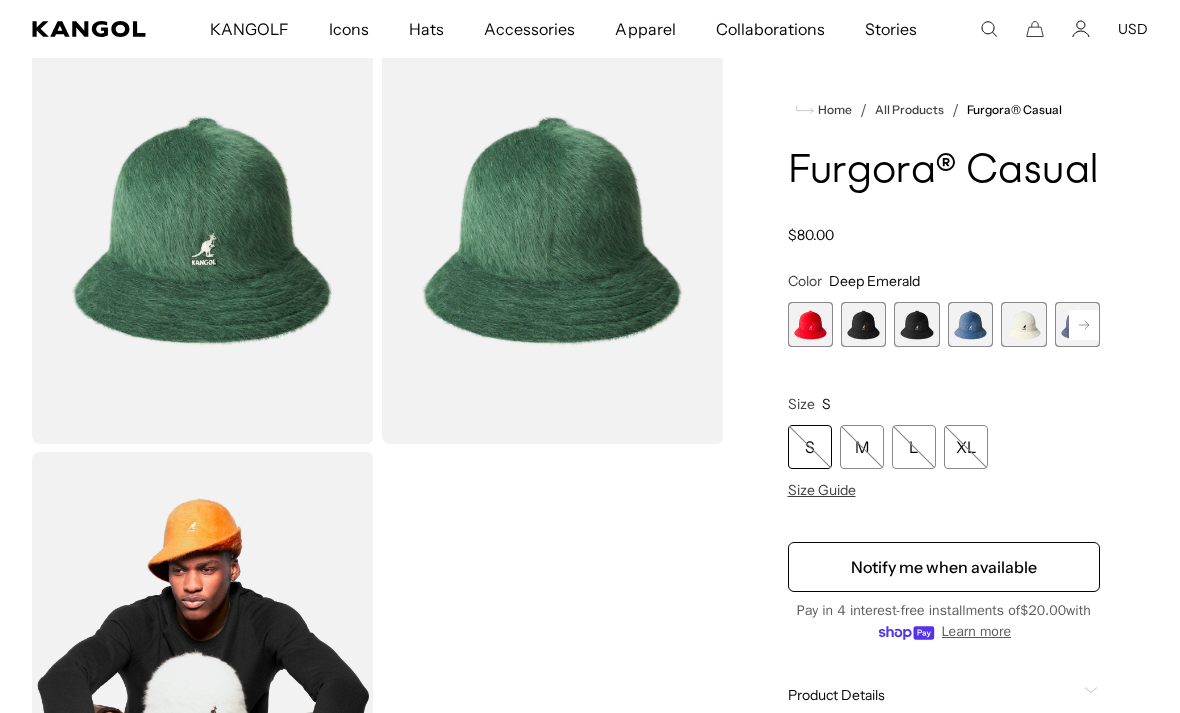 click at bounding box center (810, 324) 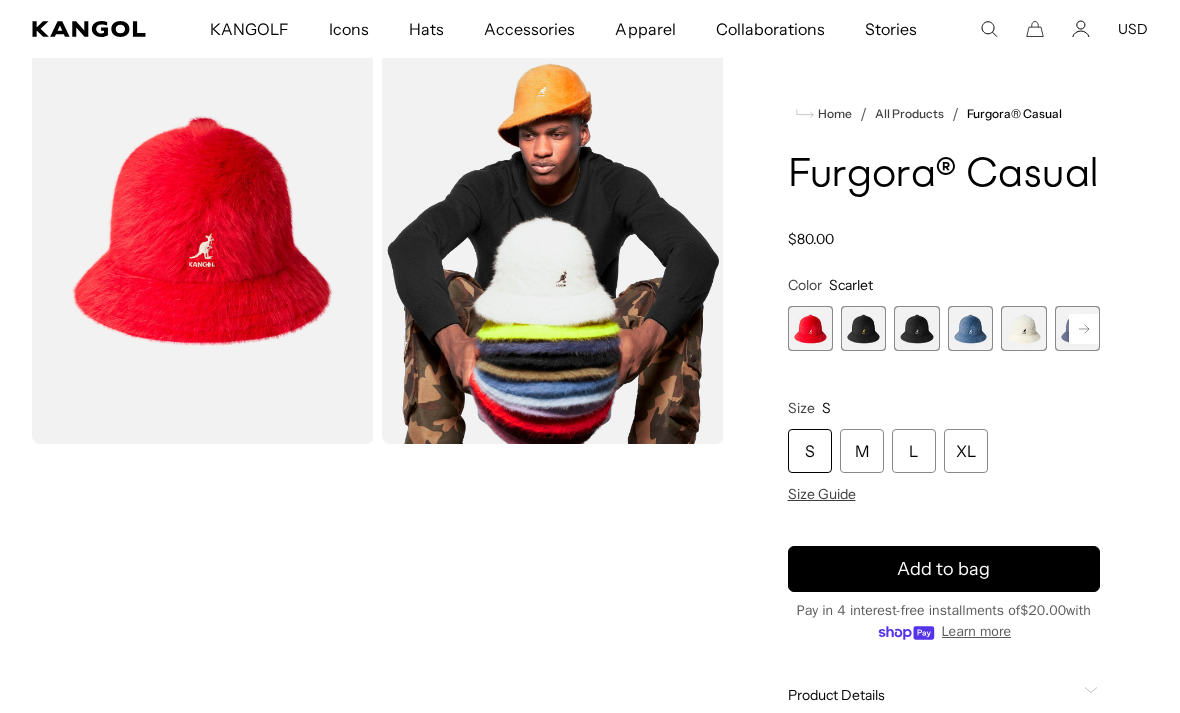 click at bounding box center [810, 328] 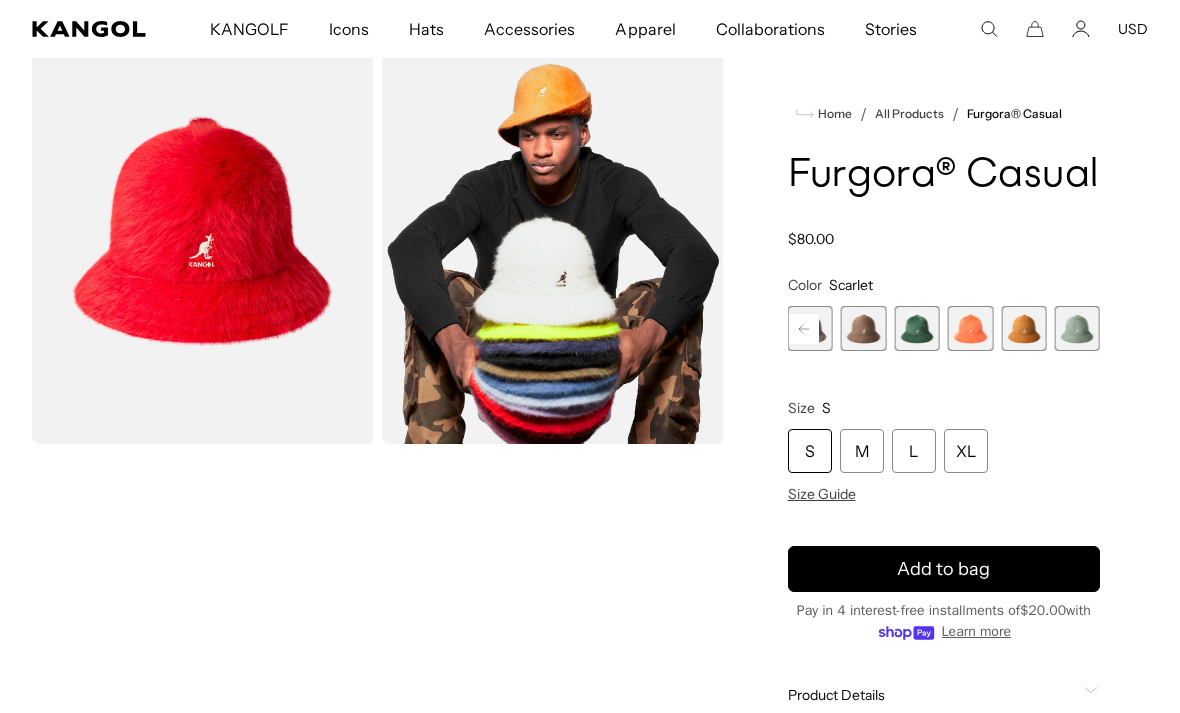 click at bounding box center (916, 328) 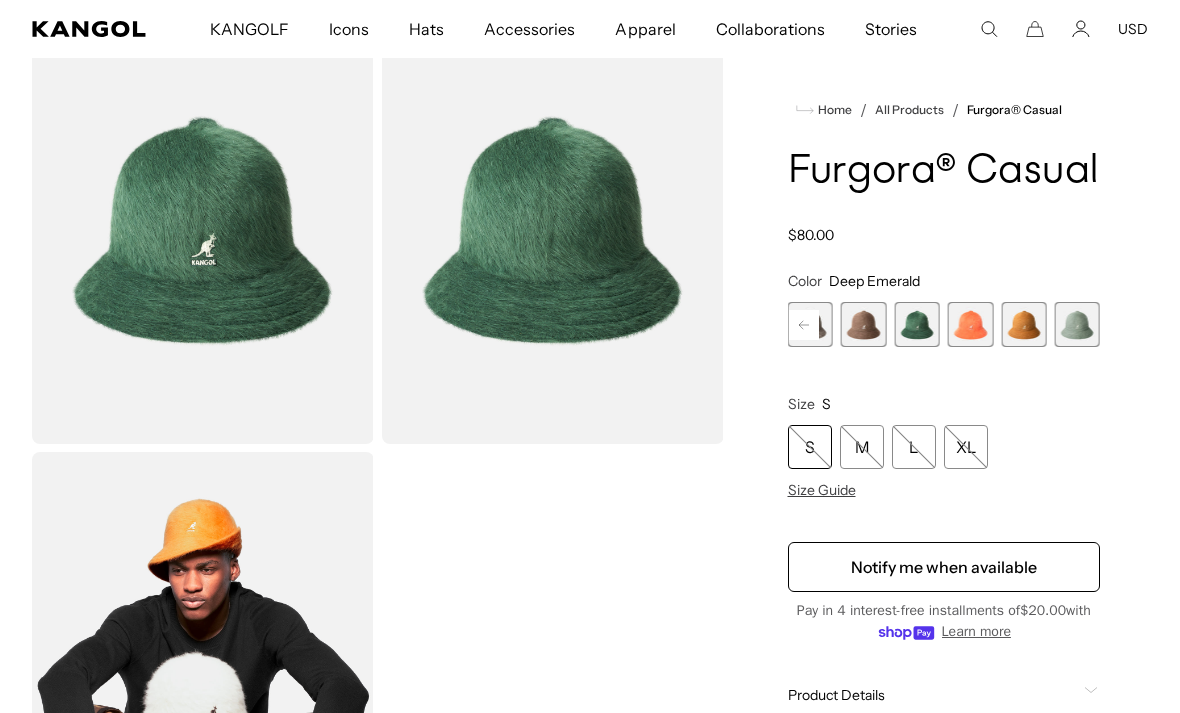 scroll, scrollTop: 0, scrollLeft: 0, axis: both 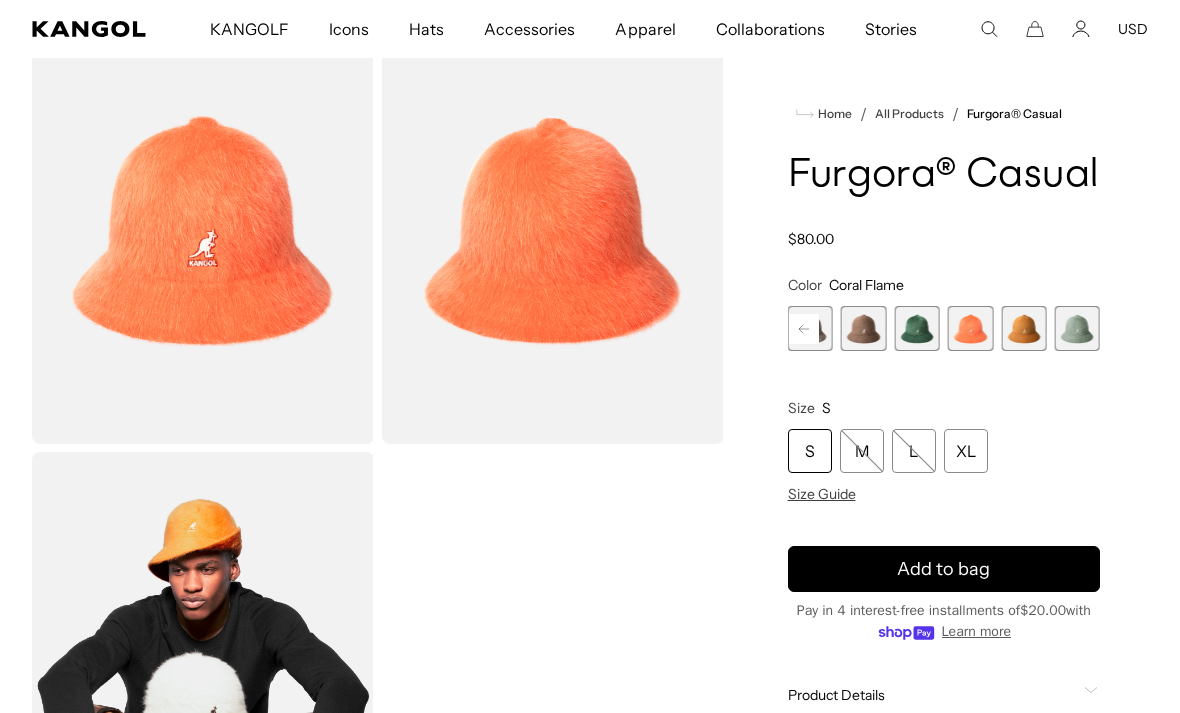 click at bounding box center (970, 328) 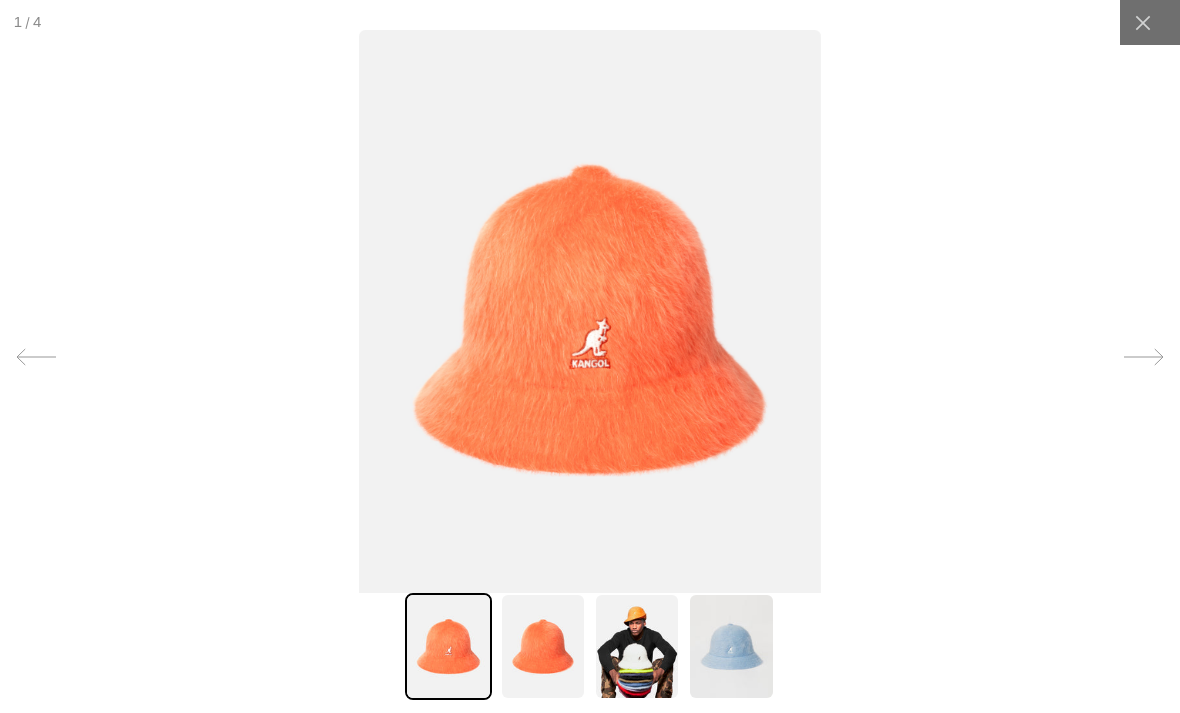 scroll, scrollTop: 0, scrollLeft: 0, axis: both 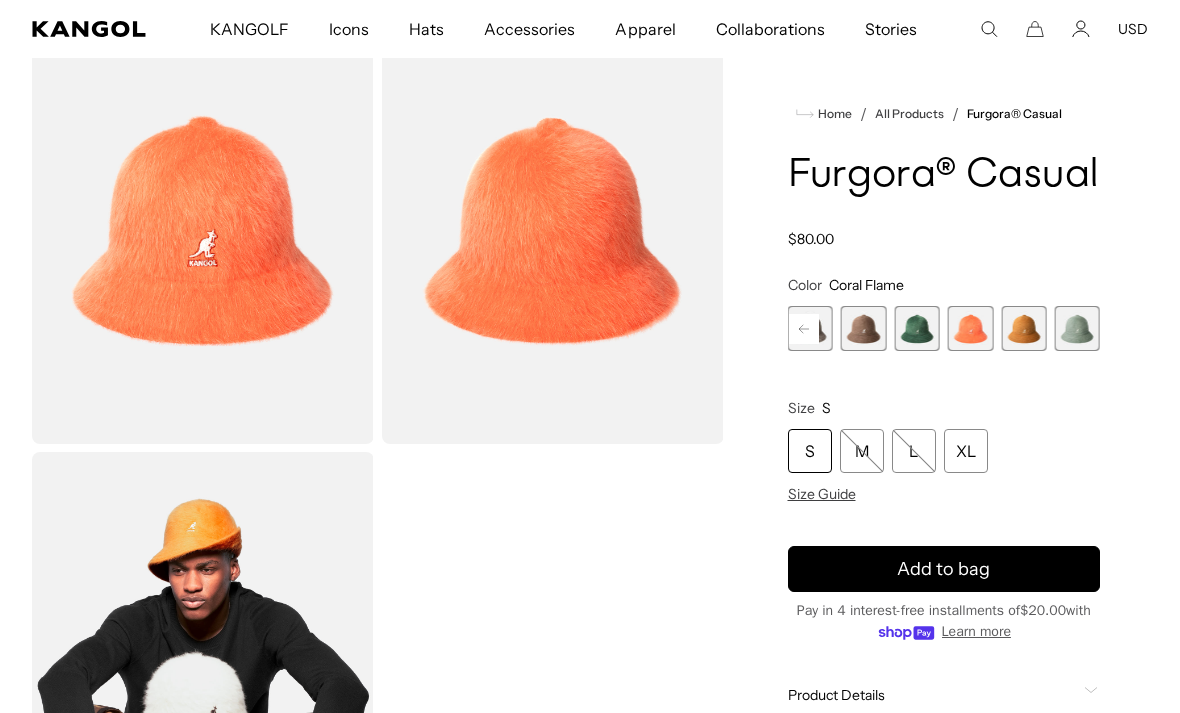 click at bounding box center (1023, 328) 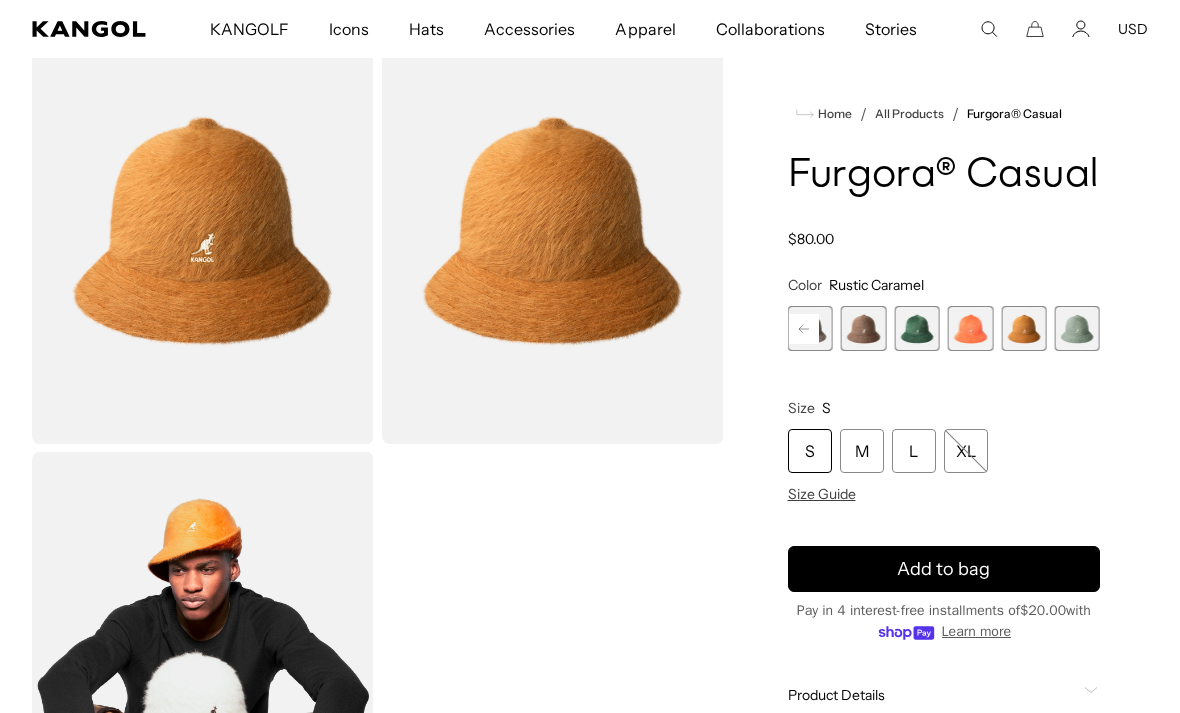 scroll, scrollTop: 0, scrollLeft: 0, axis: both 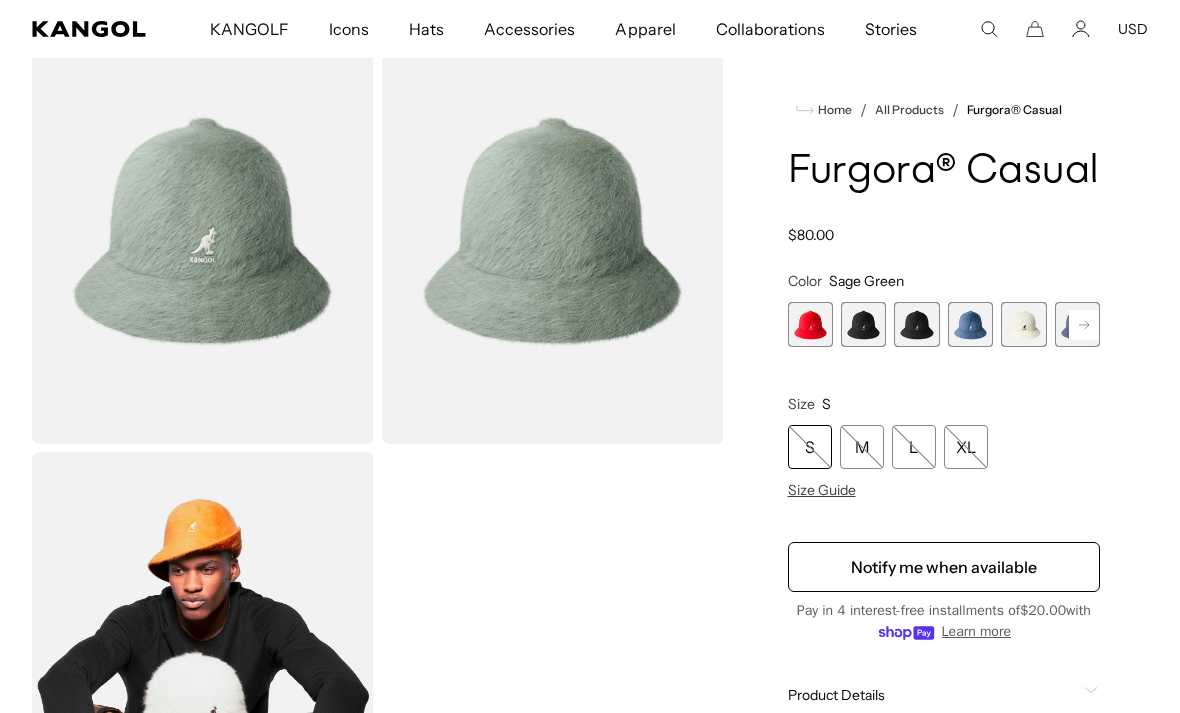 click at bounding box center [810, 324] 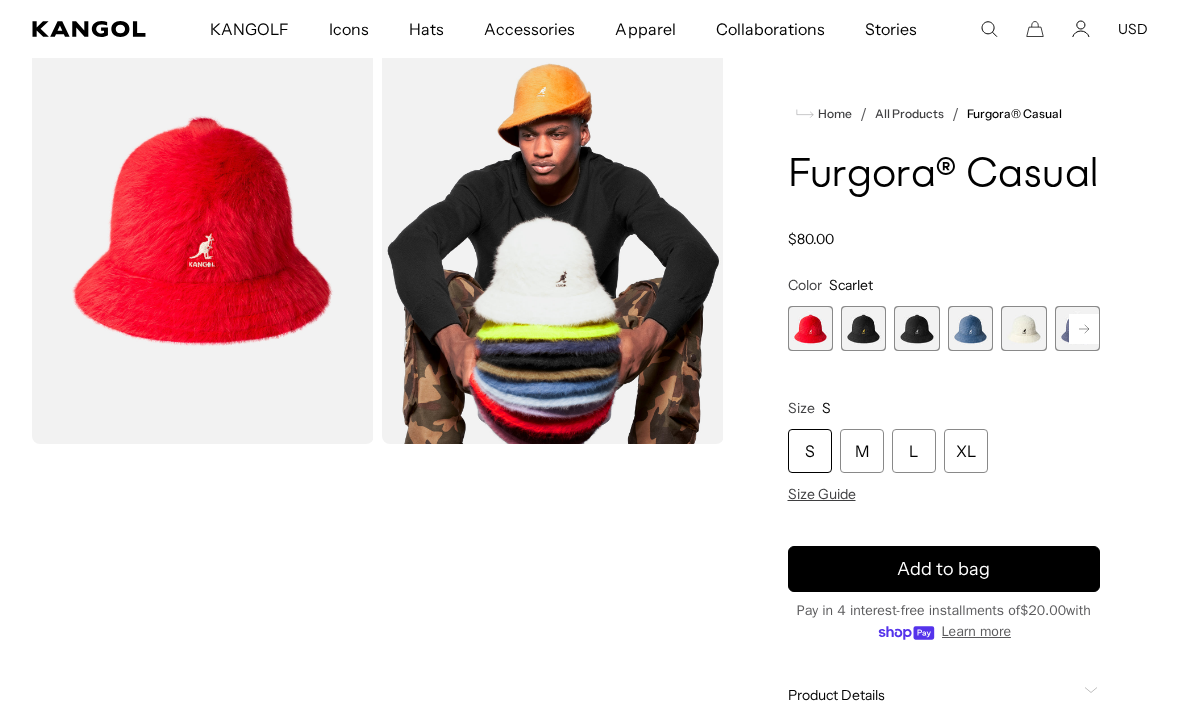 click at bounding box center (810, 328) 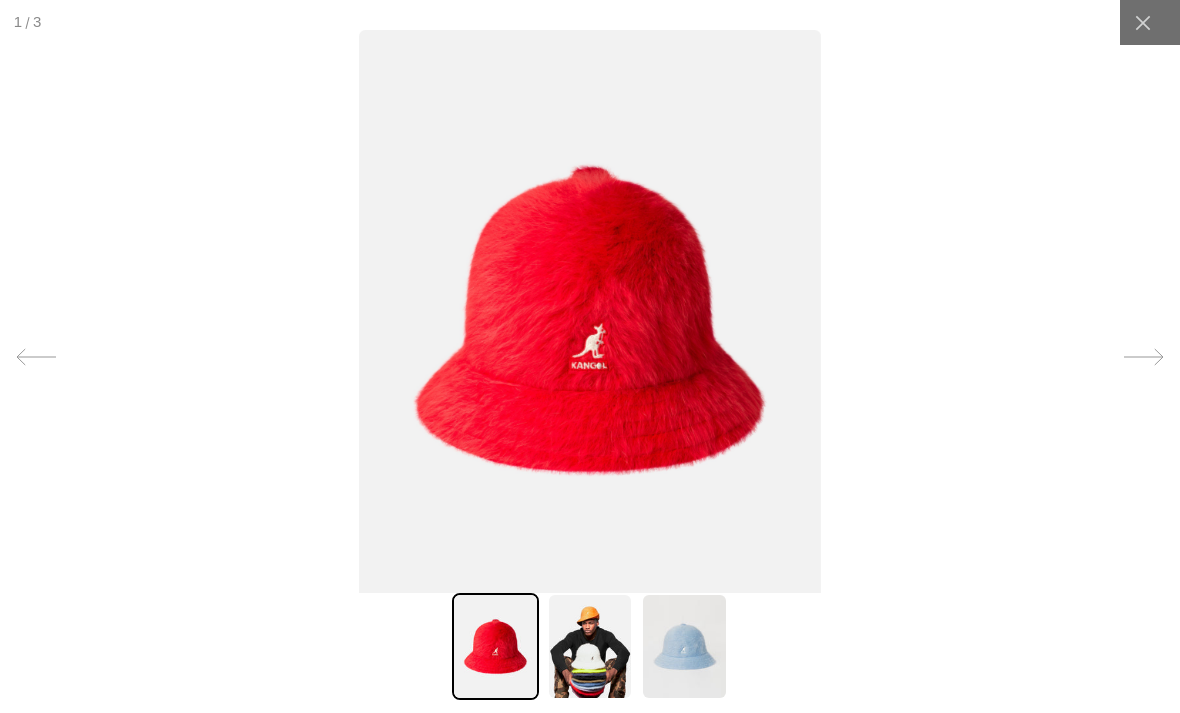 scroll, scrollTop: 0, scrollLeft: 412, axis: horizontal 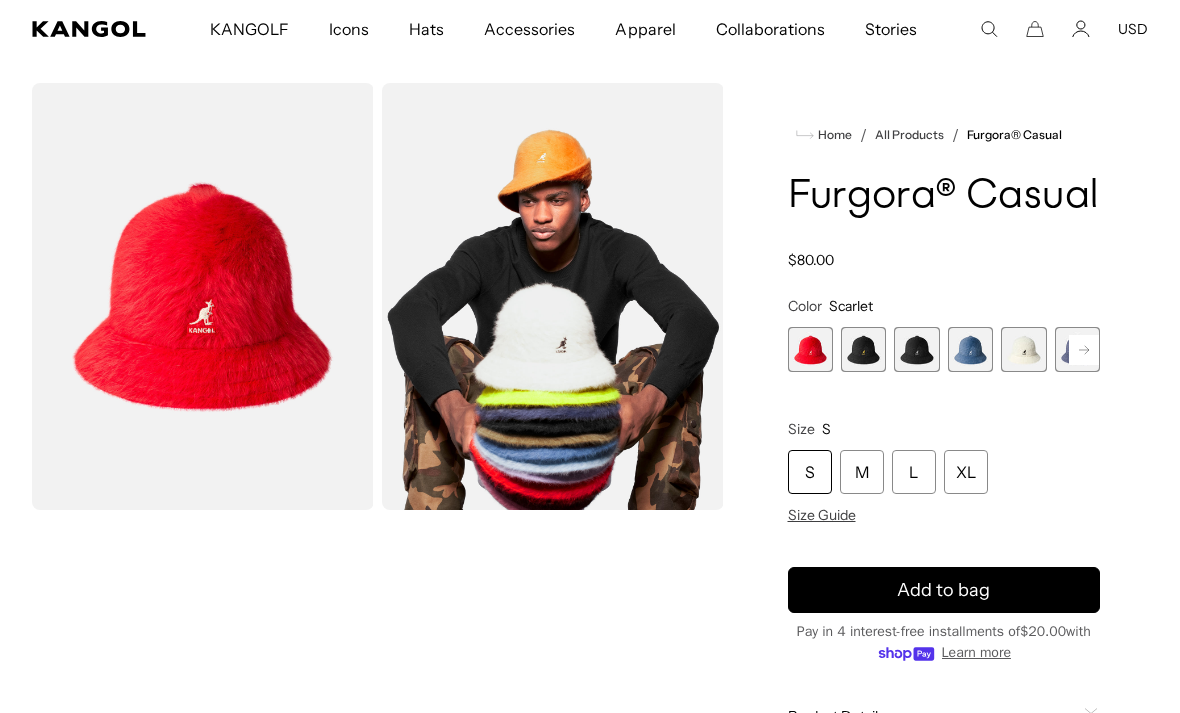 click 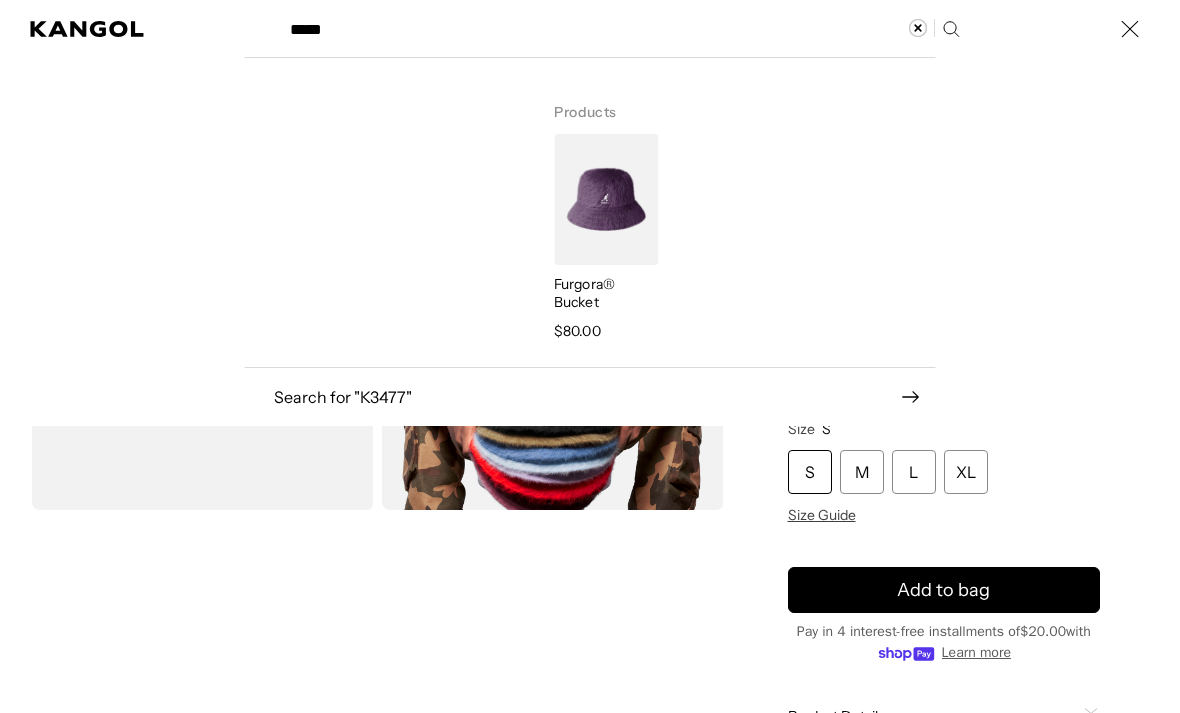 scroll, scrollTop: 0, scrollLeft: 412, axis: horizontal 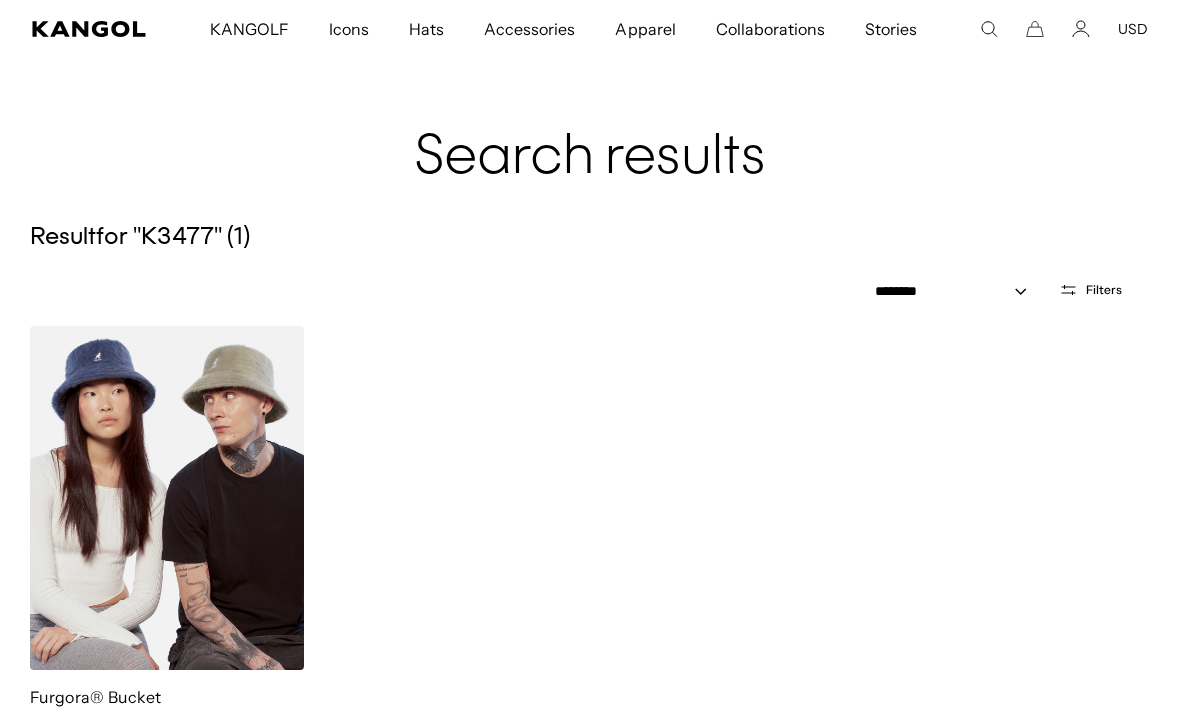 click at bounding box center (167, 498) 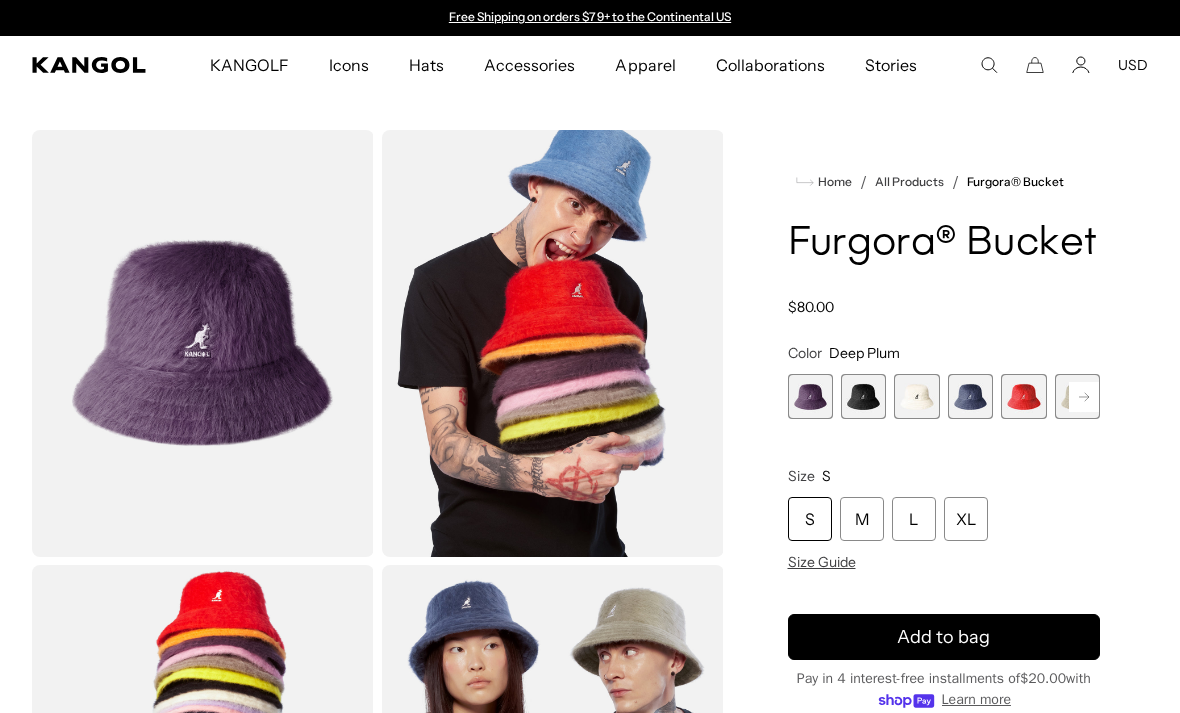 scroll, scrollTop: 0, scrollLeft: 0, axis: both 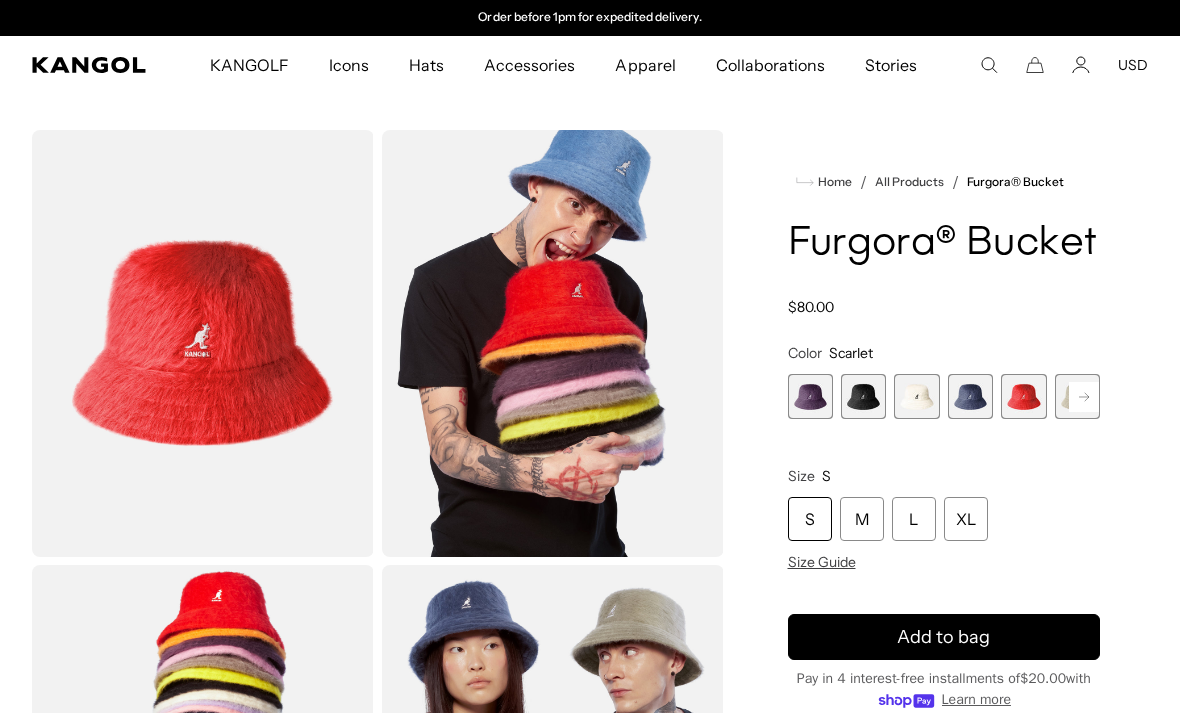 click on "KANGOLF
KANGOLF
Shop the KANGOLF Collection
Golf Accessories
All Golf
Icons
Icons
Buckets & Casuals
Berets" at bounding box center [563, 65] 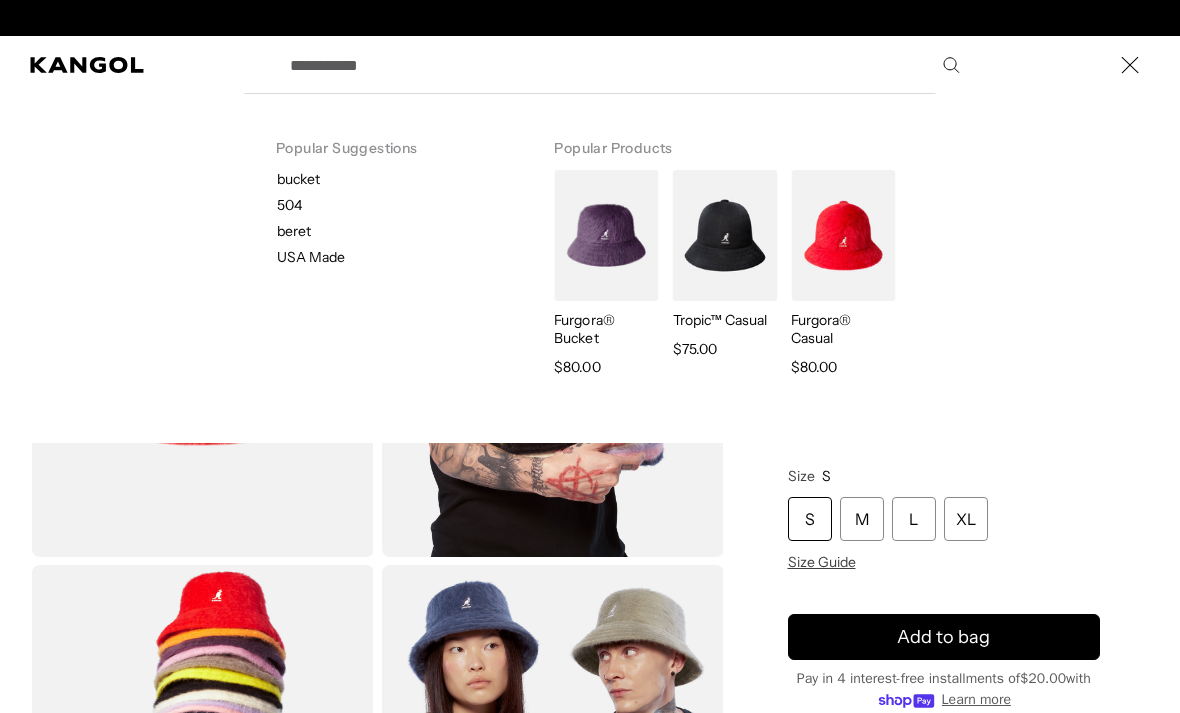 scroll, scrollTop: 0, scrollLeft: 0, axis: both 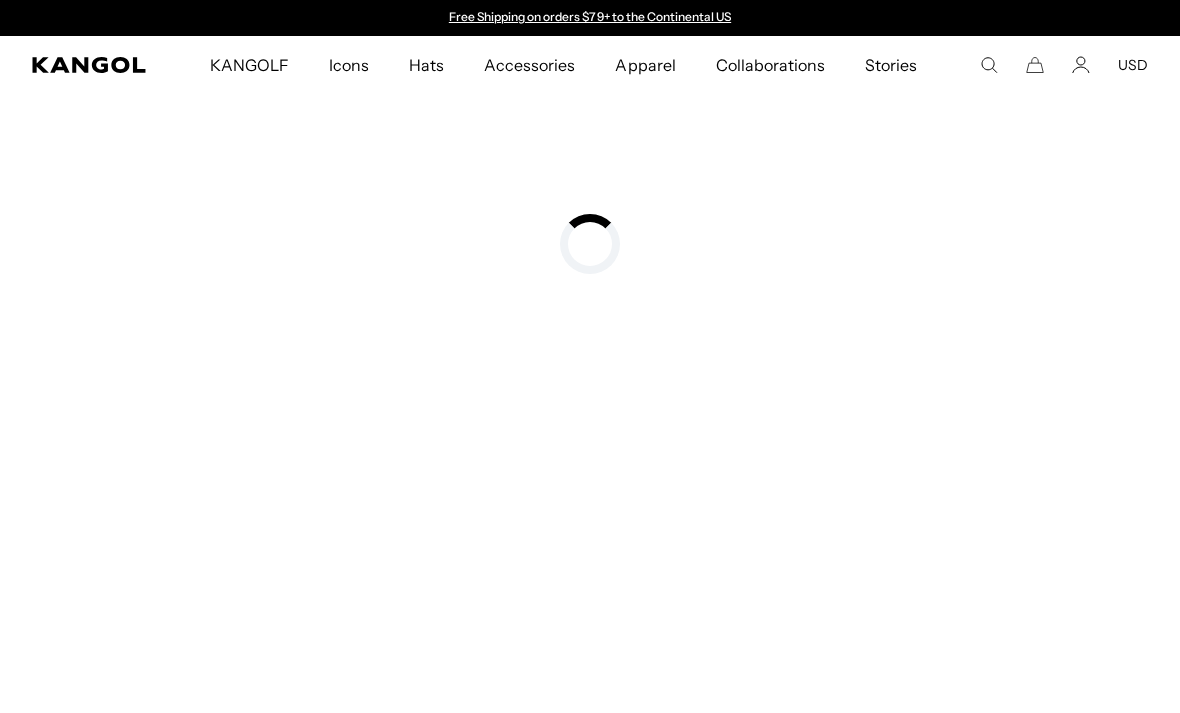 type on "*****" 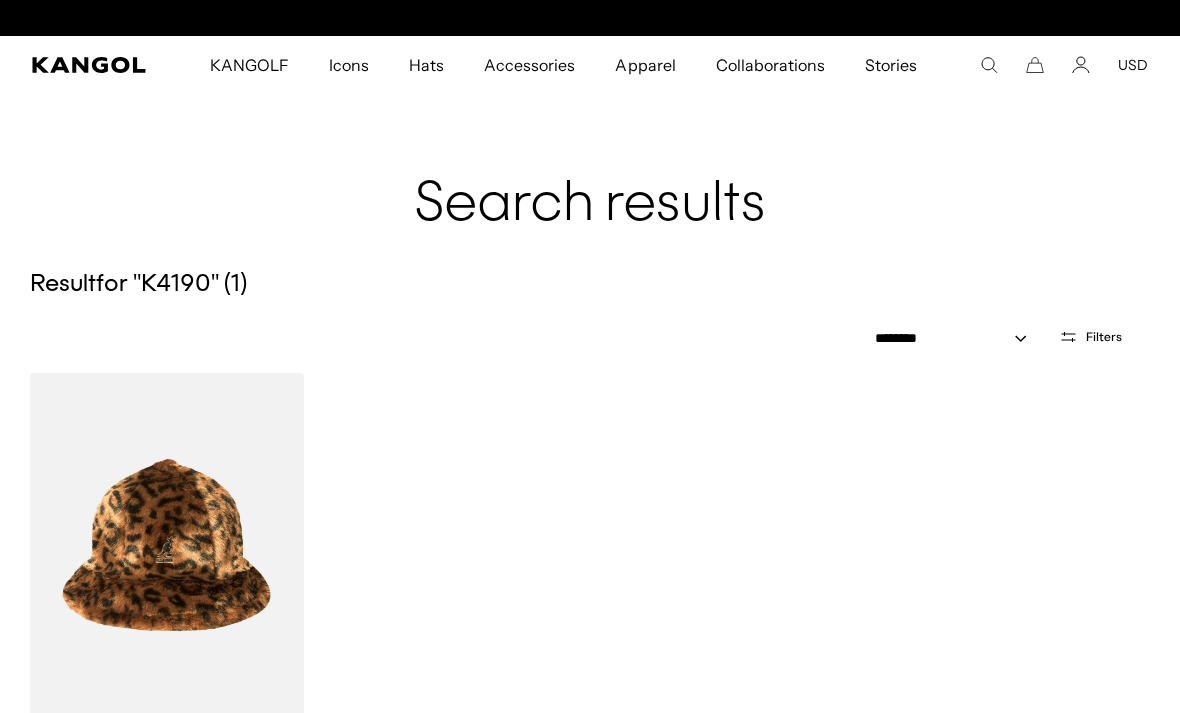 scroll, scrollTop: 0, scrollLeft: 412, axis: horizontal 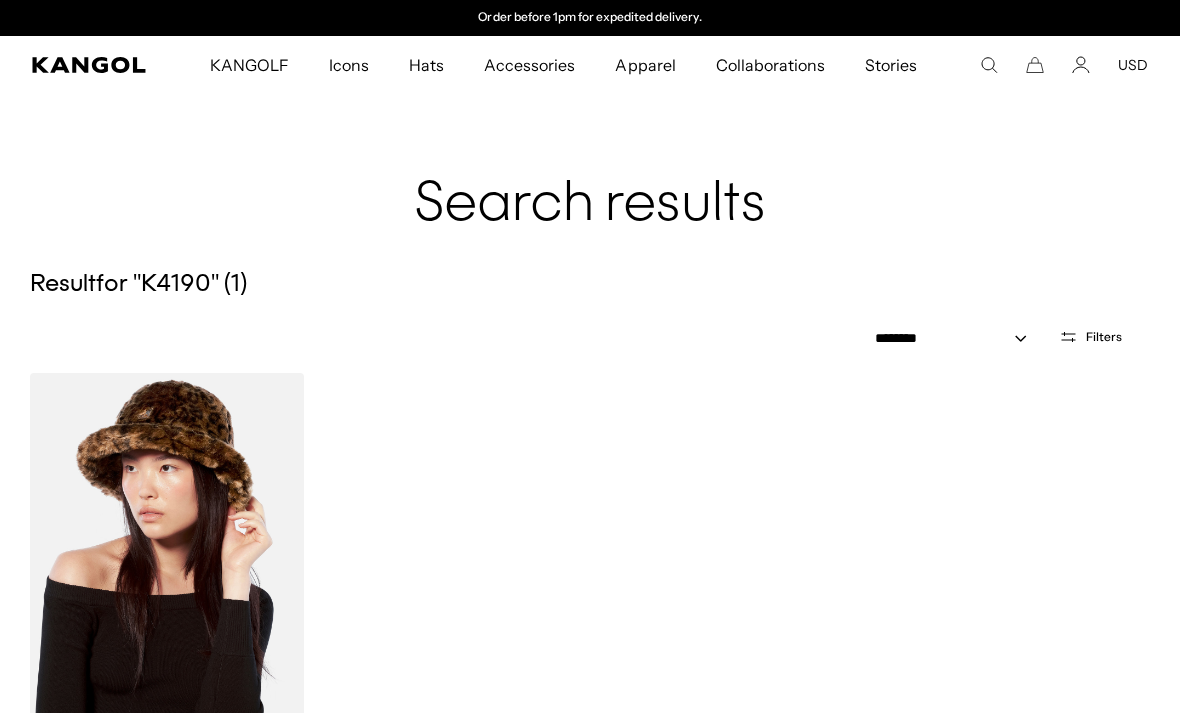 click at bounding box center [167, 545] 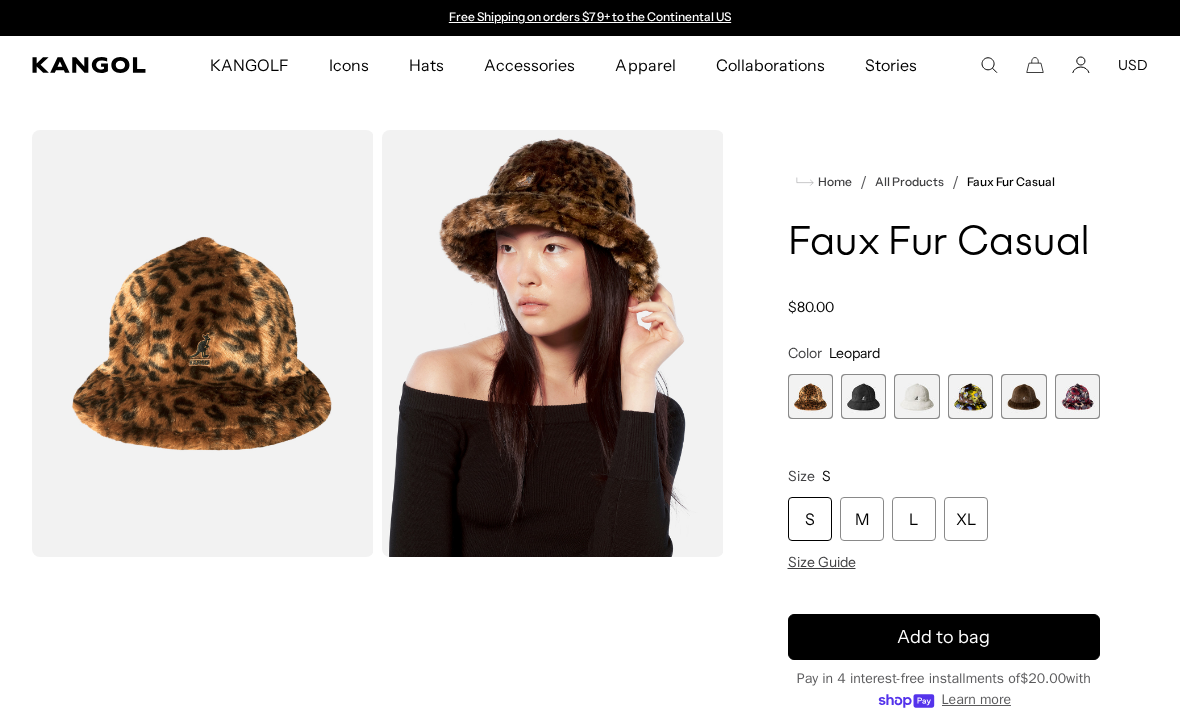 scroll, scrollTop: 0, scrollLeft: 0, axis: both 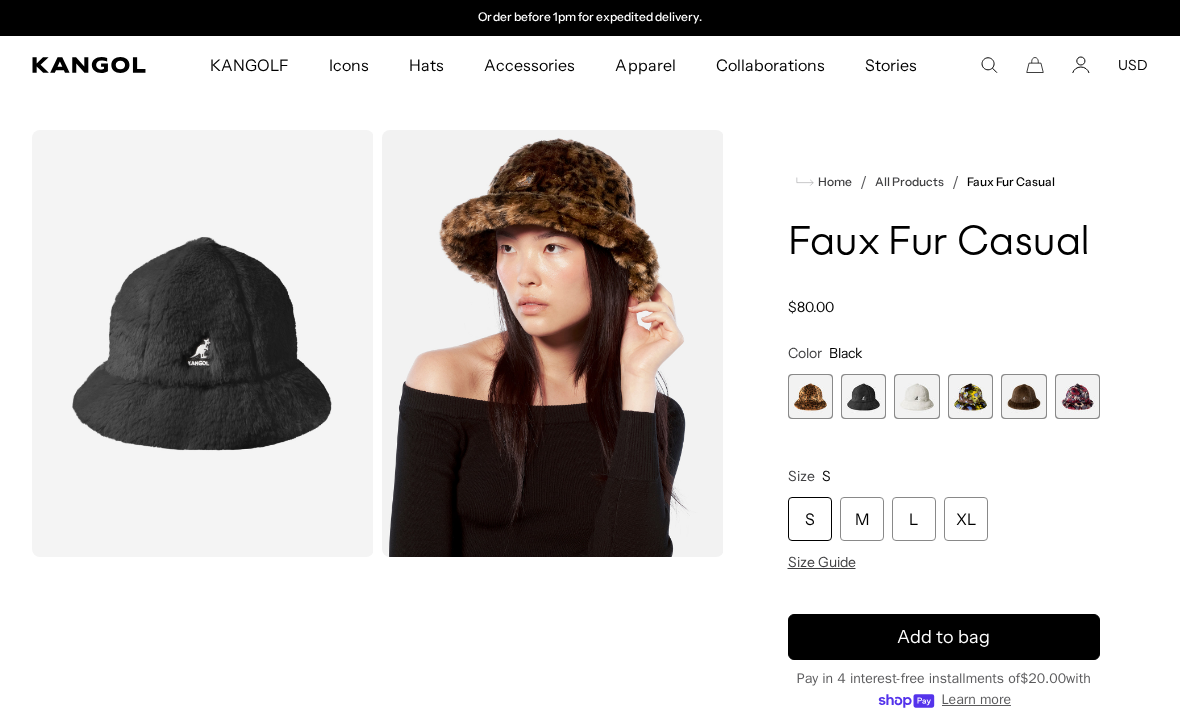 click at bounding box center [1077, 396] 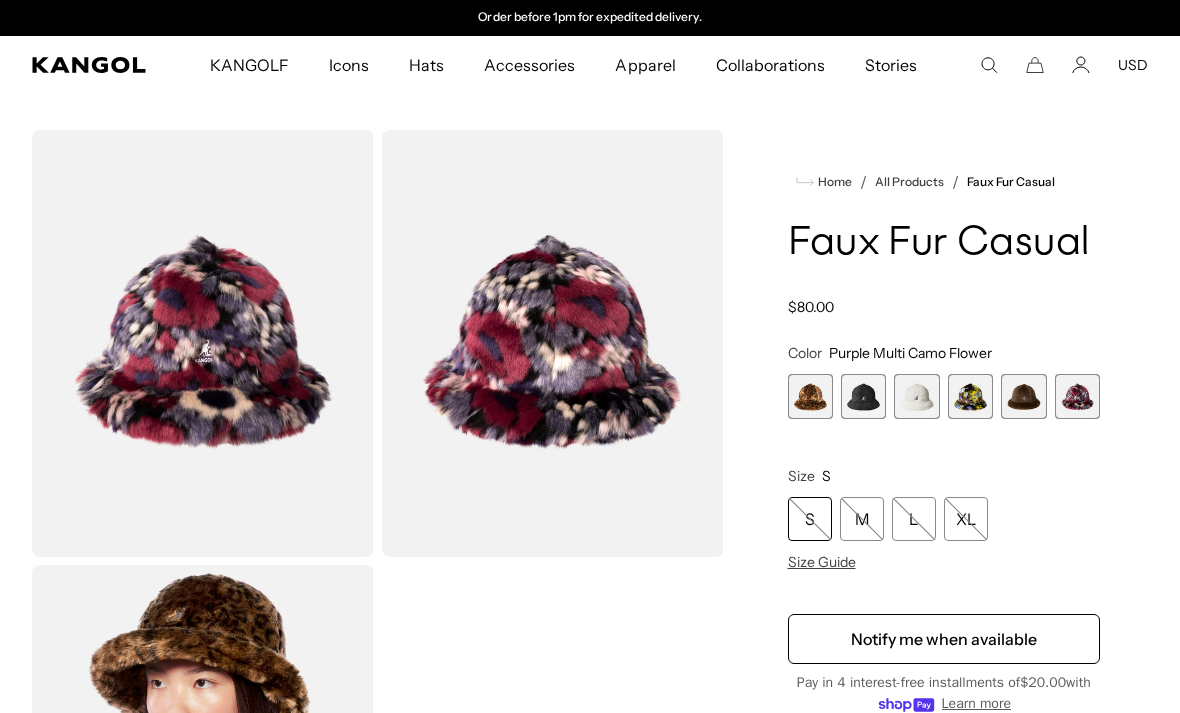 click at bounding box center [1023, 396] 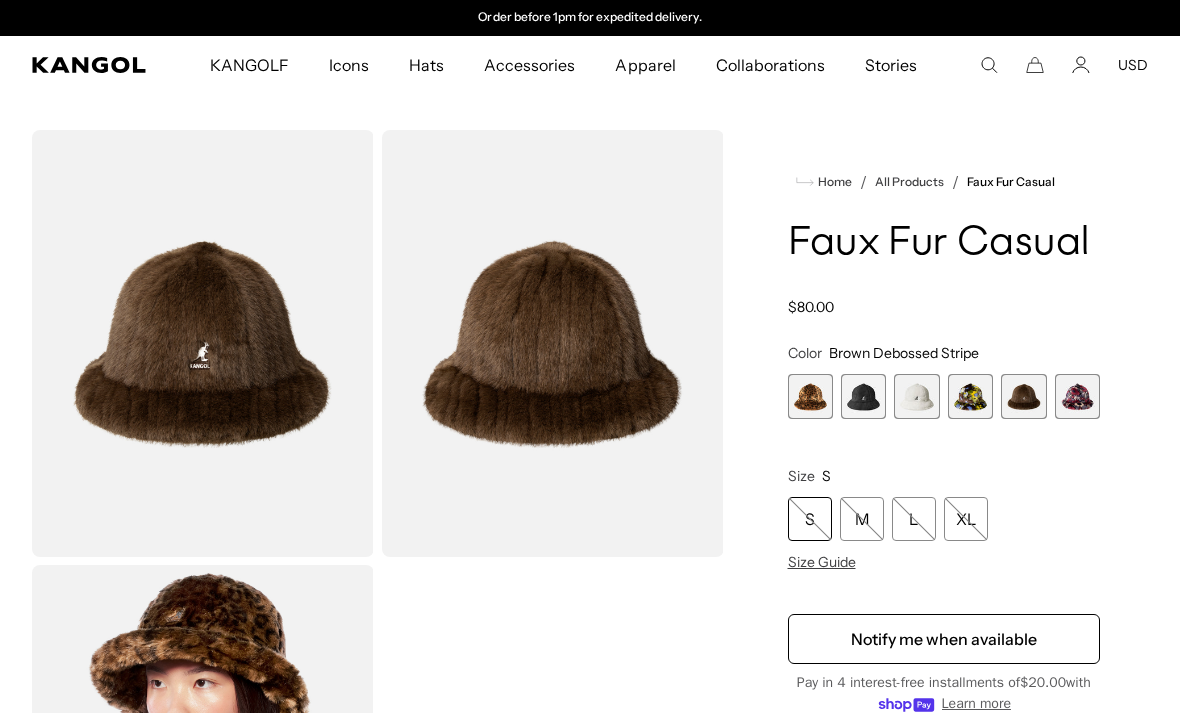 click at bounding box center [970, 396] 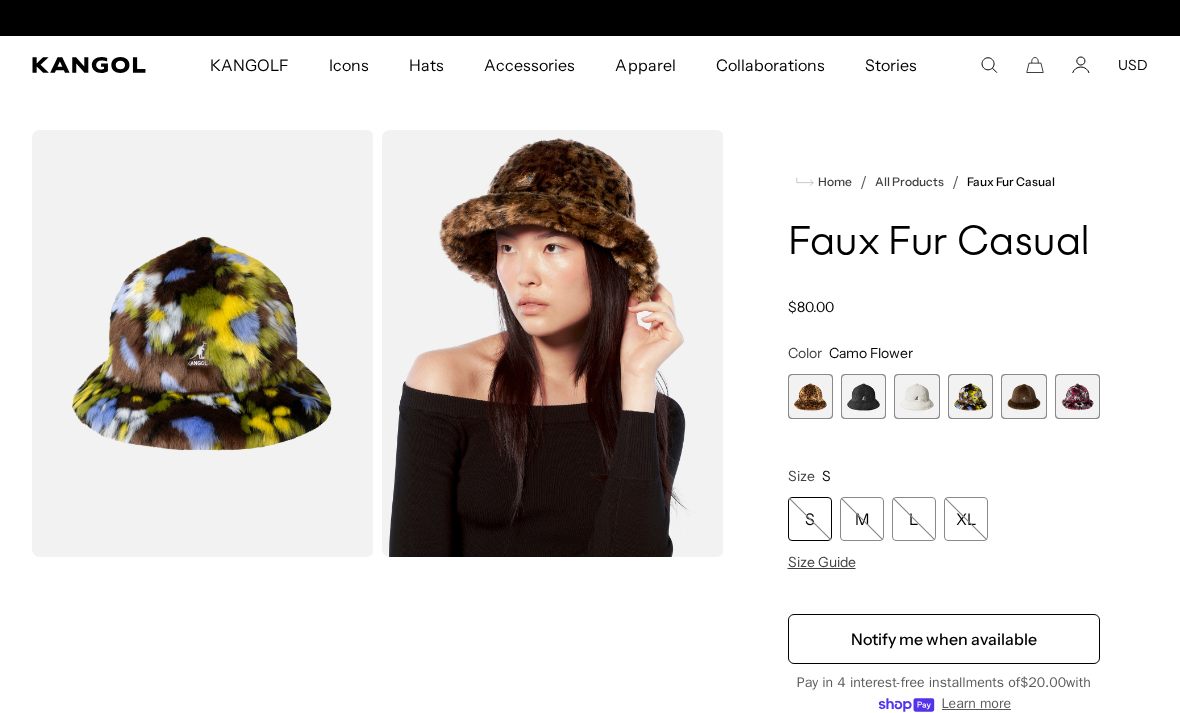 scroll, scrollTop: 0, scrollLeft: 0, axis: both 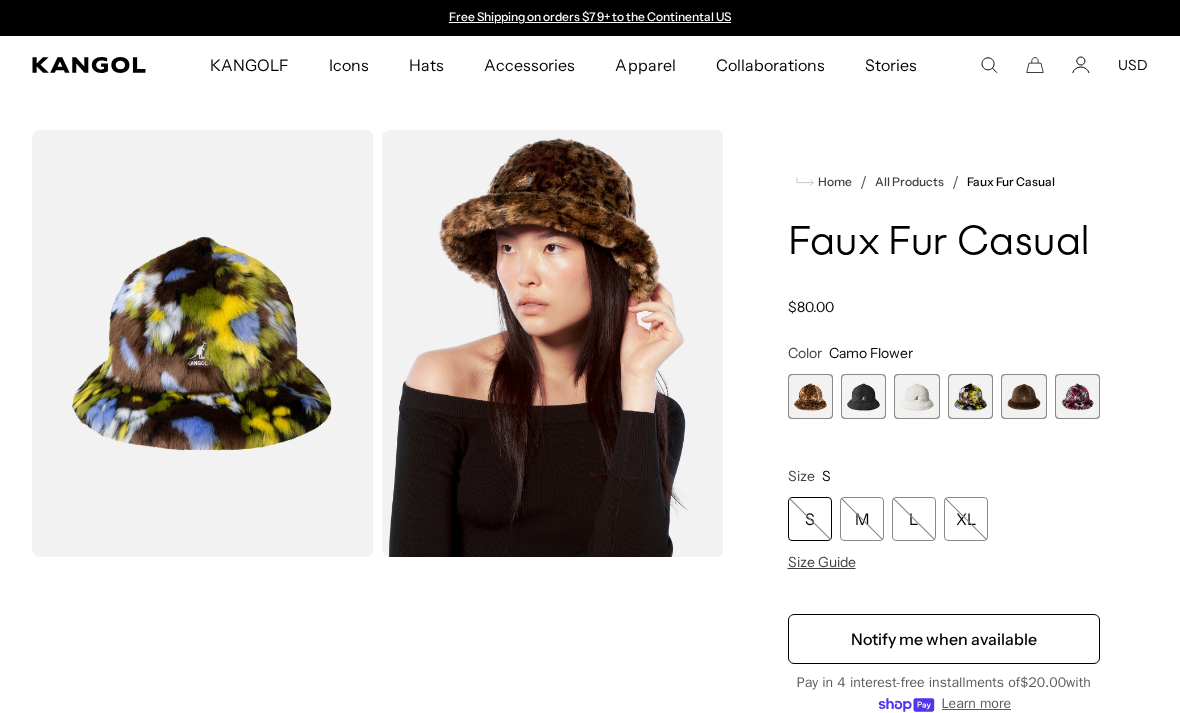 click at bounding box center (863, 396) 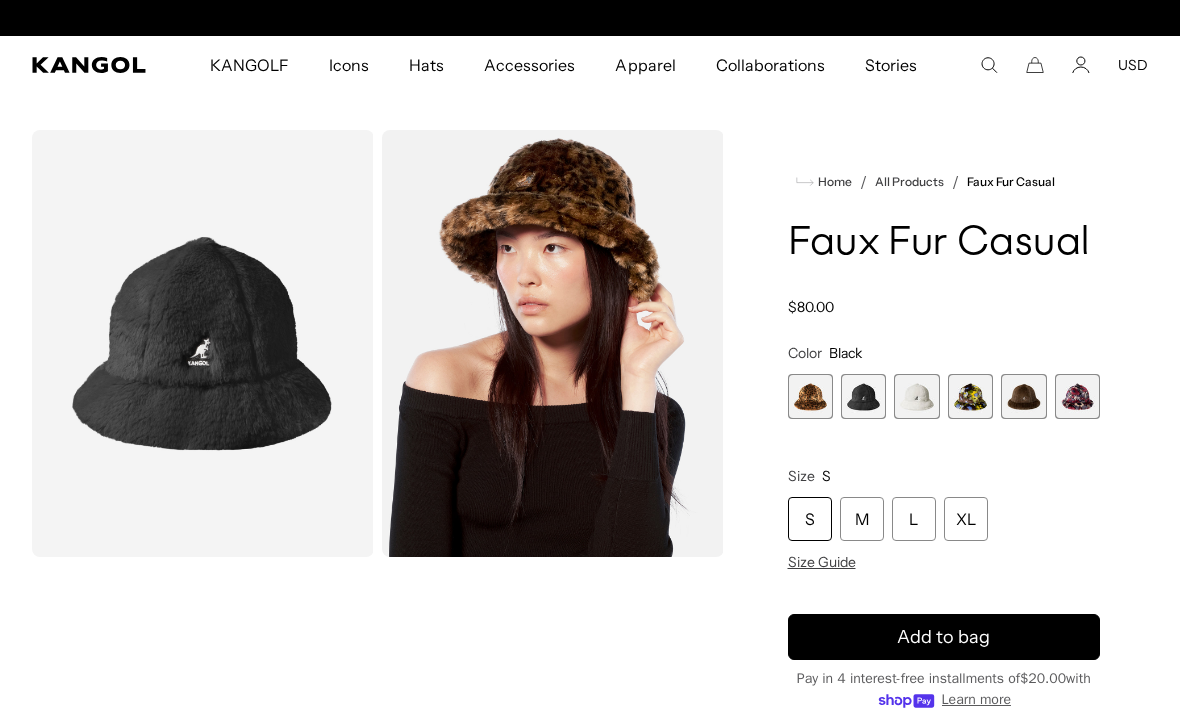 scroll, scrollTop: 0, scrollLeft: 412, axis: horizontal 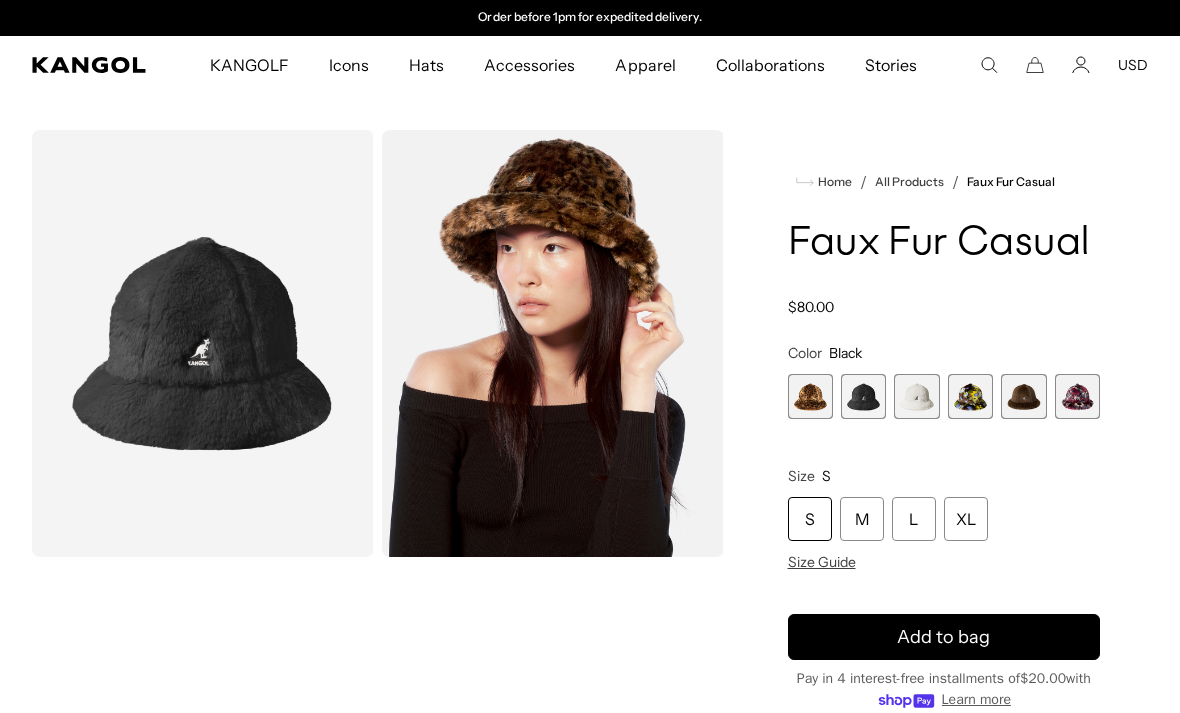 click at bounding box center (810, 396) 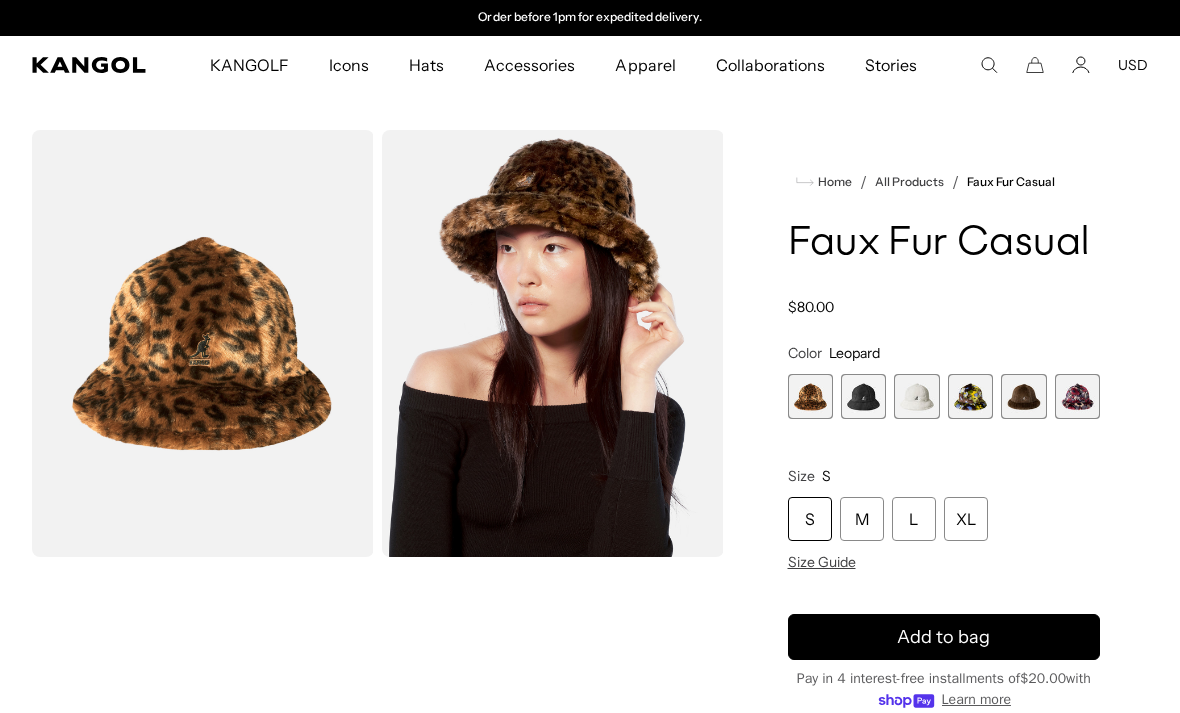 click at bounding box center (863, 396) 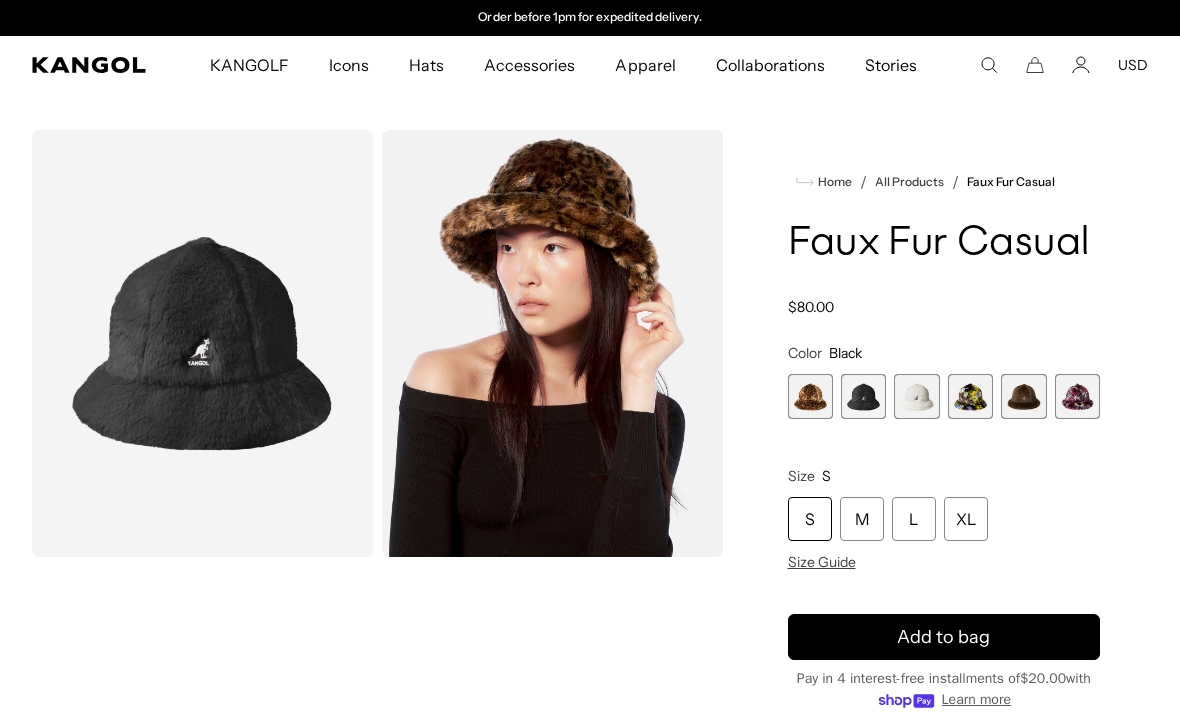click at bounding box center (916, 396) 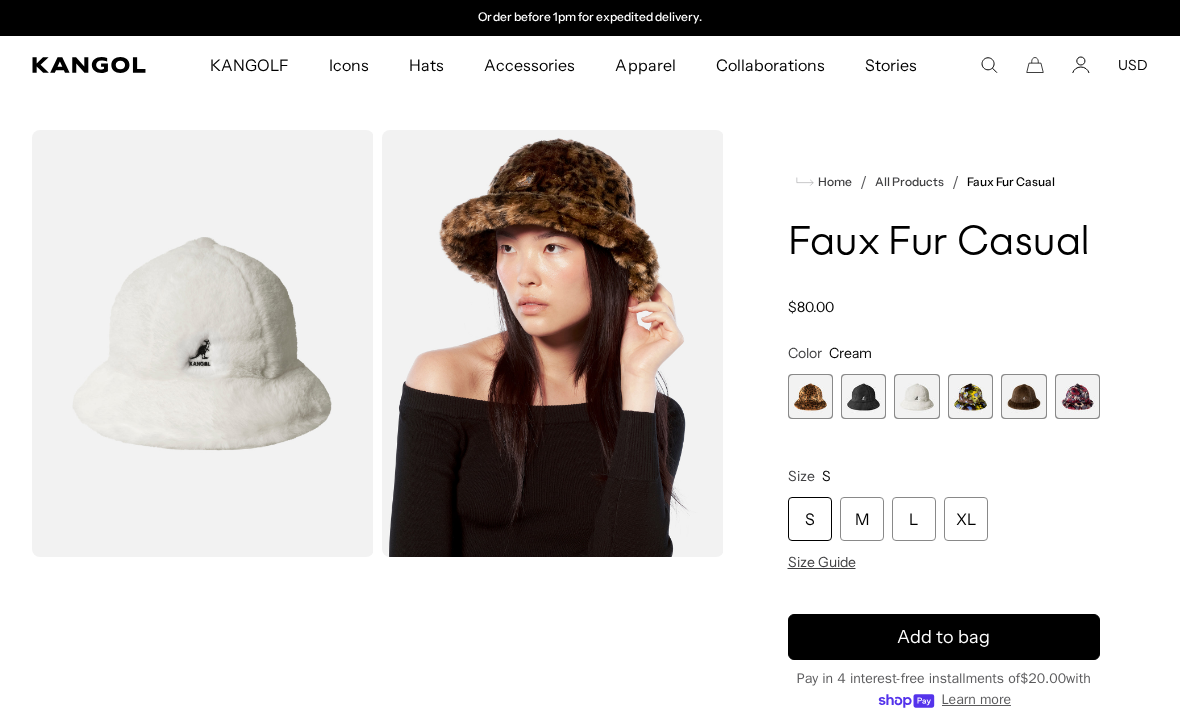 click at bounding box center (970, 396) 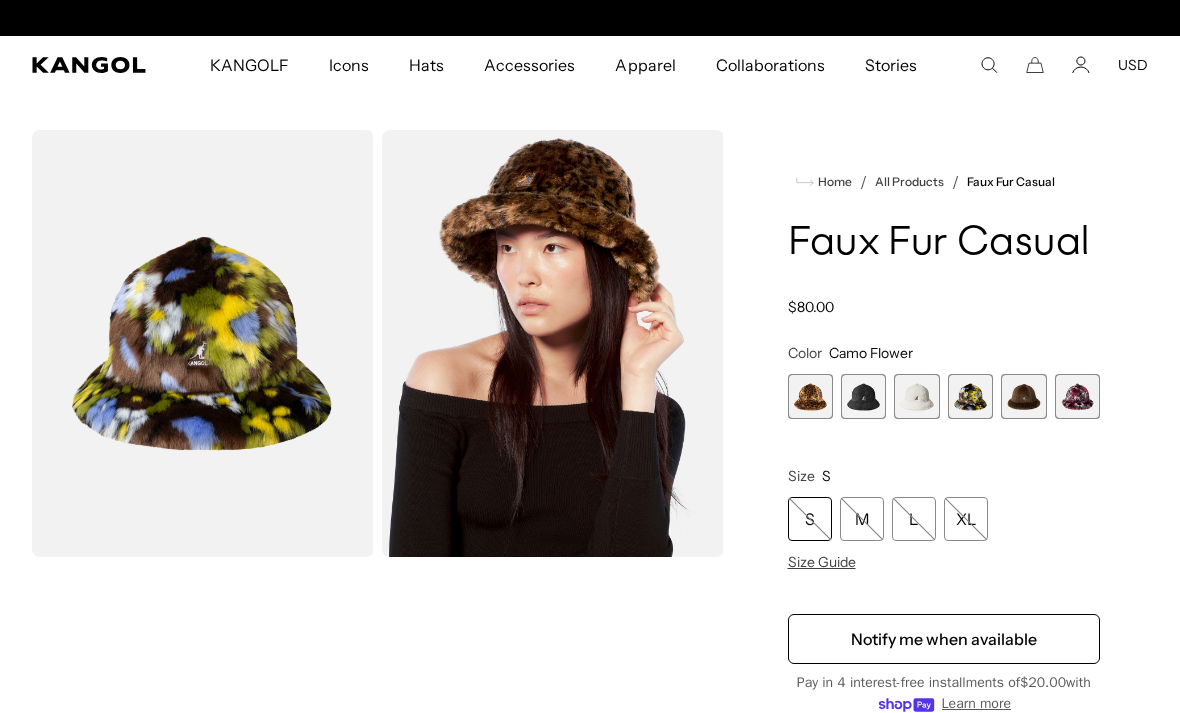 click at bounding box center (970, 396) 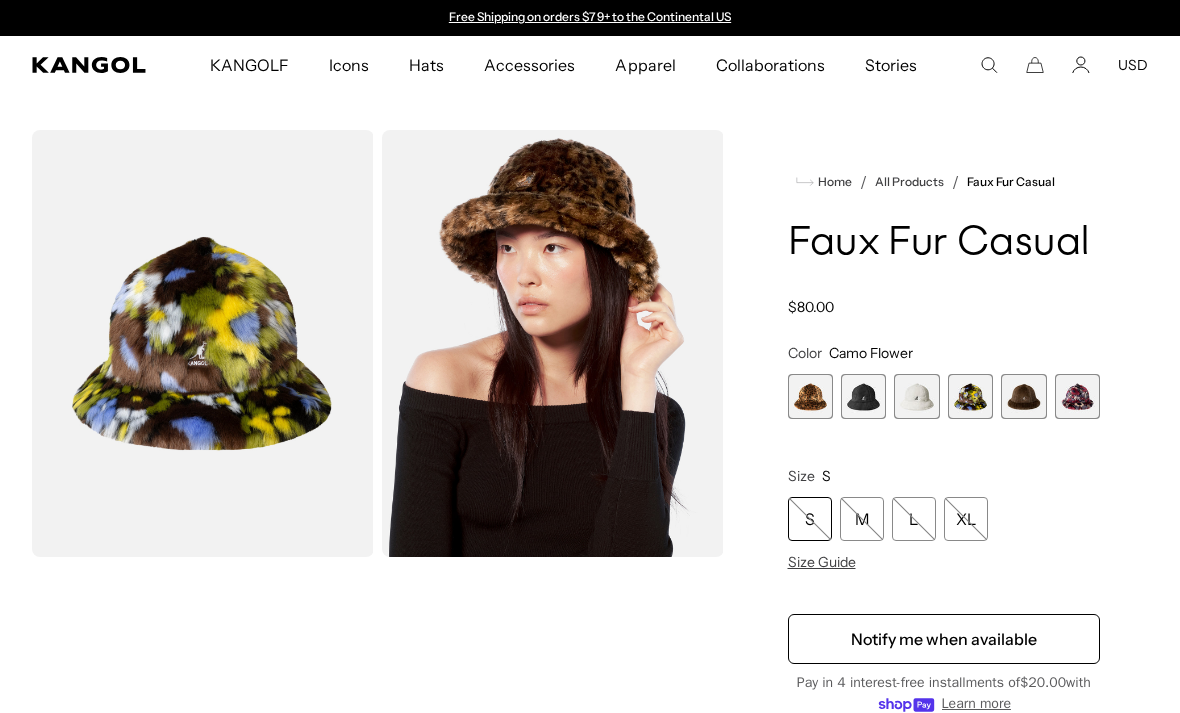 click at bounding box center (1023, 396) 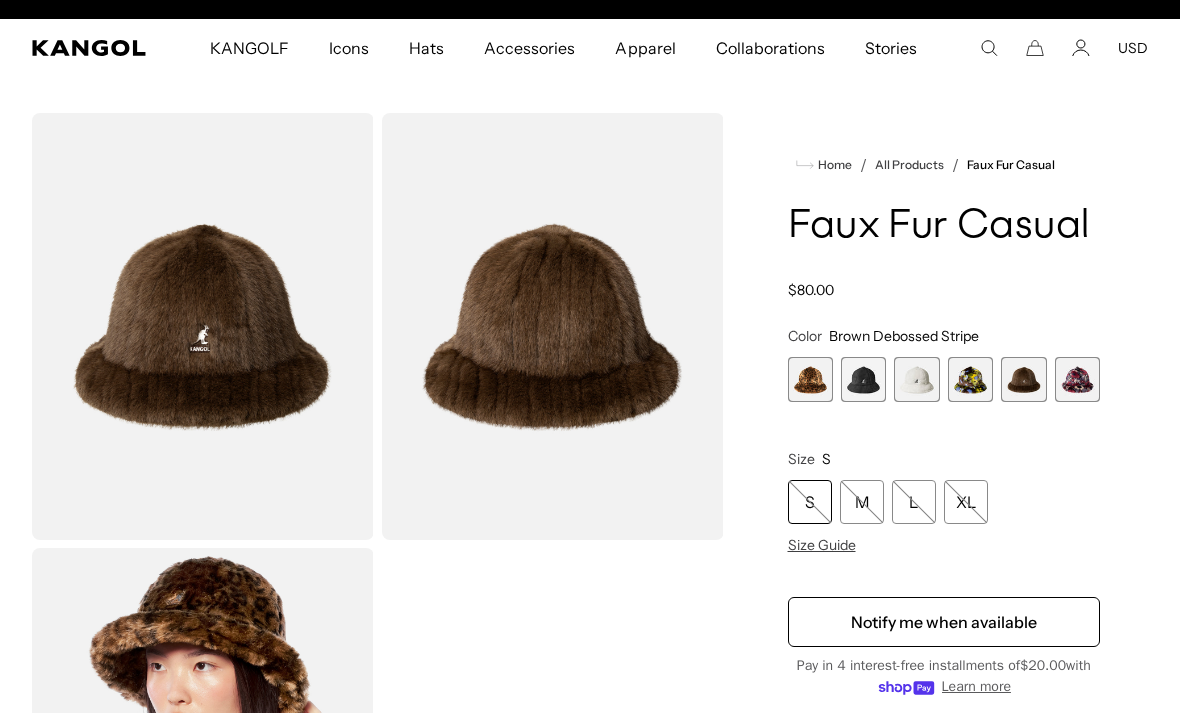 scroll, scrollTop: 65, scrollLeft: 0, axis: vertical 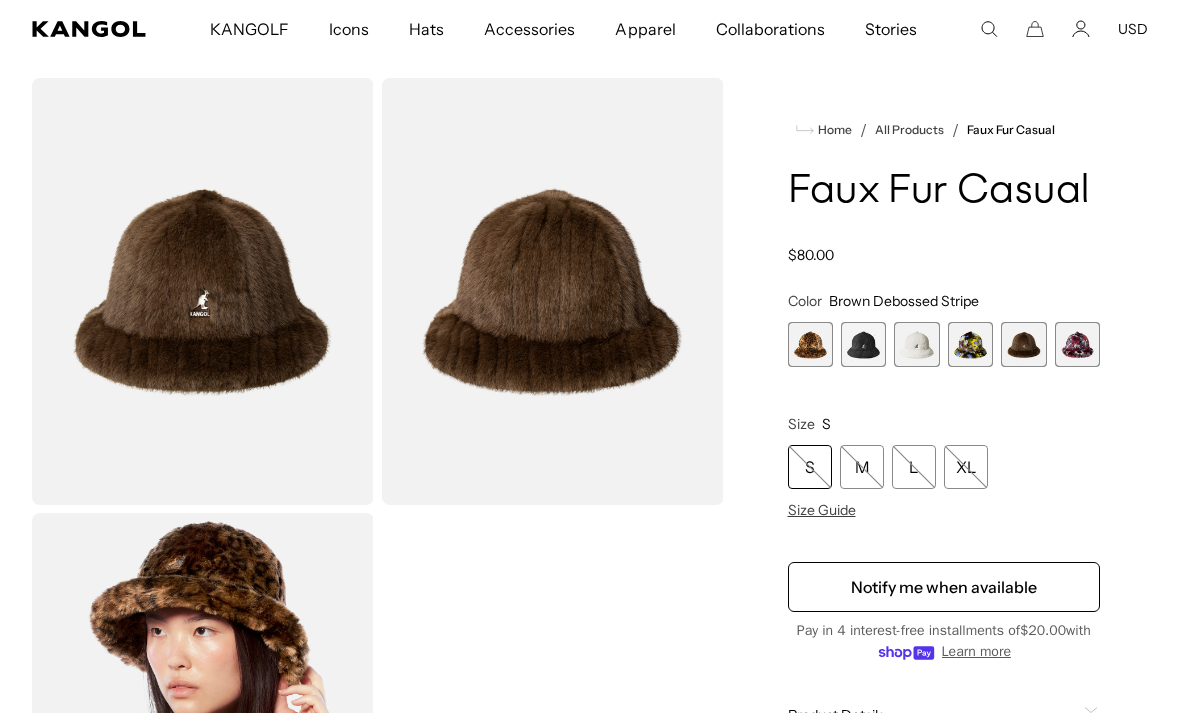 click at bounding box center (1077, 344) 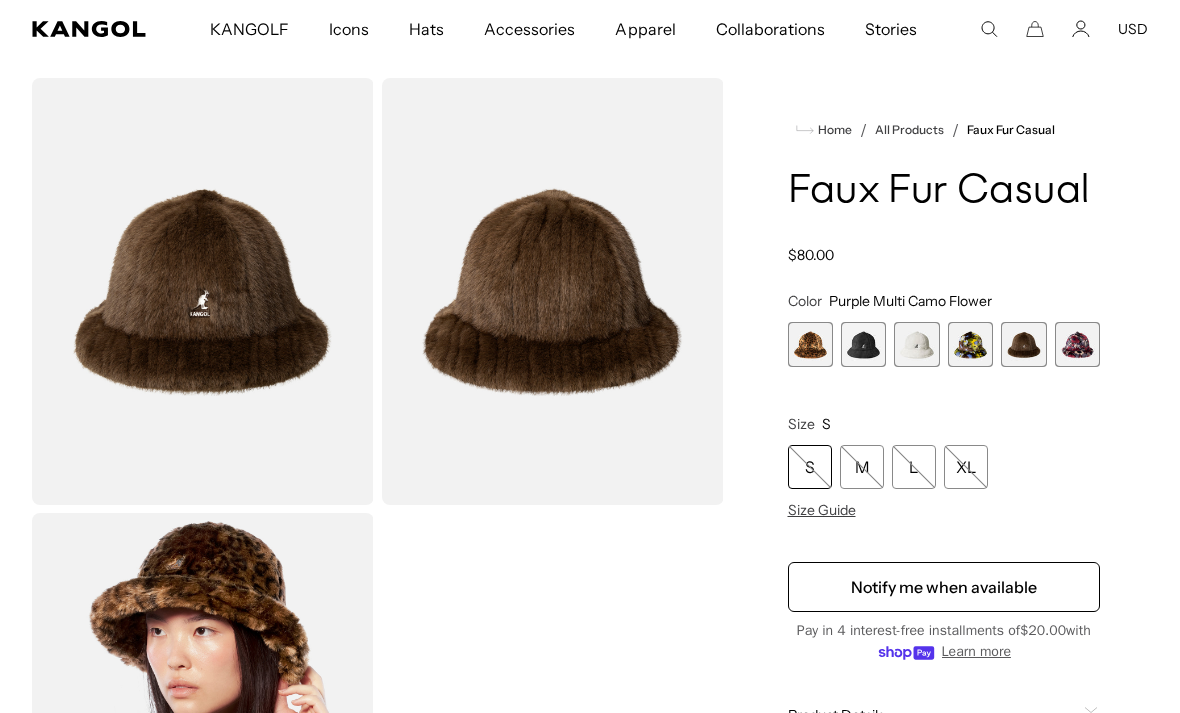 click at bounding box center [1077, 344] 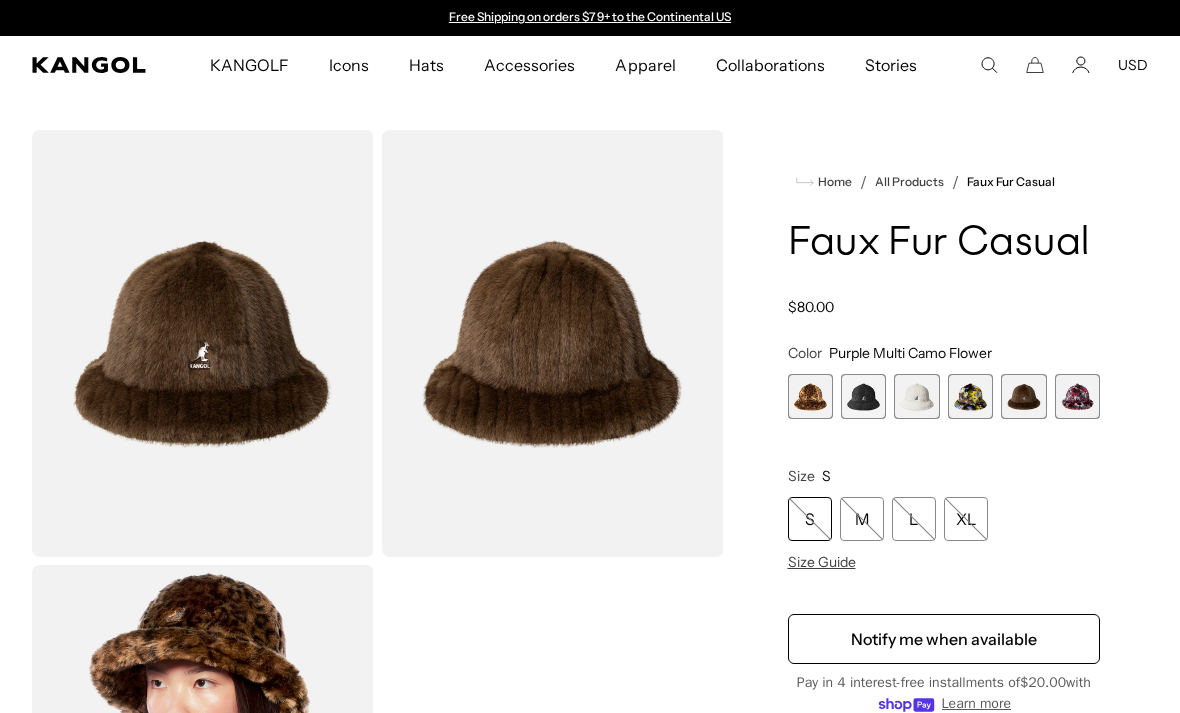 click at bounding box center (1077, 396) 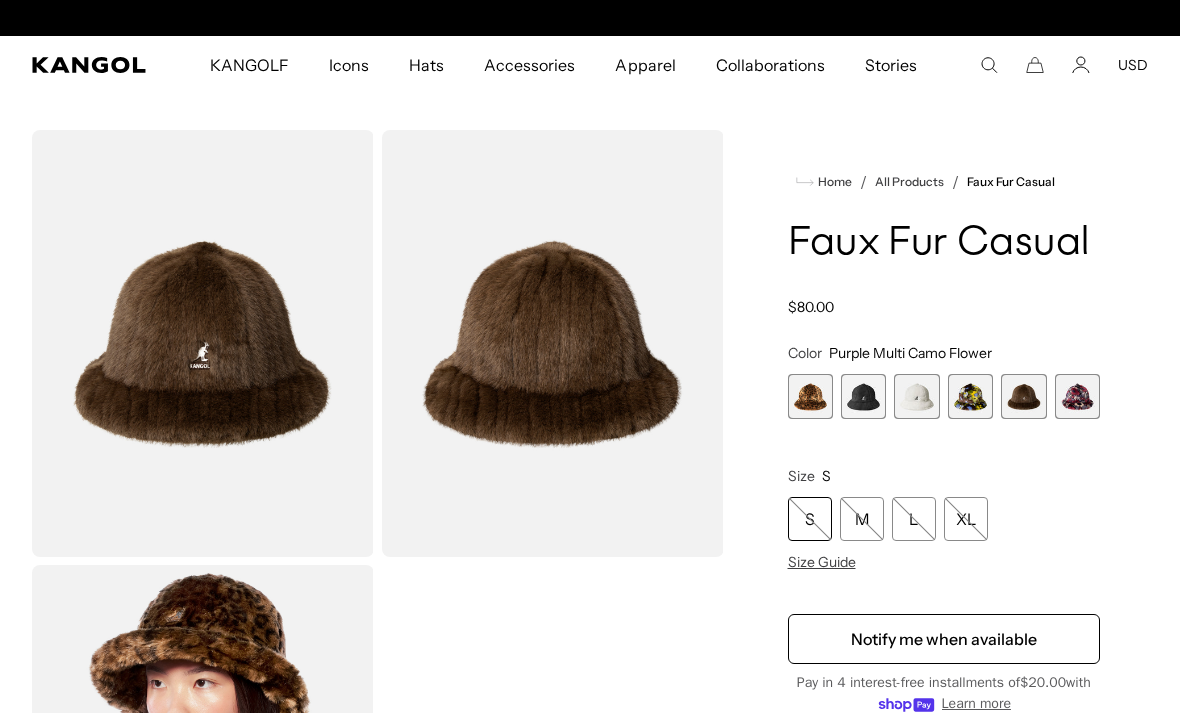 click at bounding box center (1077, 396) 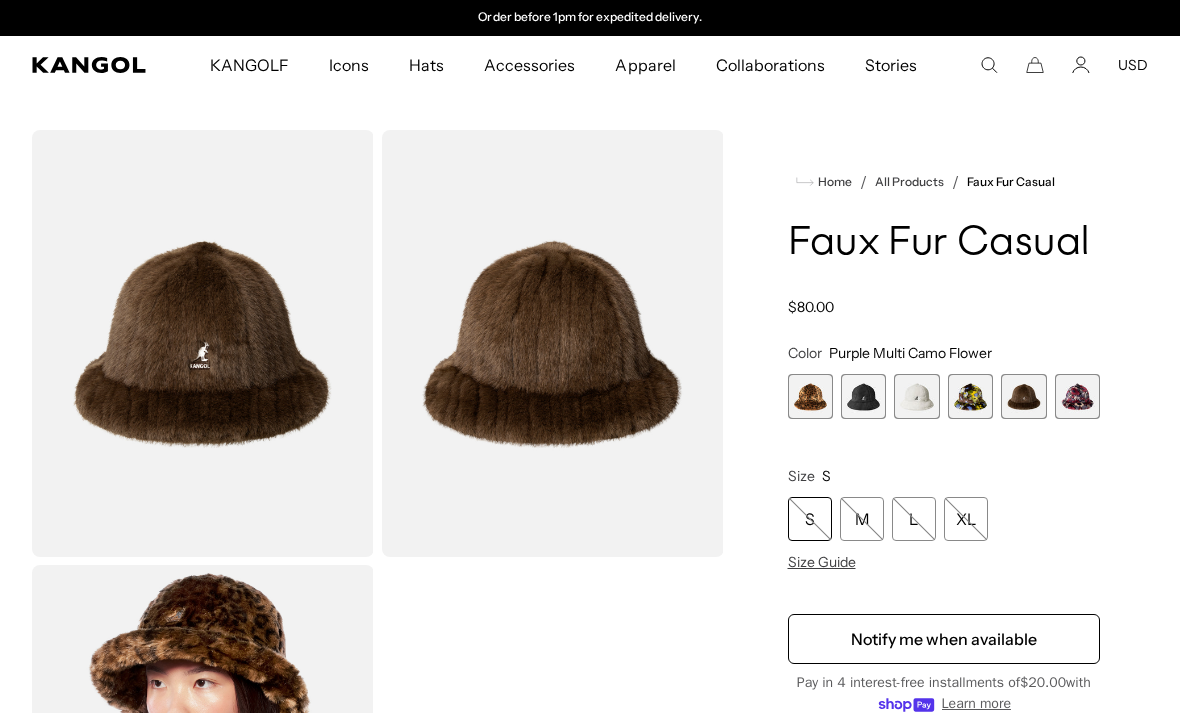 click at bounding box center (1077, 396) 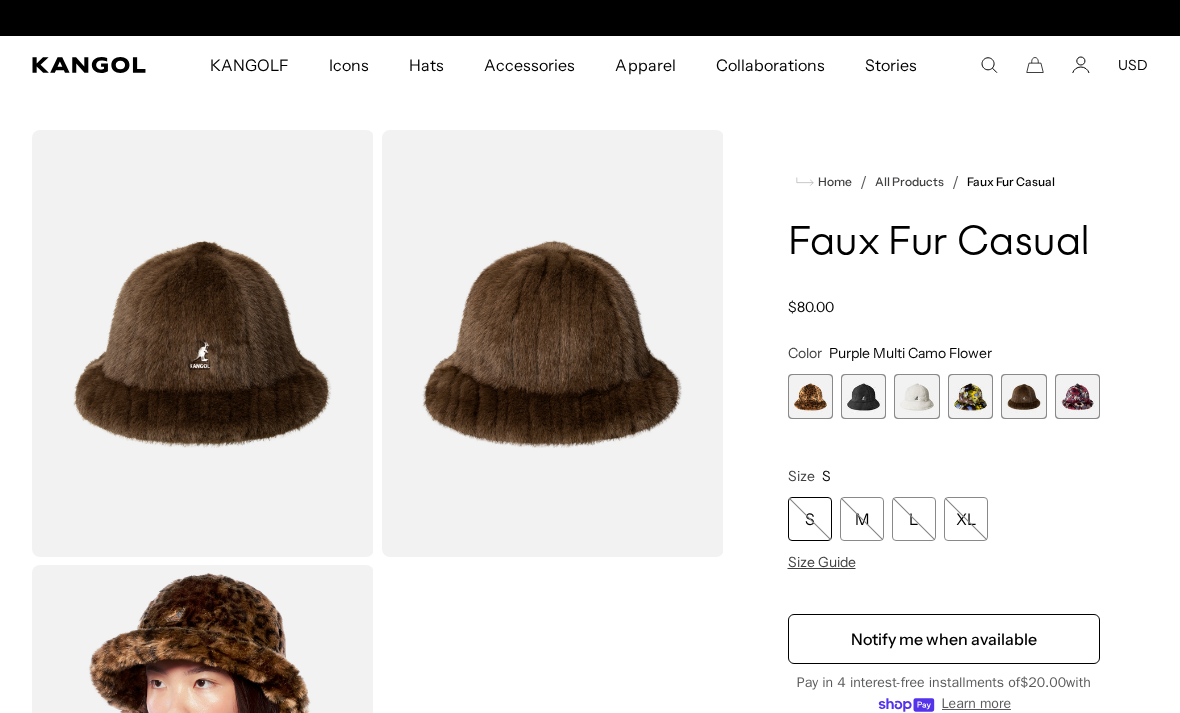 scroll, scrollTop: 0, scrollLeft: 412, axis: horizontal 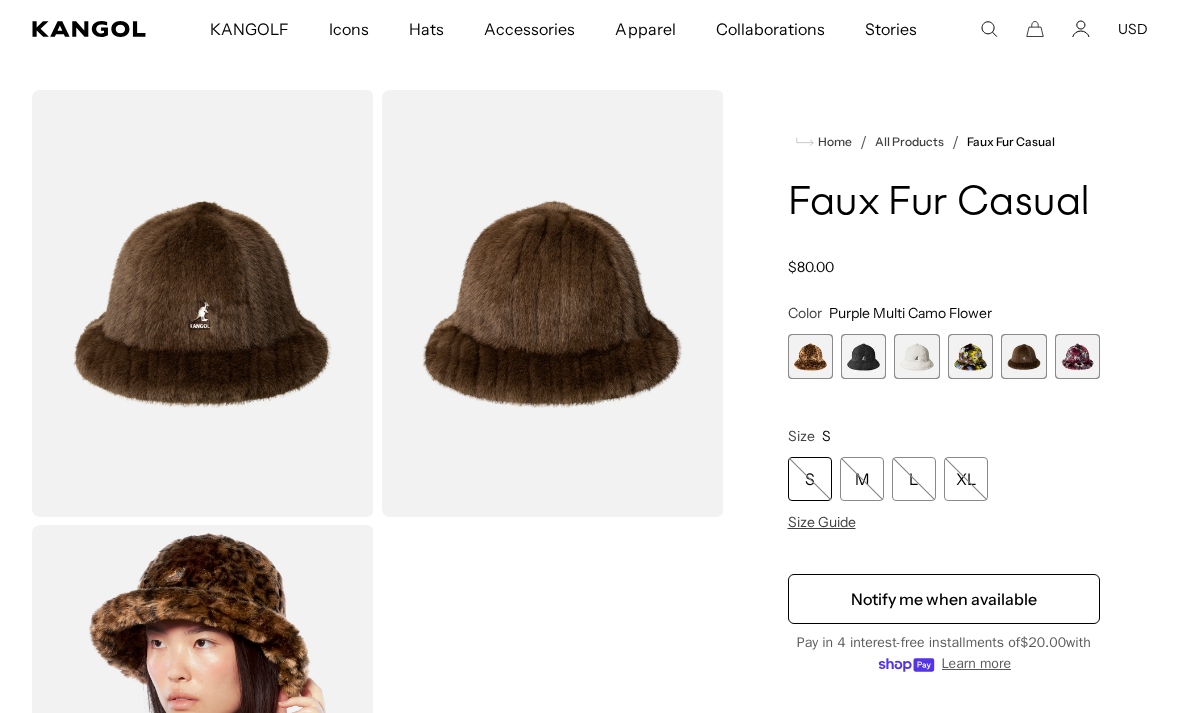 click 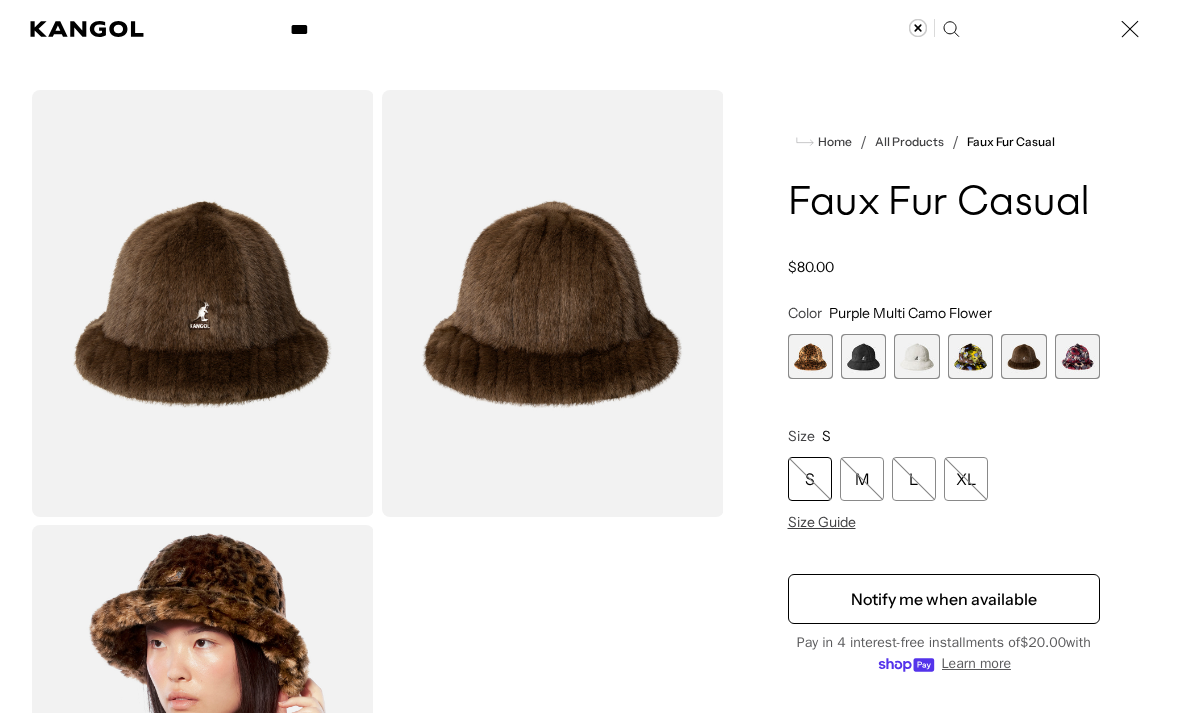 scroll, scrollTop: 0, scrollLeft: 0, axis: both 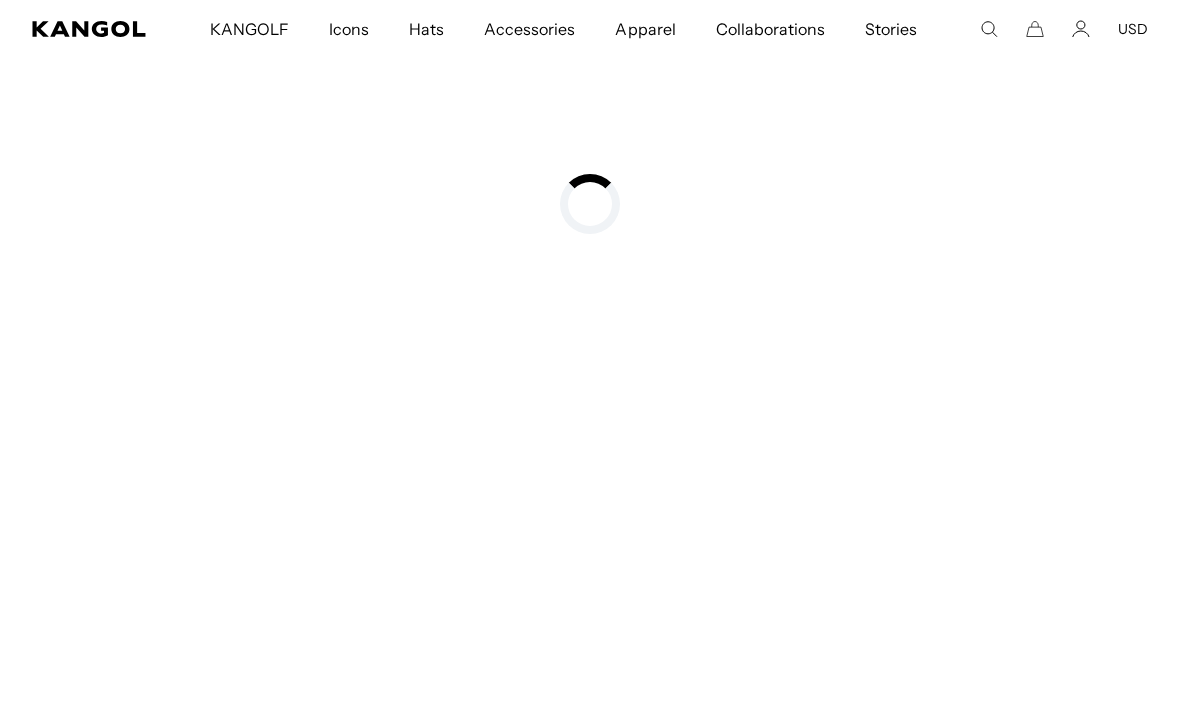 type on "*****" 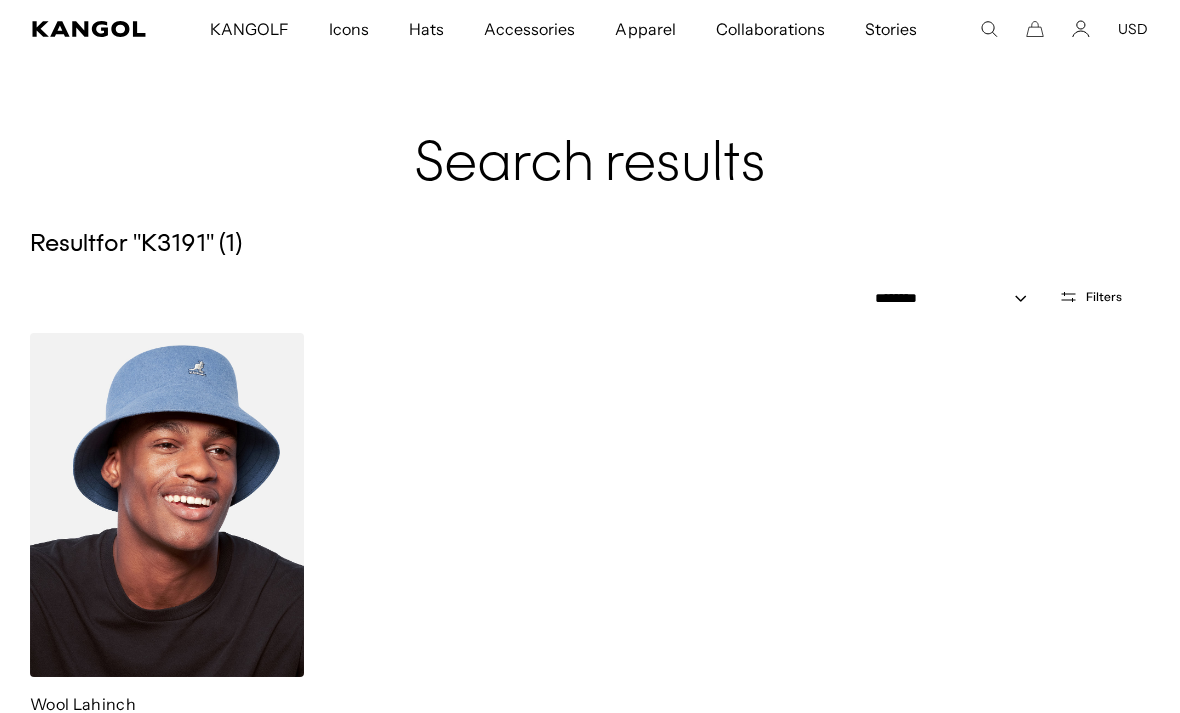 click at bounding box center (167, 505) 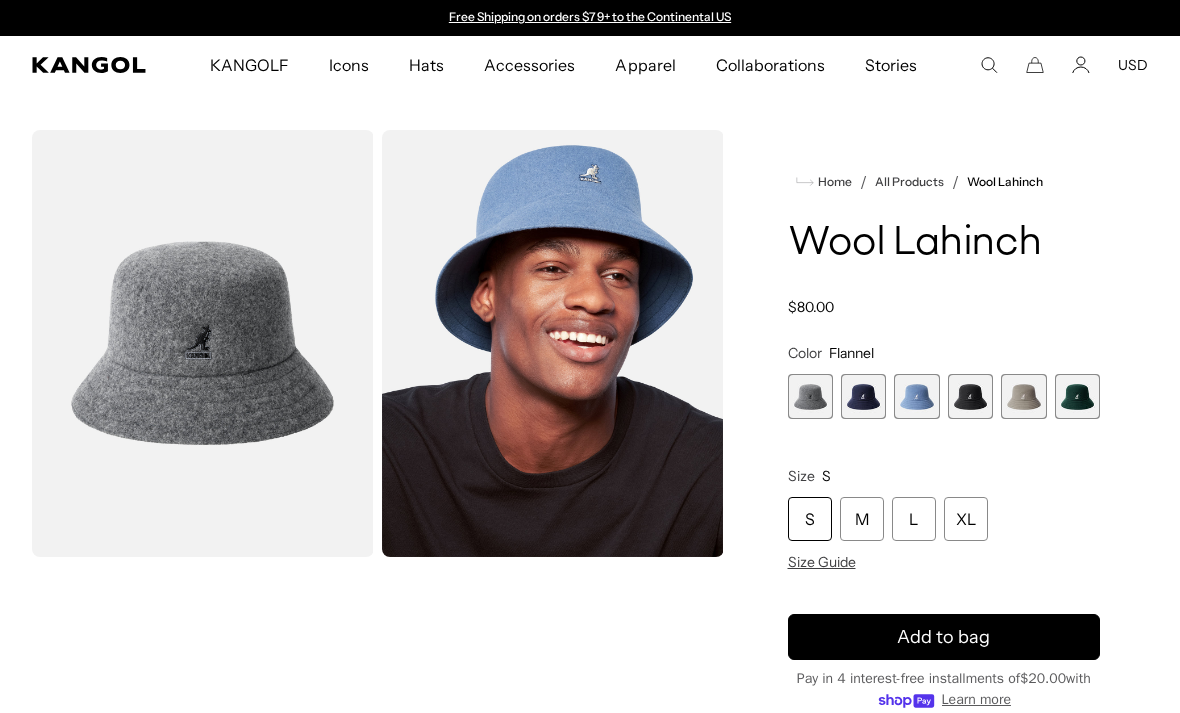 scroll, scrollTop: 0, scrollLeft: 0, axis: both 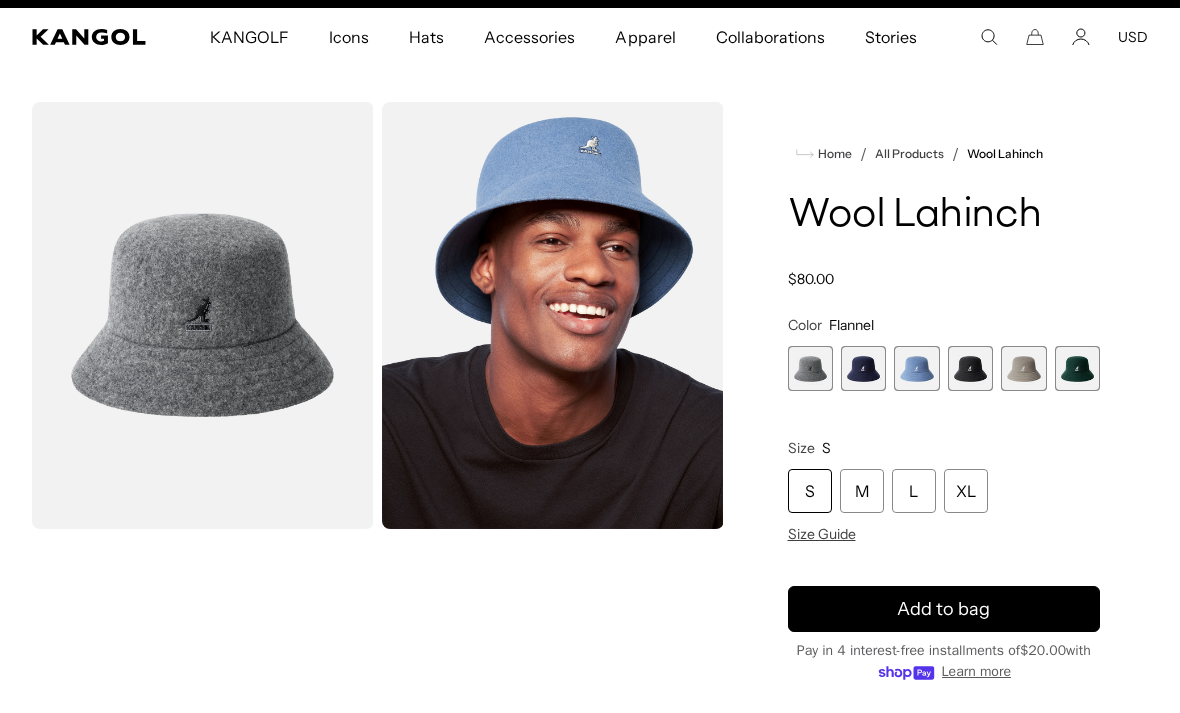 click at bounding box center (916, 368) 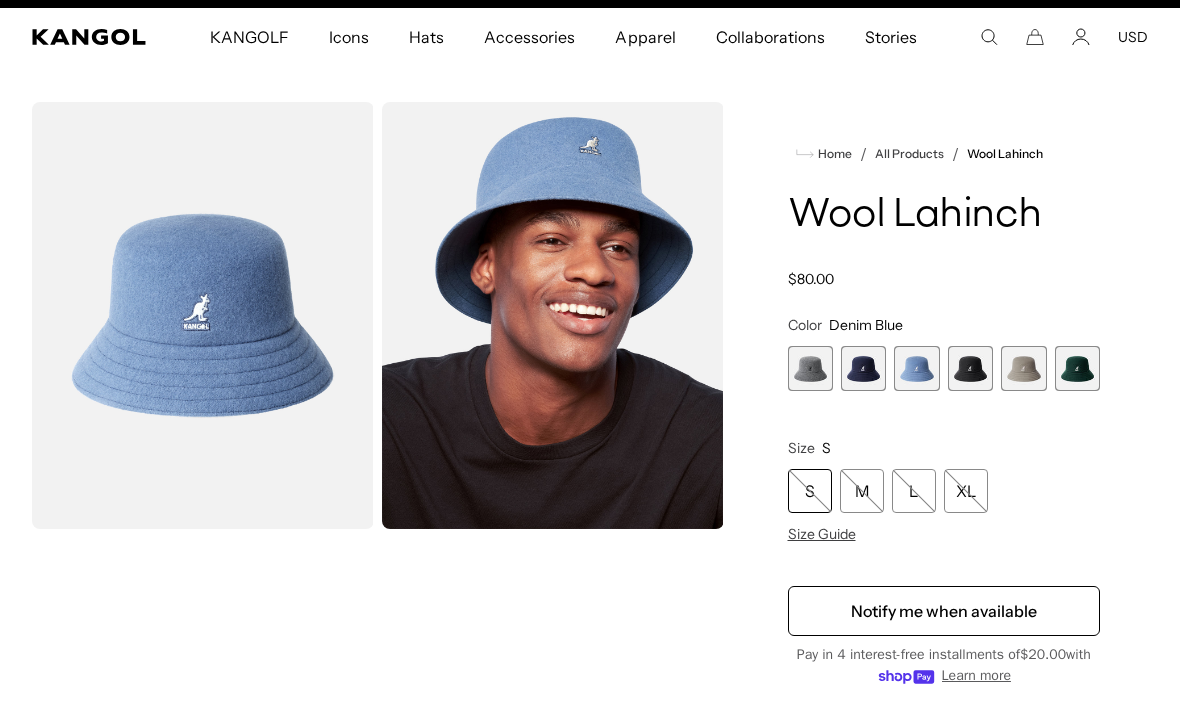 click at bounding box center (863, 368) 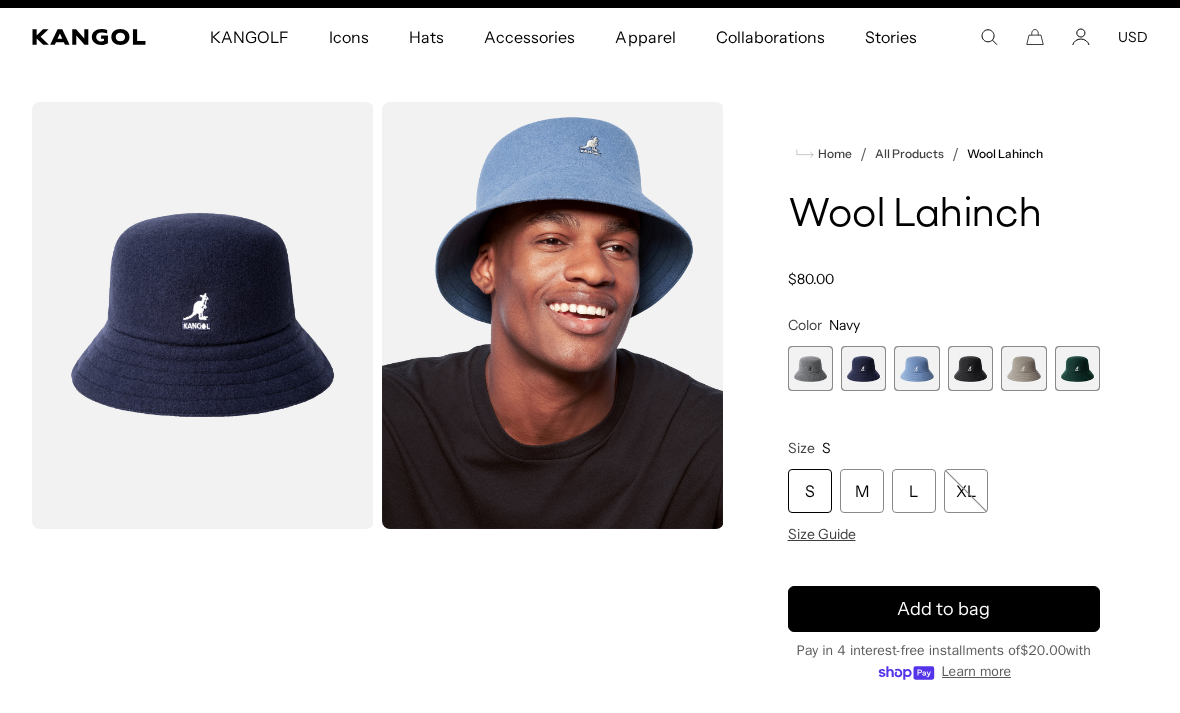 scroll, scrollTop: 0, scrollLeft: 412, axis: horizontal 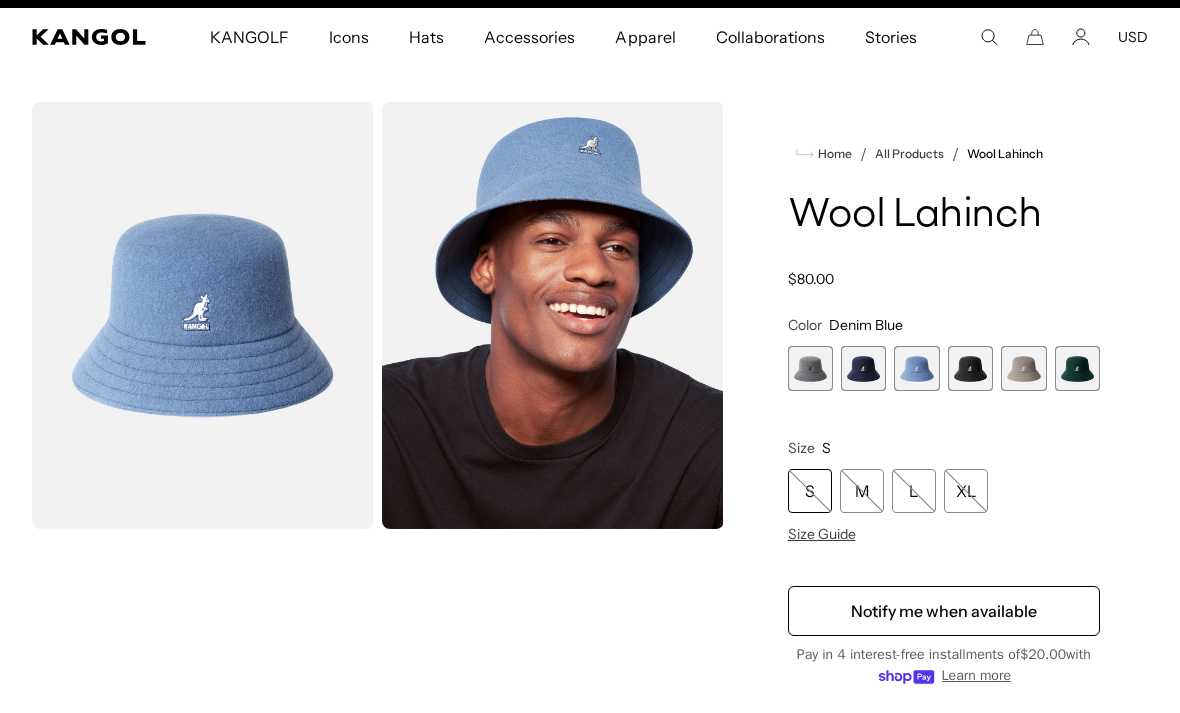 click at bounding box center (970, 368) 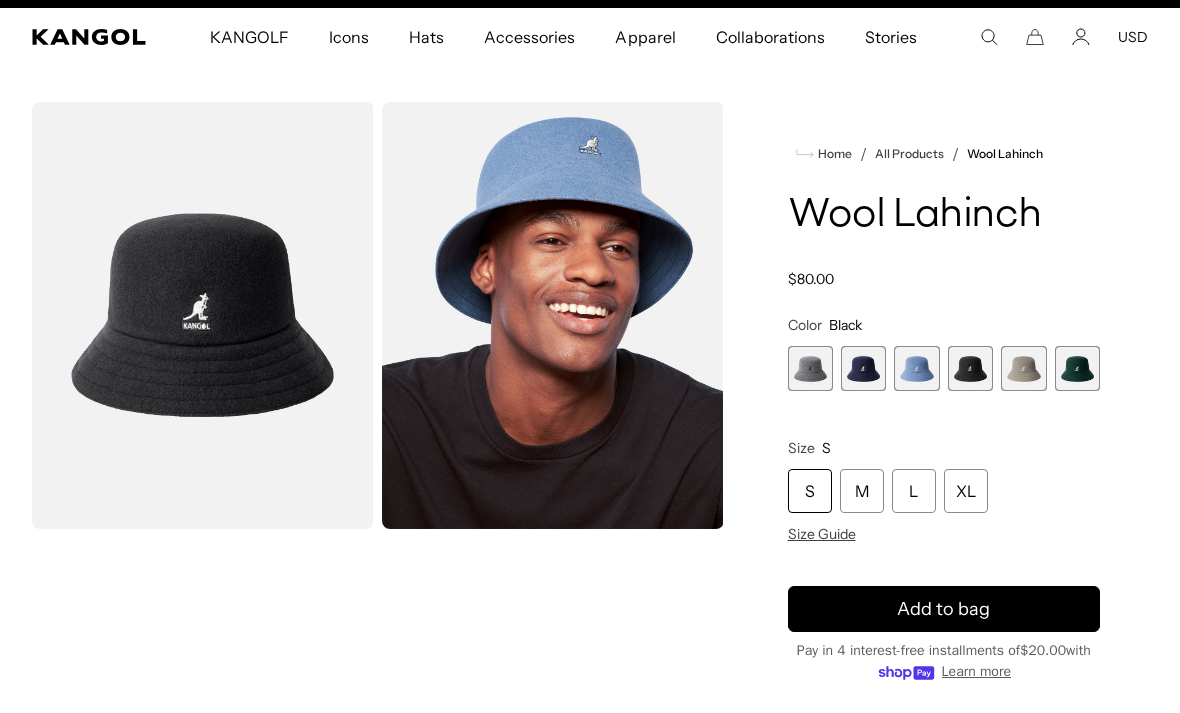 click at bounding box center [970, 368] 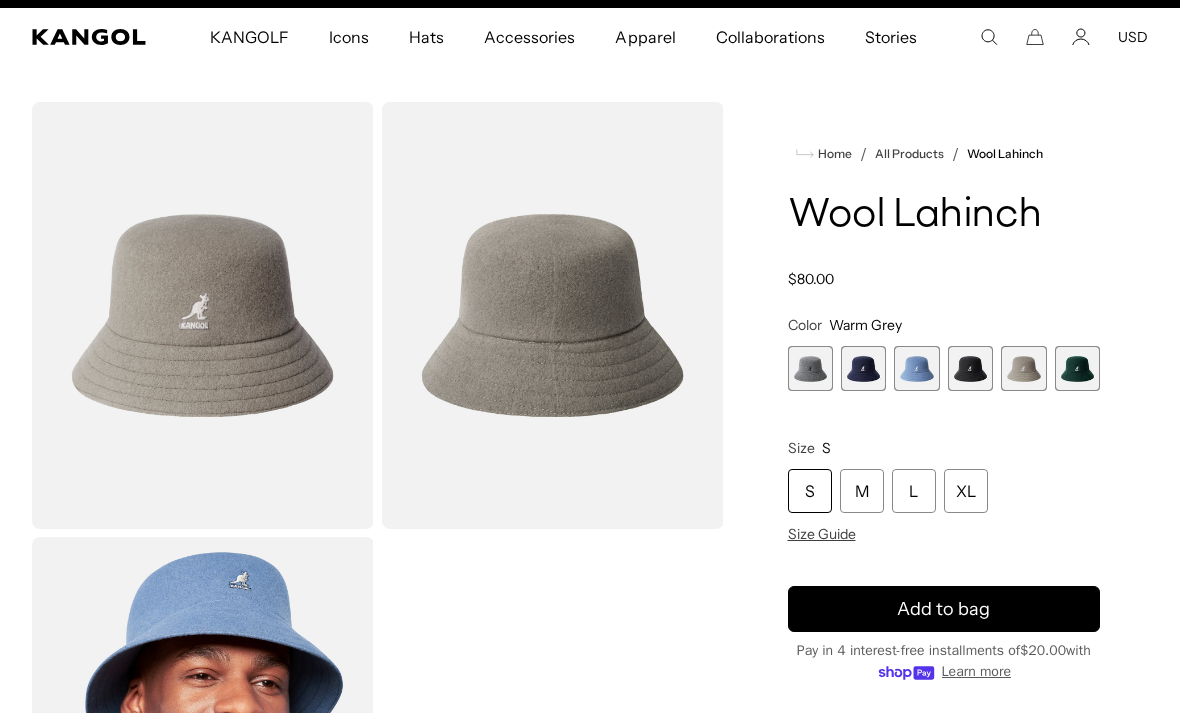 click at bounding box center [1077, 368] 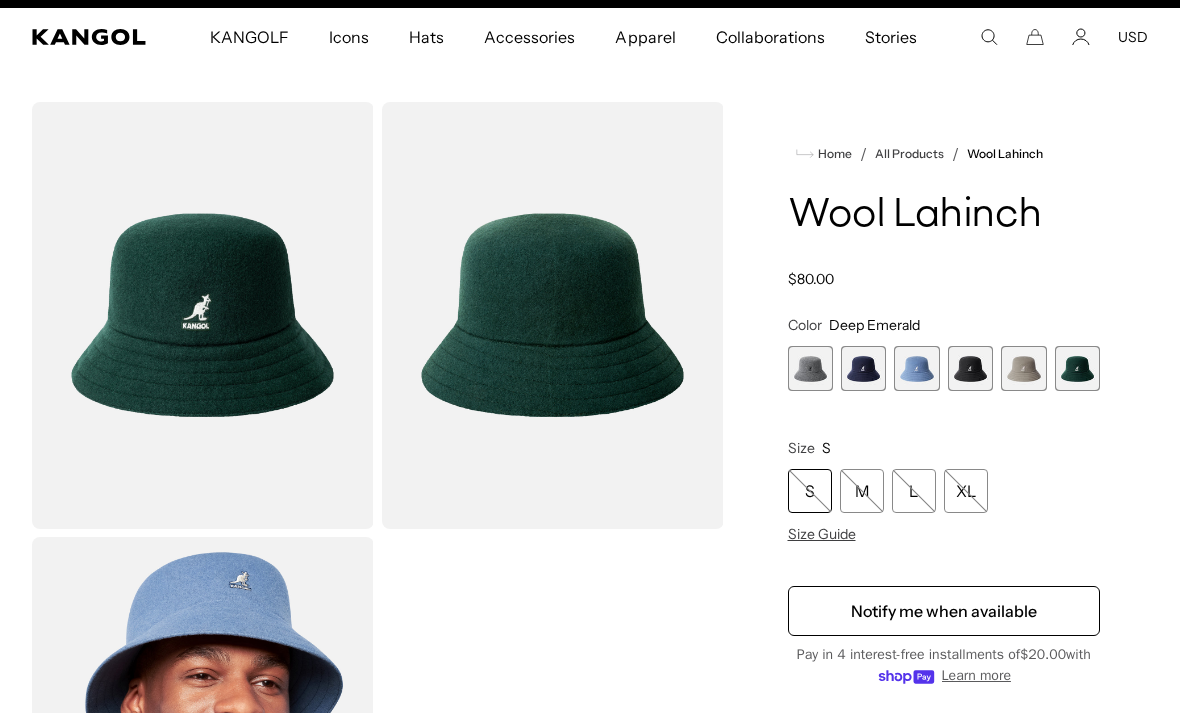 scroll, scrollTop: 0, scrollLeft: 0, axis: both 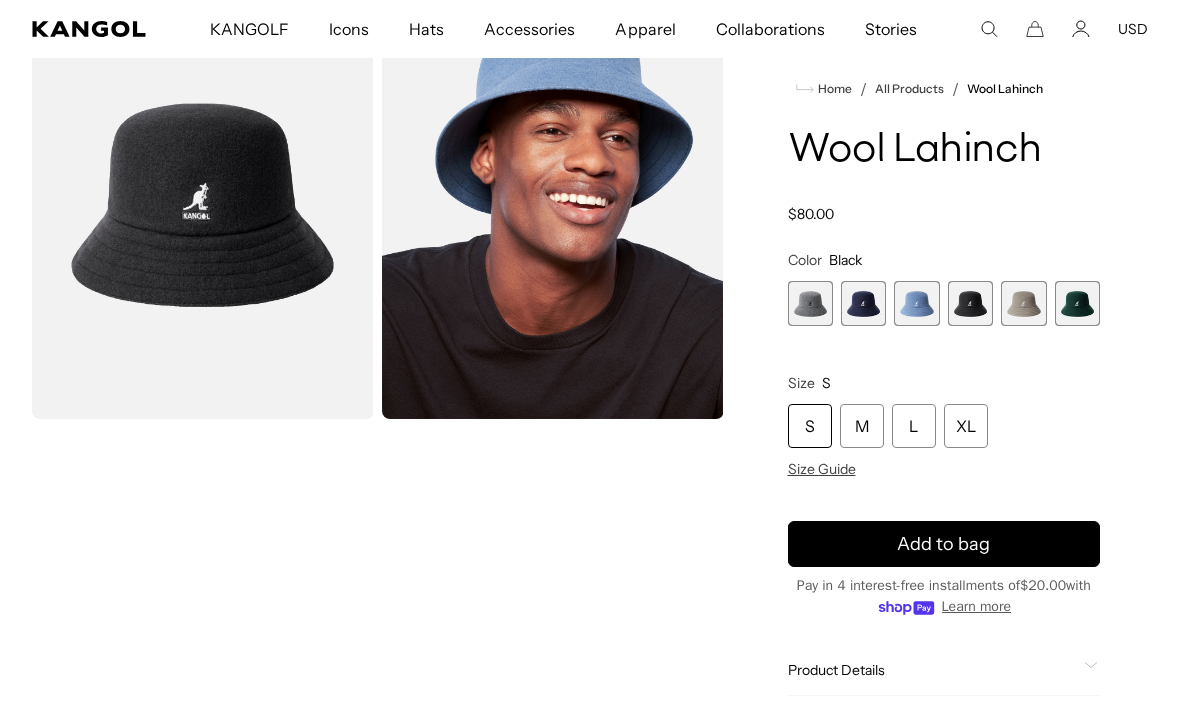 click at bounding box center [916, 303] 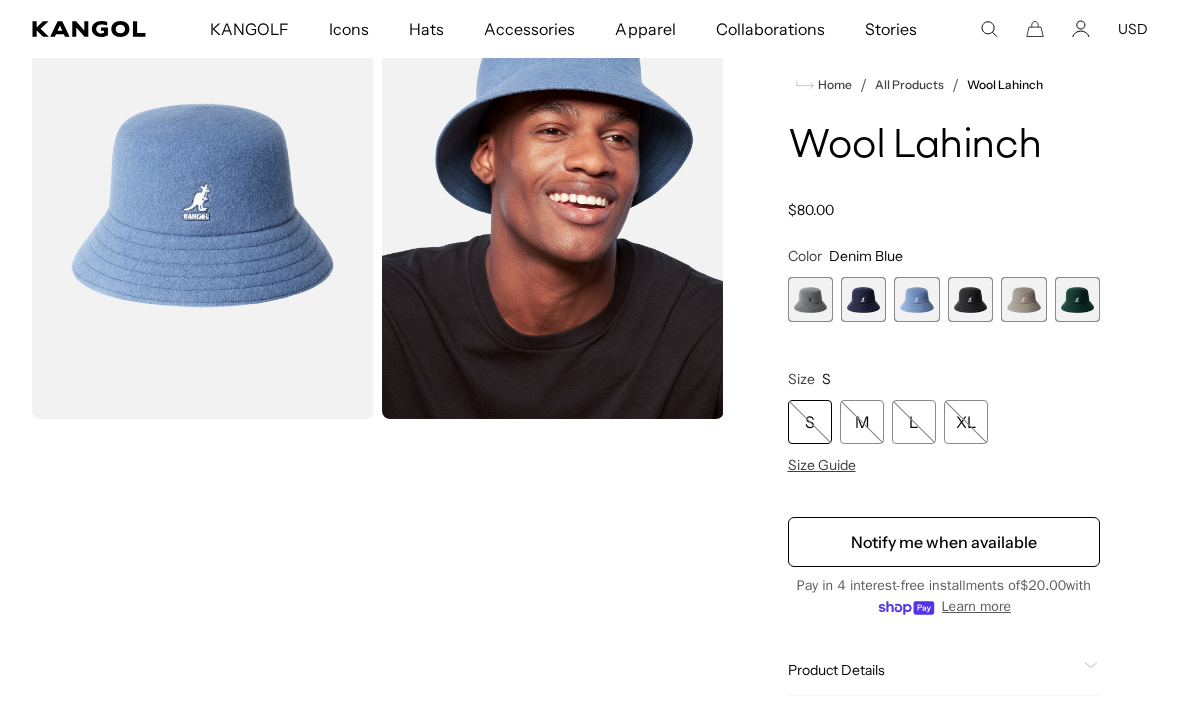 scroll, scrollTop: 0, scrollLeft: 412, axis: horizontal 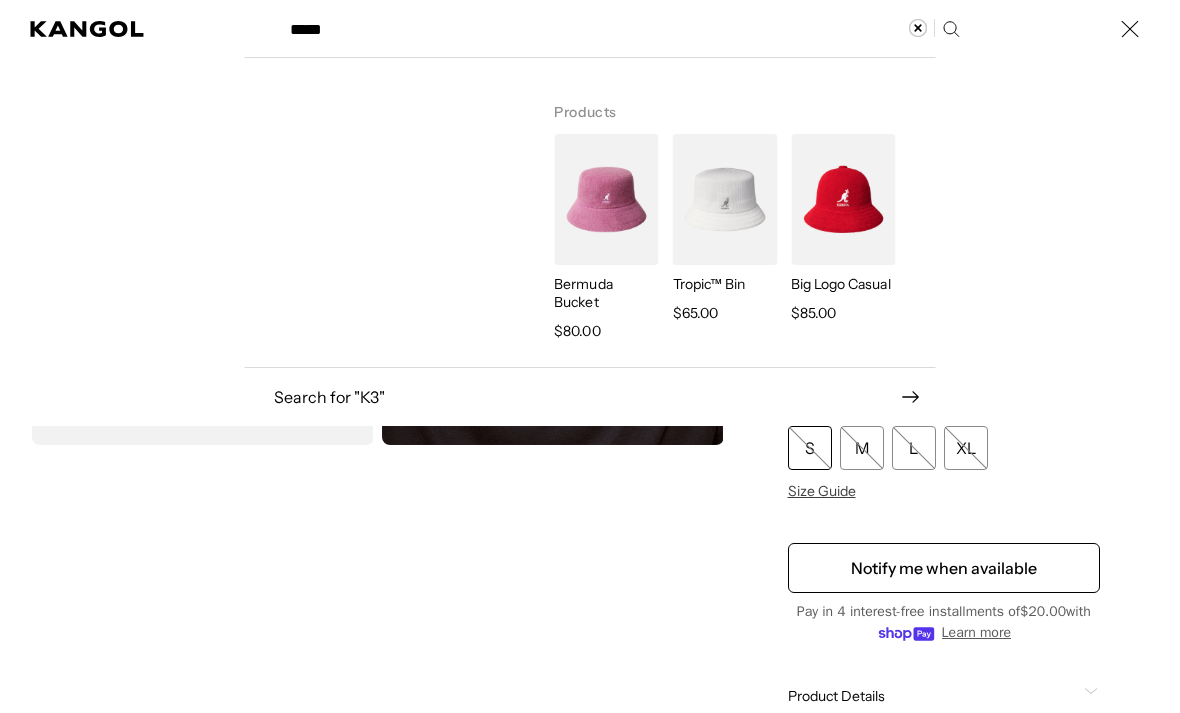 type on "*****" 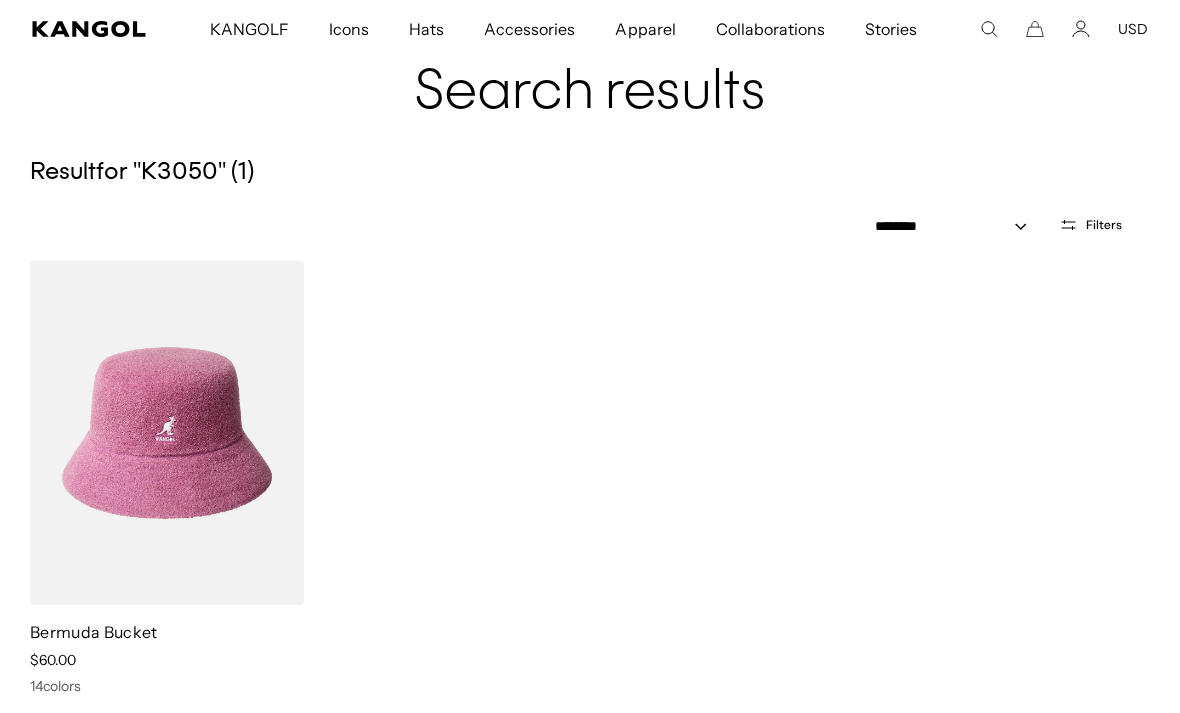scroll, scrollTop: 0, scrollLeft: 412, axis: horizontal 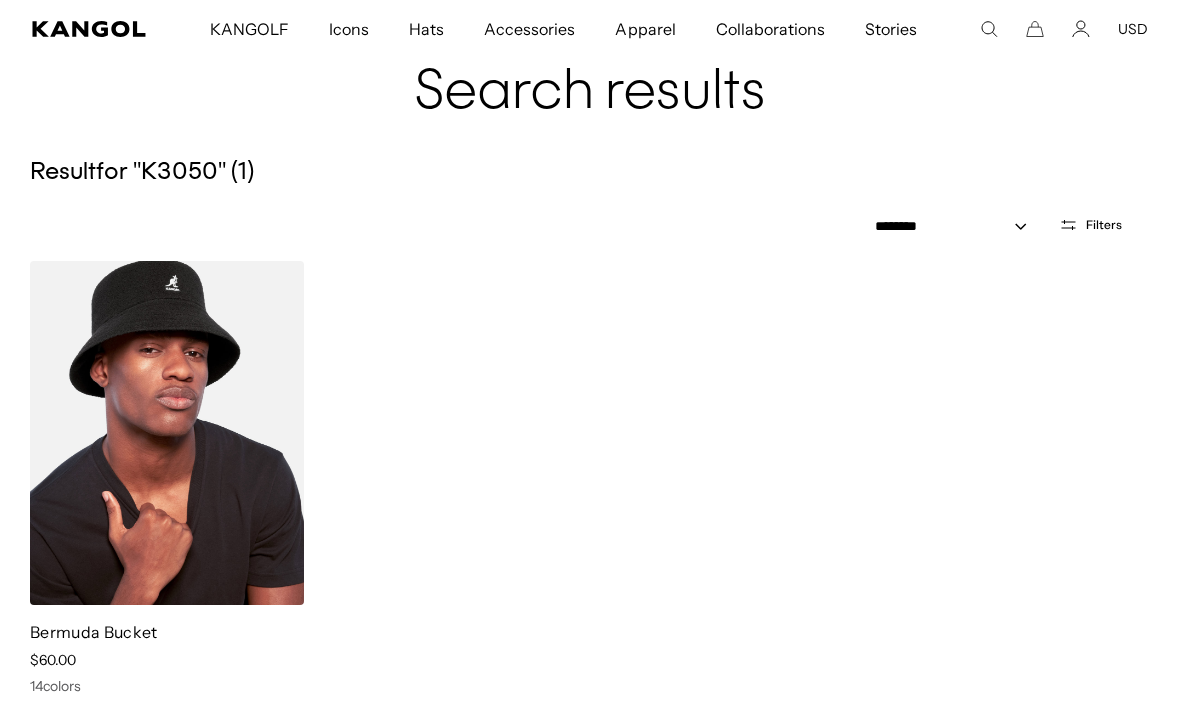 click at bounding box center [167, 433] 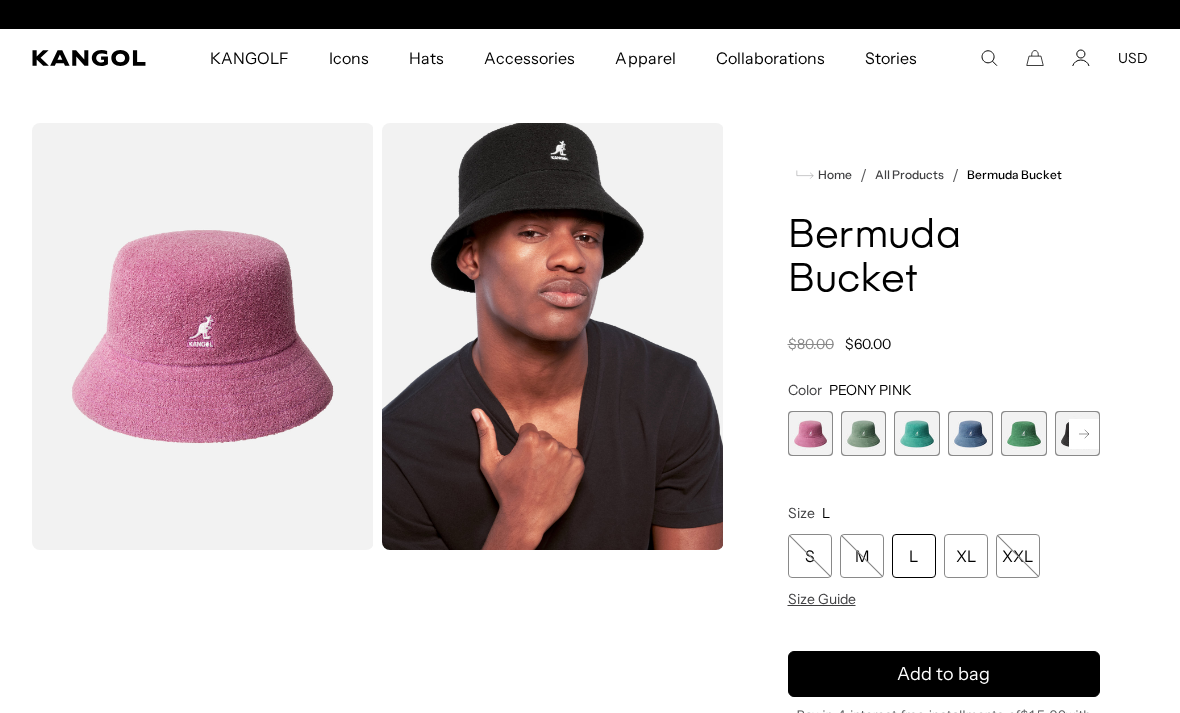 scroll, scrollTop: 12, scrollLeft: 0, axis: vertical 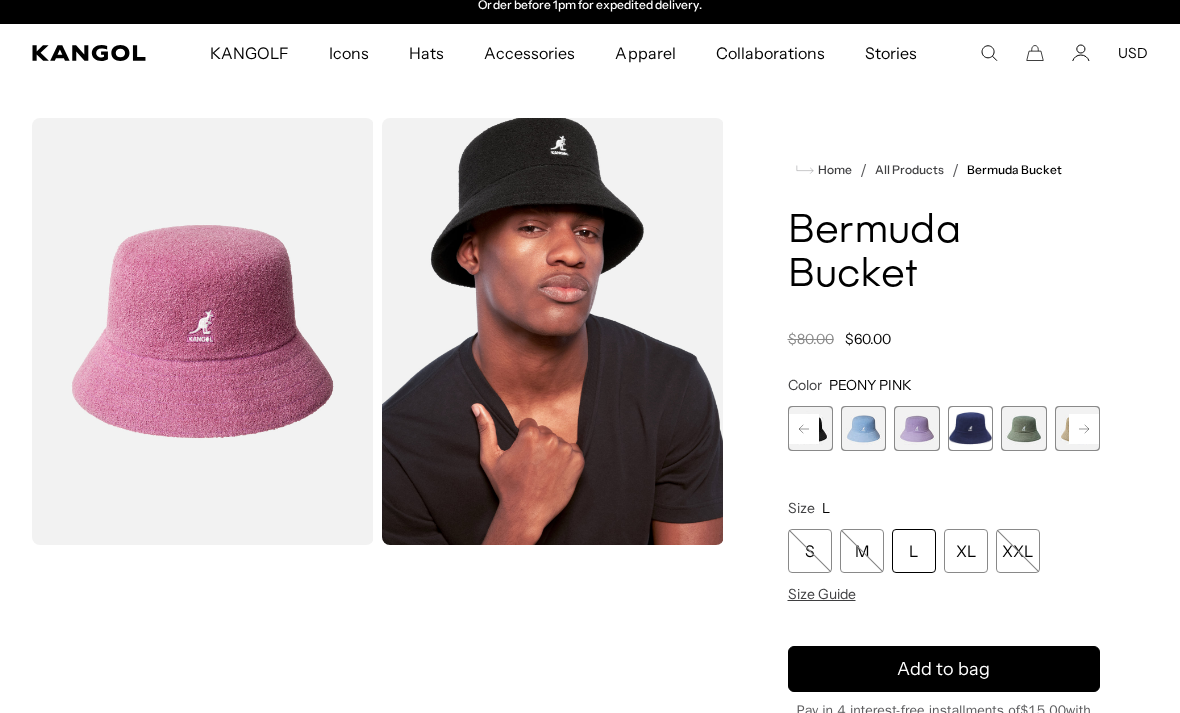 click at bounding box center [916, 428] 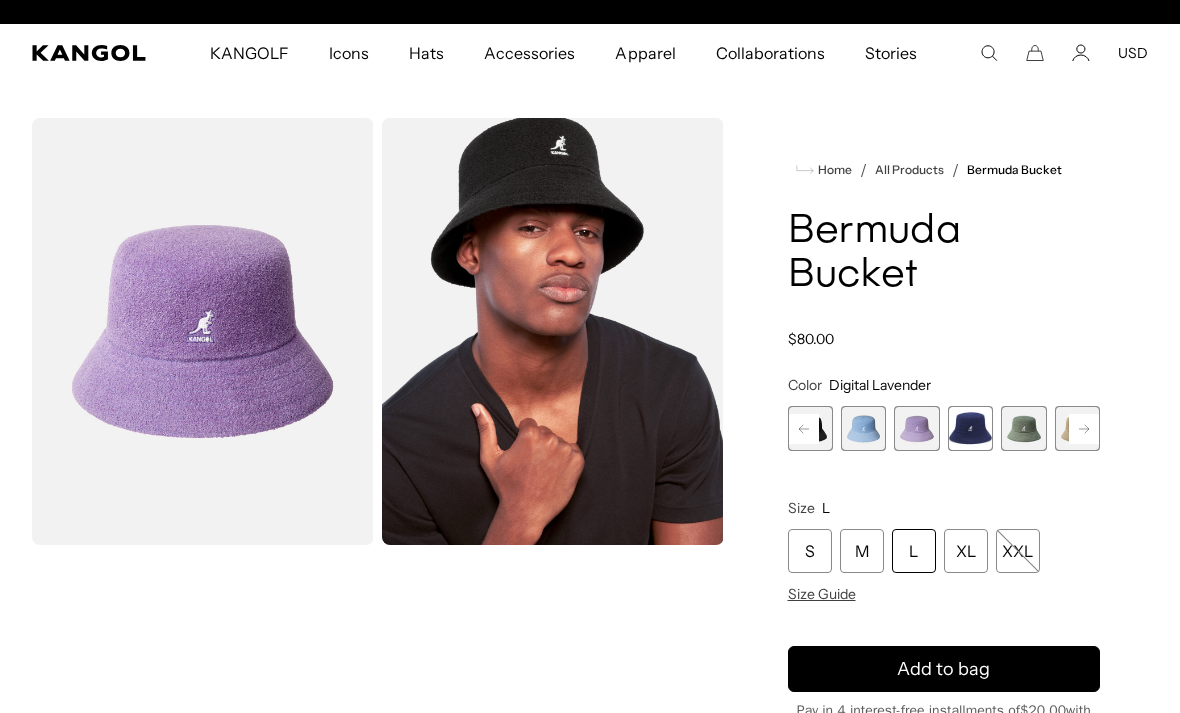 scroll, scrollTop: 0, scrollLeft: 0, axis: both 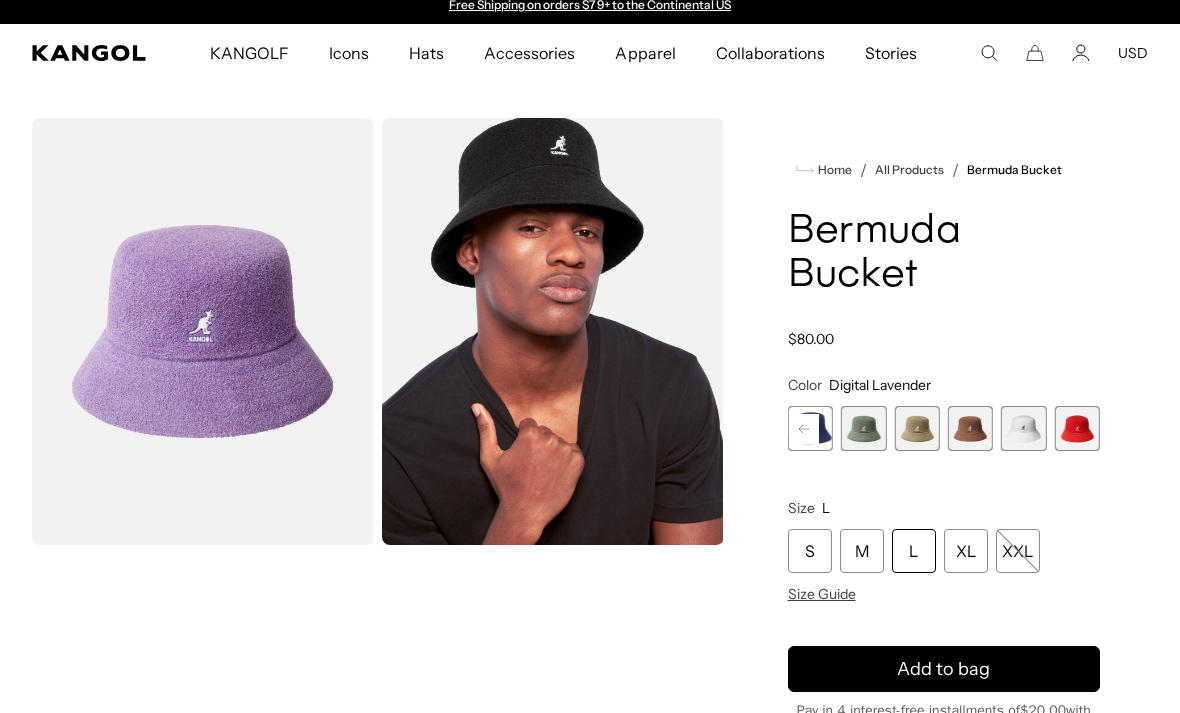 click at bounding box center [1077, 428] 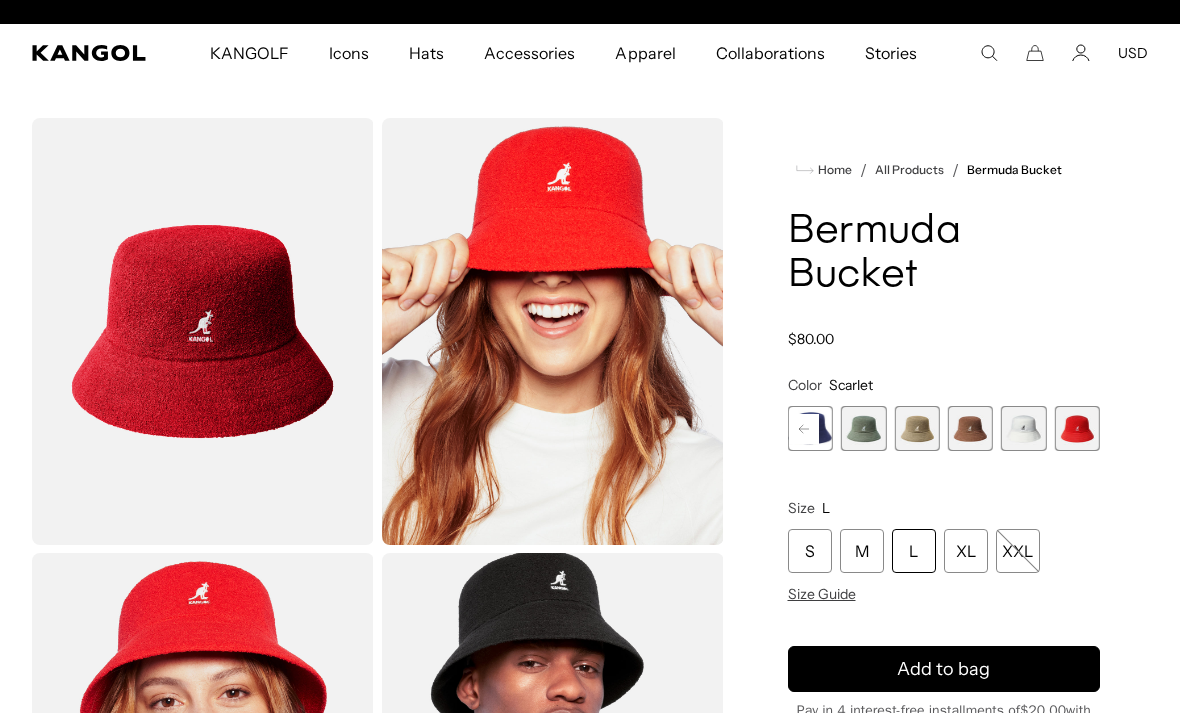 scroll, scrollTop: 0, scrollLeft: 412, axis: horizontal 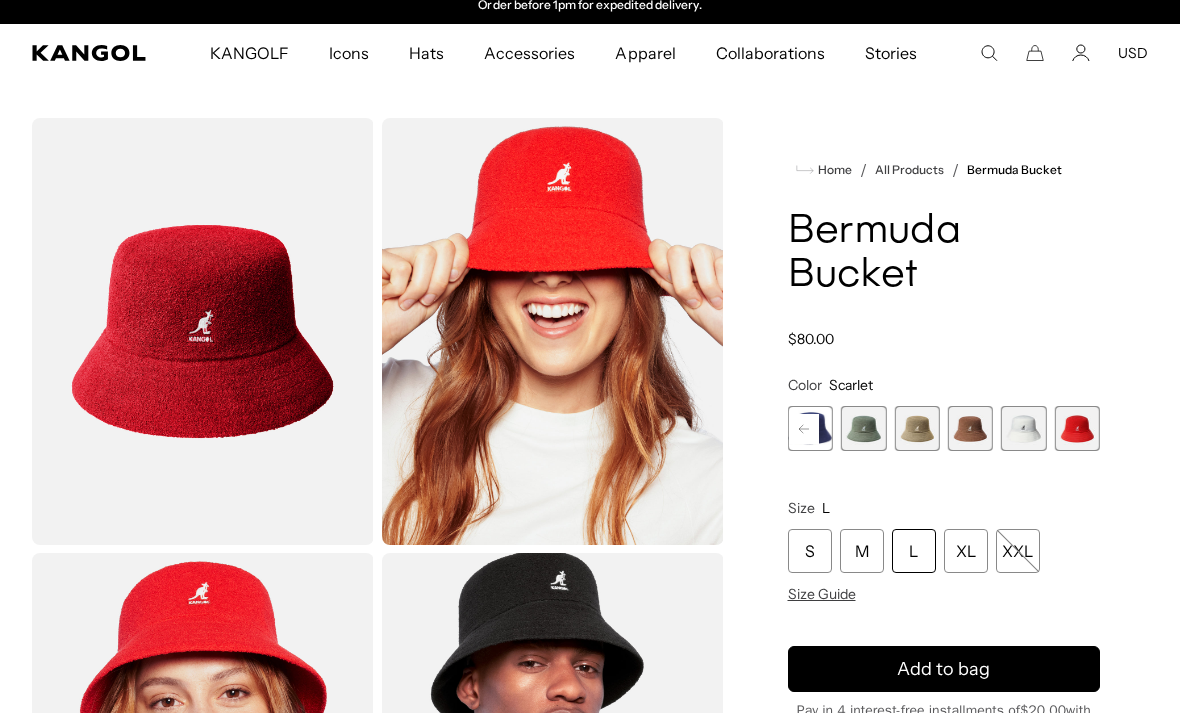 click at bounding box center (1023, 428) 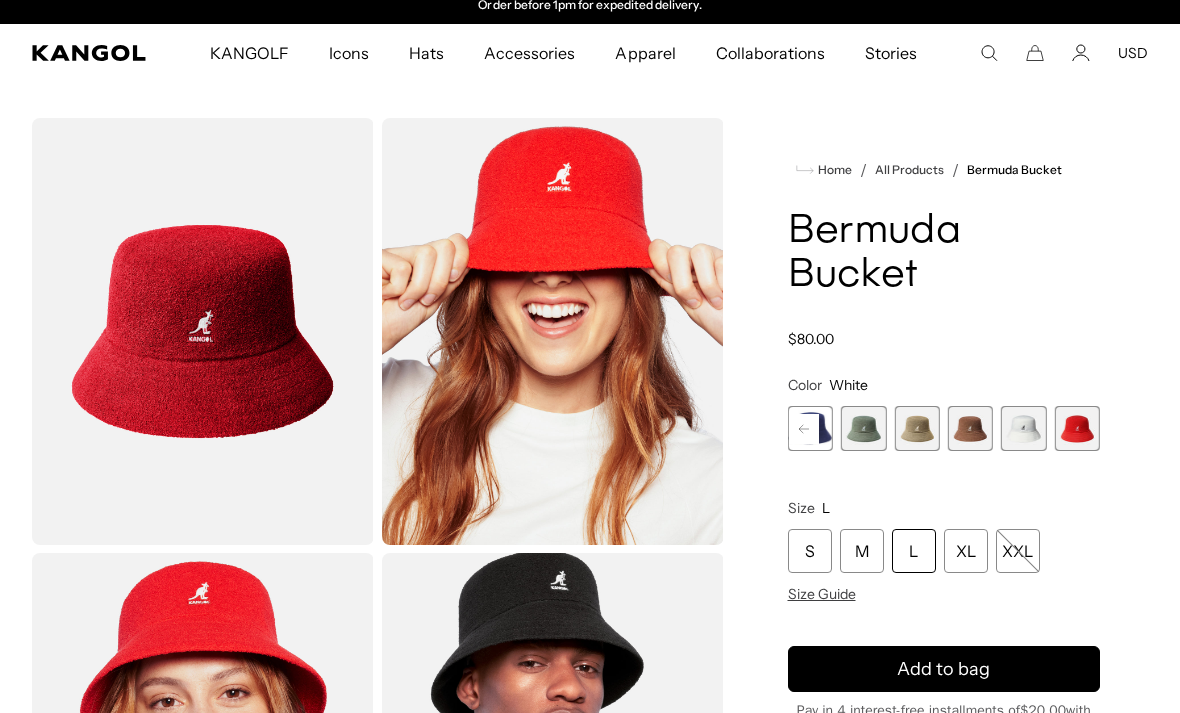 click at bounding box center (970, 428) 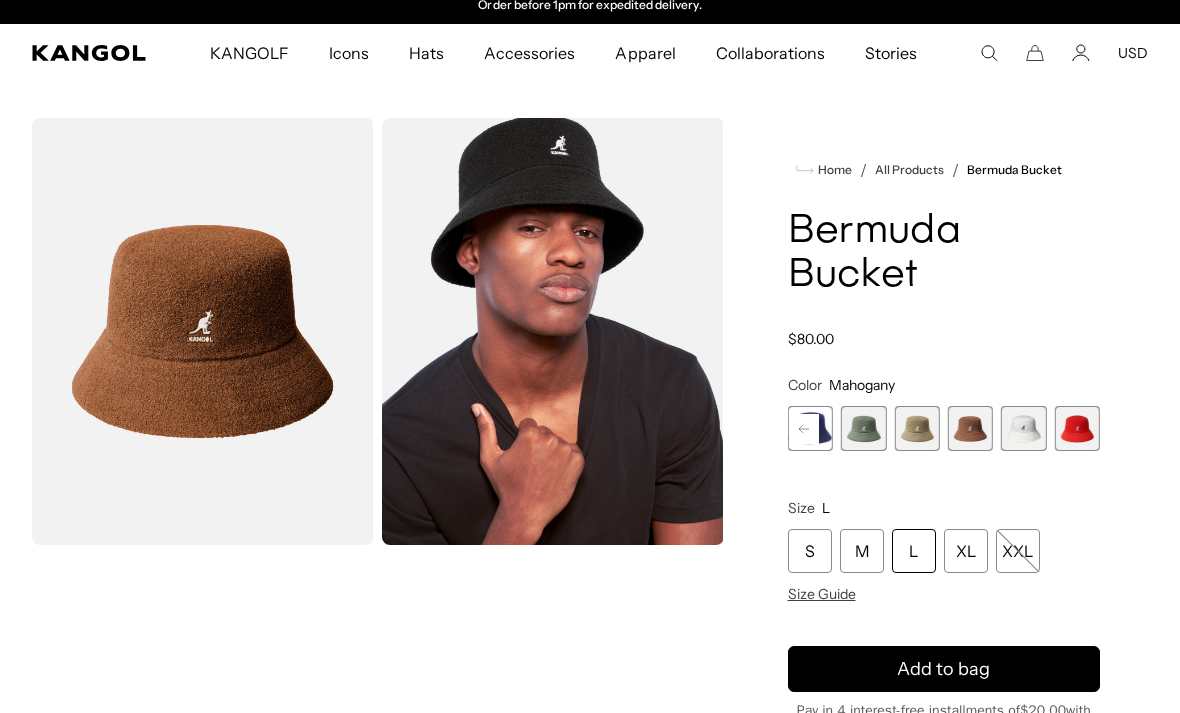 click at bounding box center (916, 428) 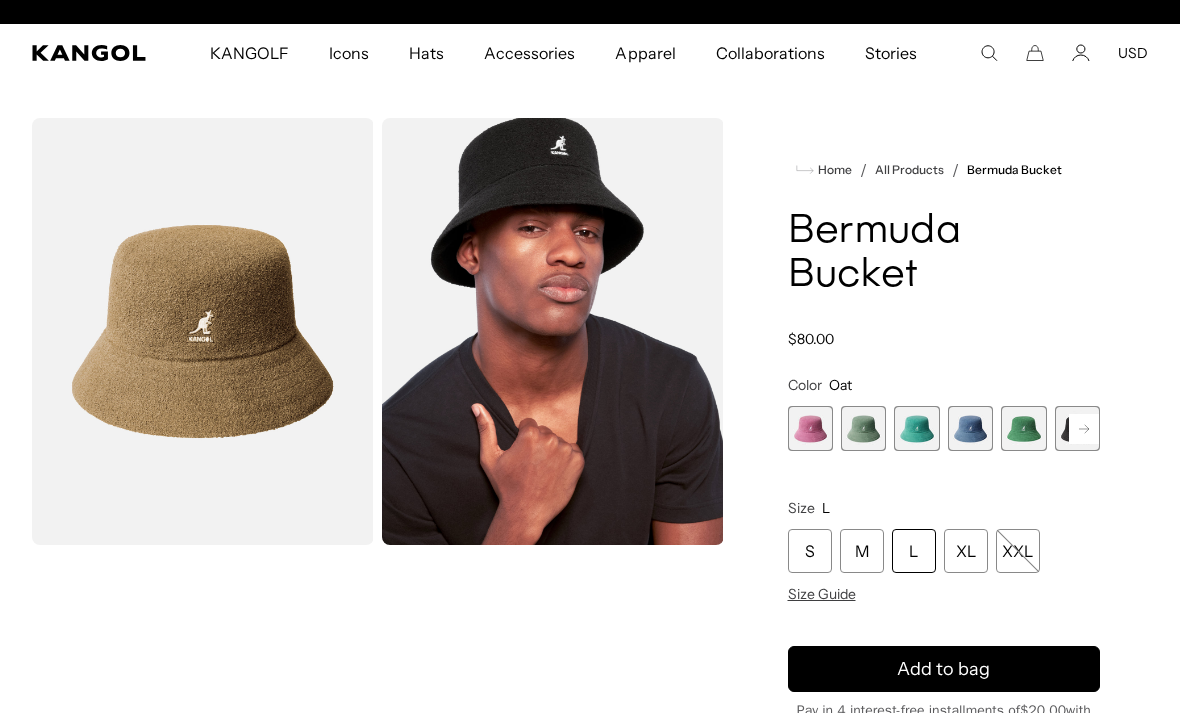 scroll, scrollTop: 0, scrollLeft: 0, axis: both 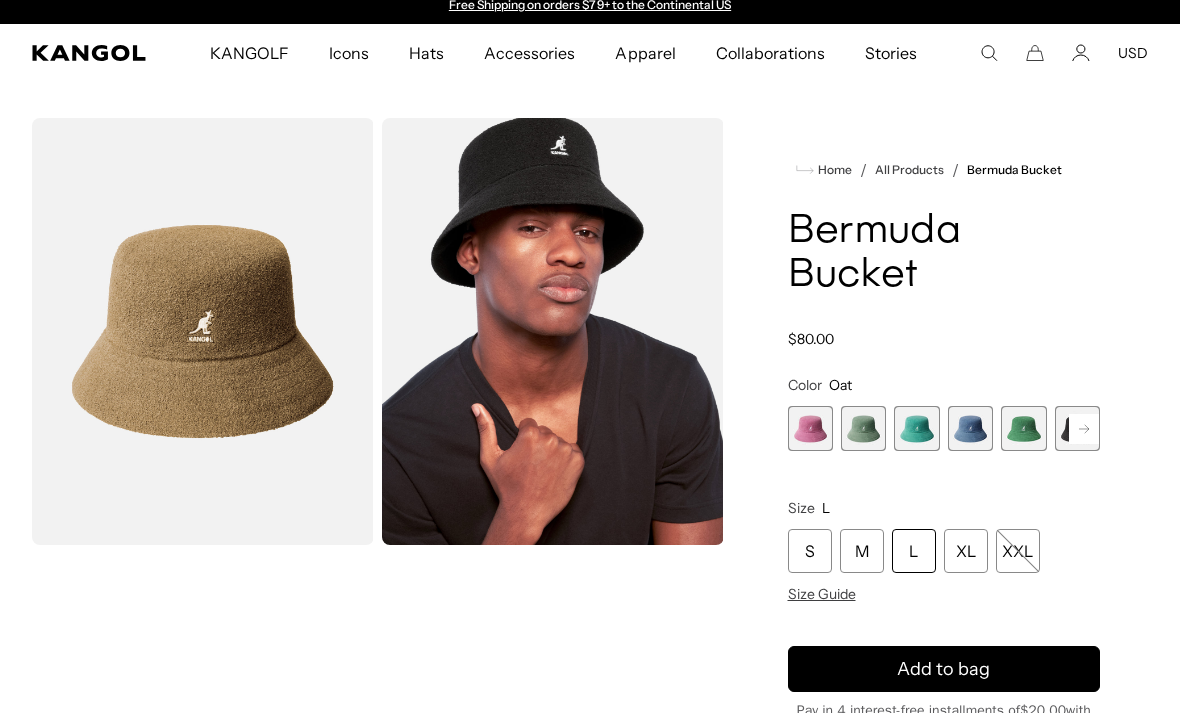 click at bounding box center [810, 428] 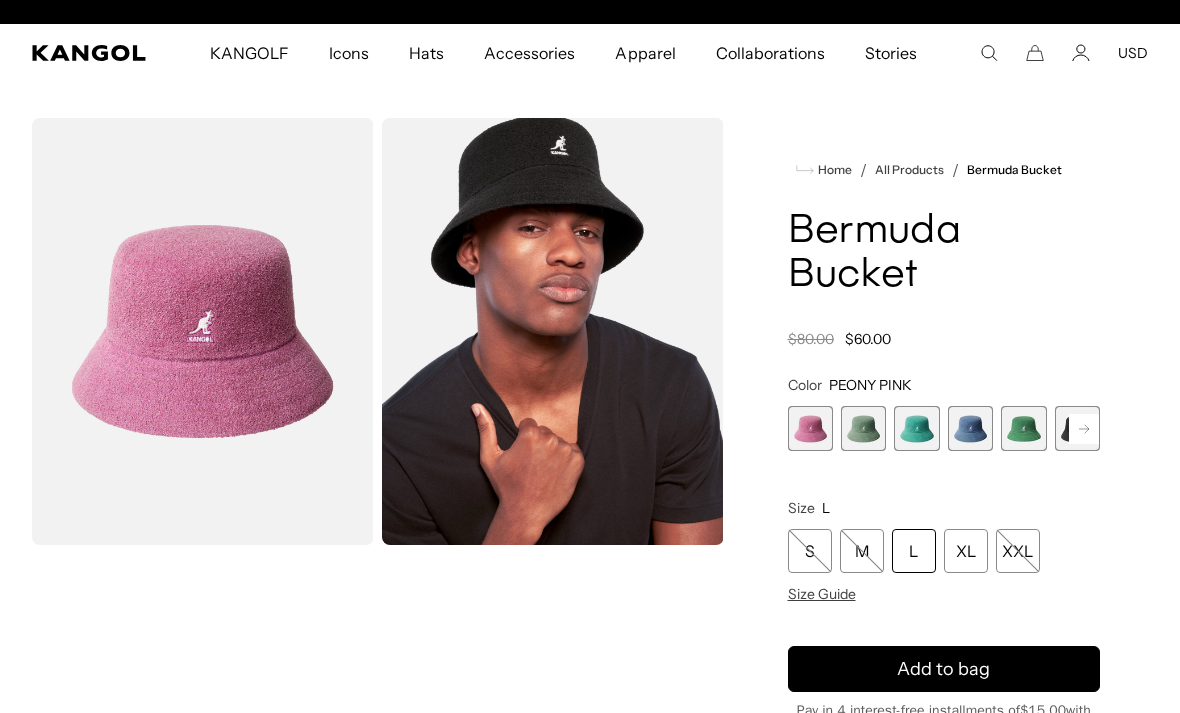 scroll, scrollTop: 0, scrollLeft: 412, axis: horizontal 